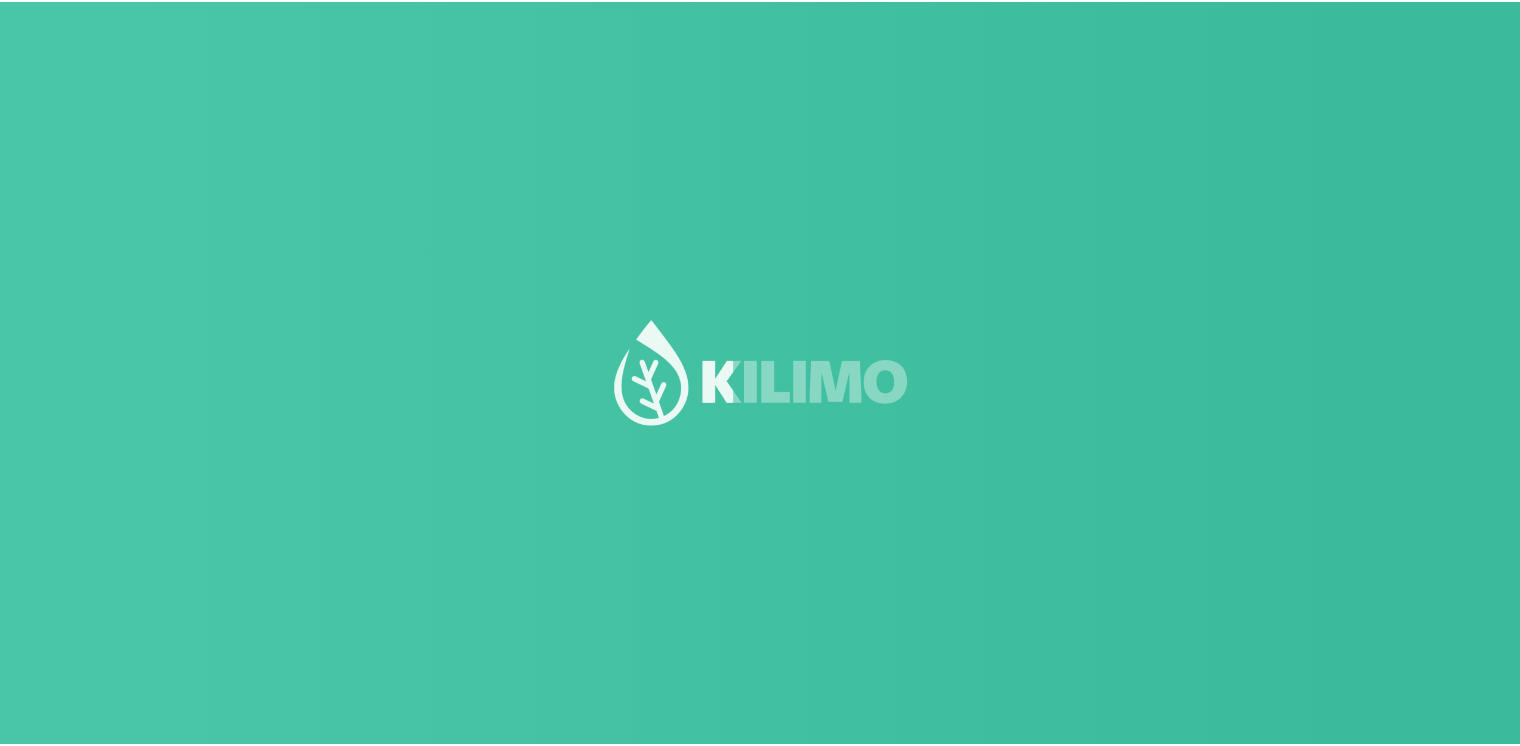 scroll, scrollTop: 0, scrollLeft: 0, axis: both 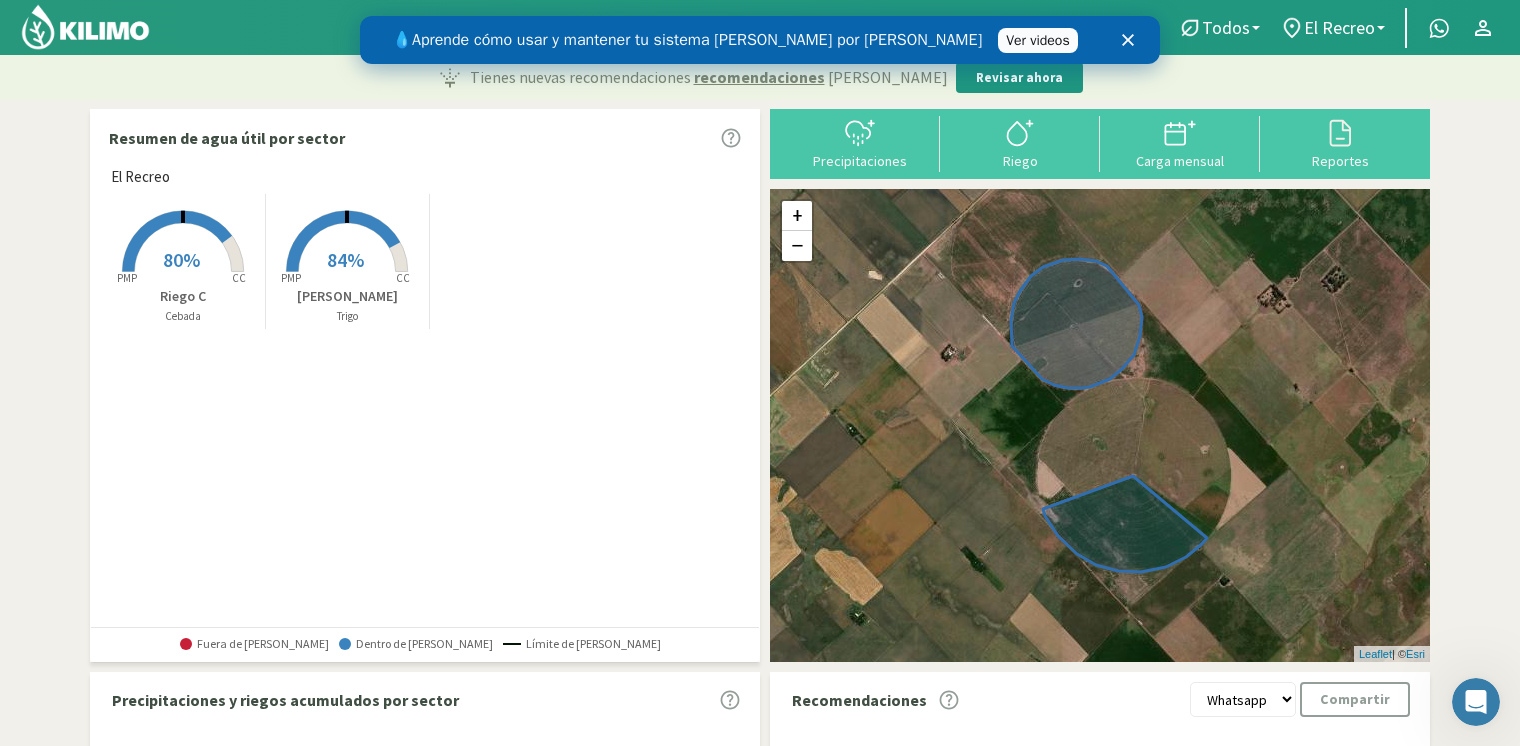 click on "💧  Aprende cómo usar y mantener tu sistema [PERSON_NAME] por goteo Ver videos" at bounding box center [760, 40] 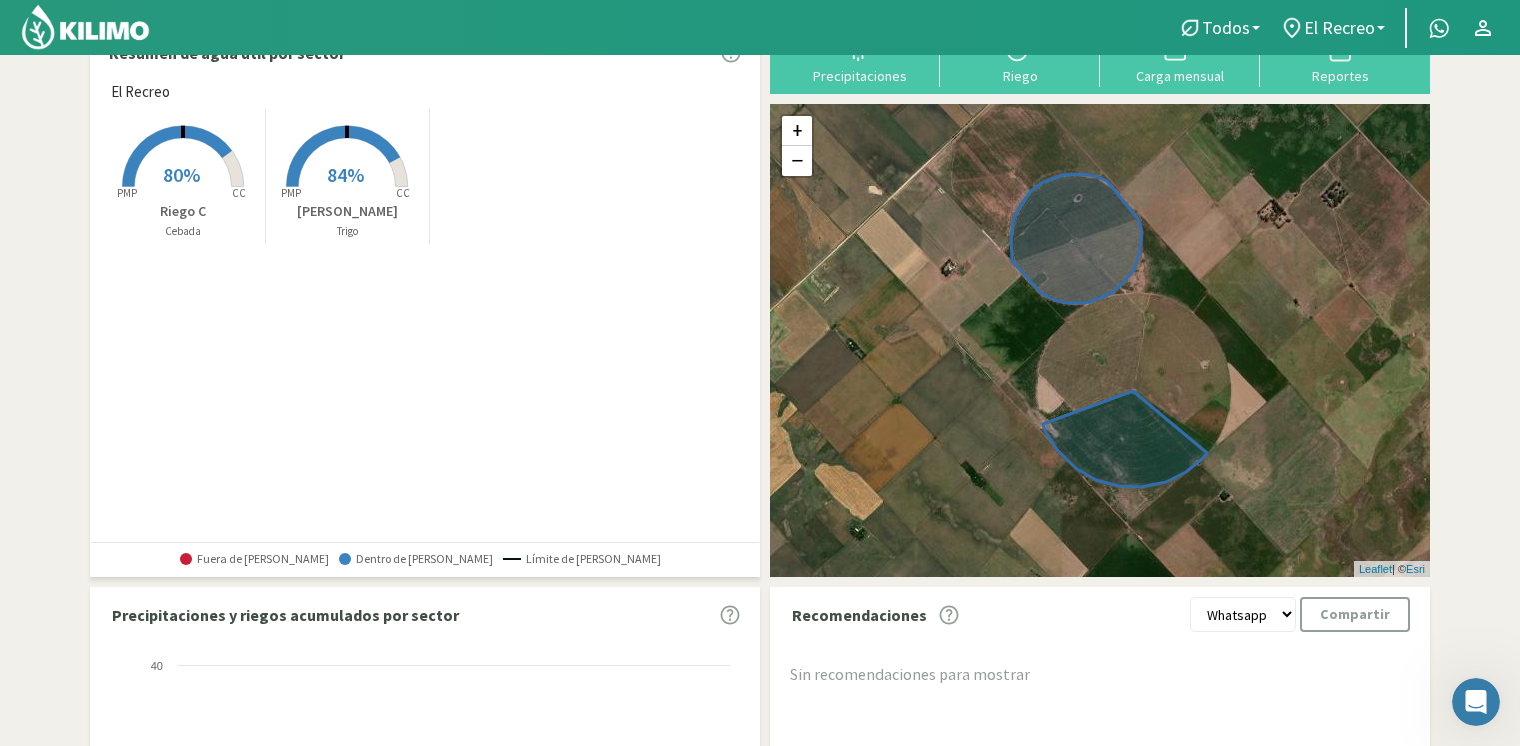 scroll, scrollTop: 0, scrollLeft: 0, axis: both 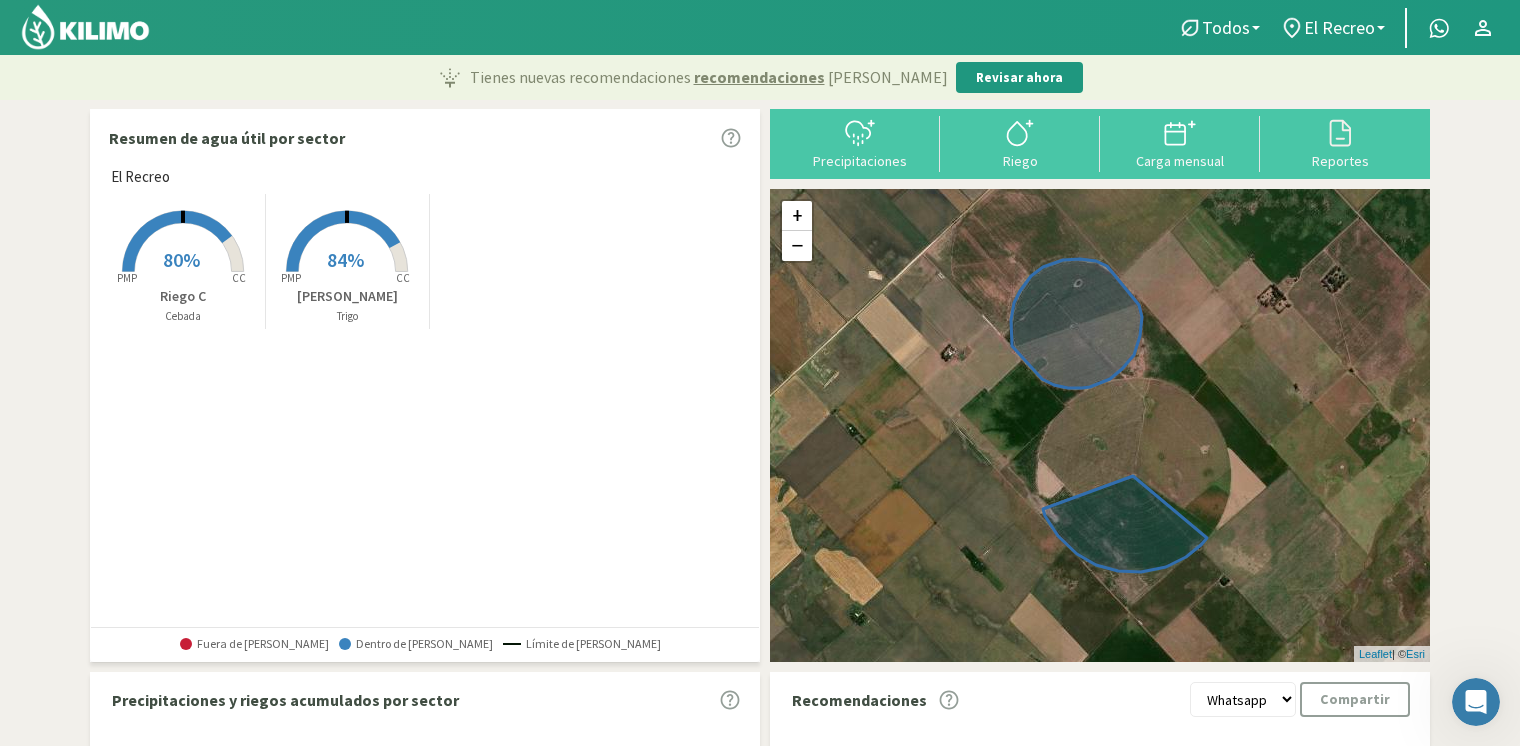 click on "84%" at bounding box center (345, 259) 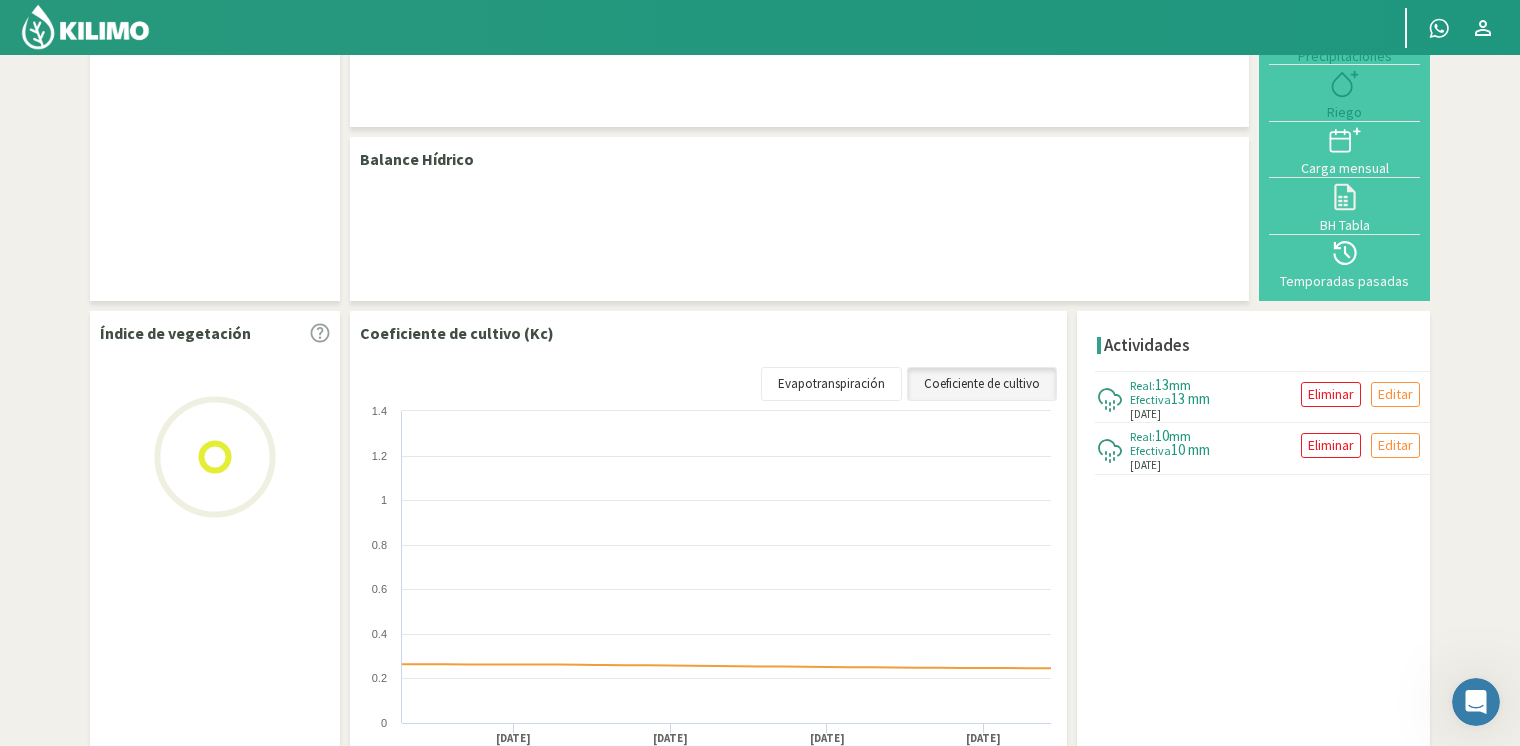 scroll, scrollTop: 100, scrollLeft: 0, axis: vertical 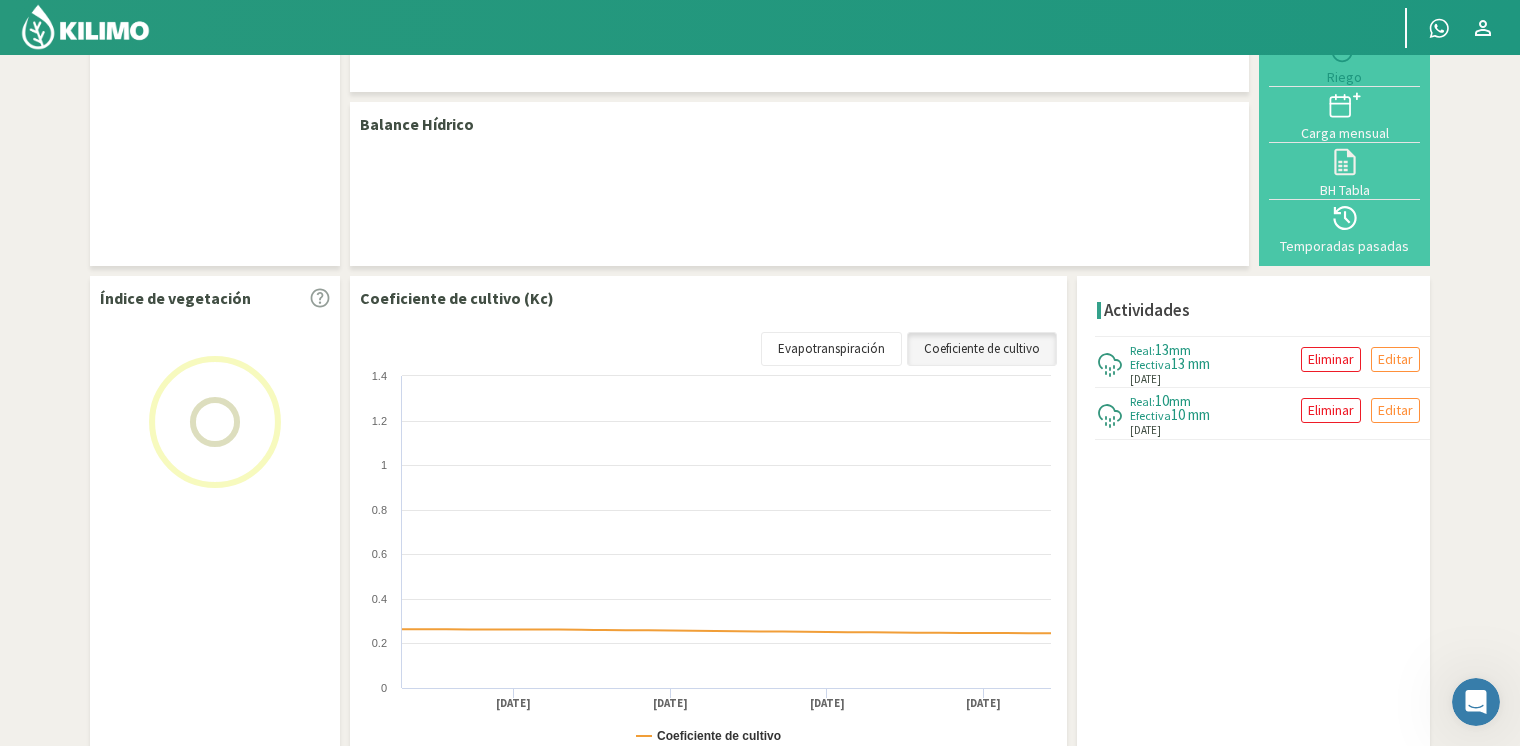 select on "2: Object" 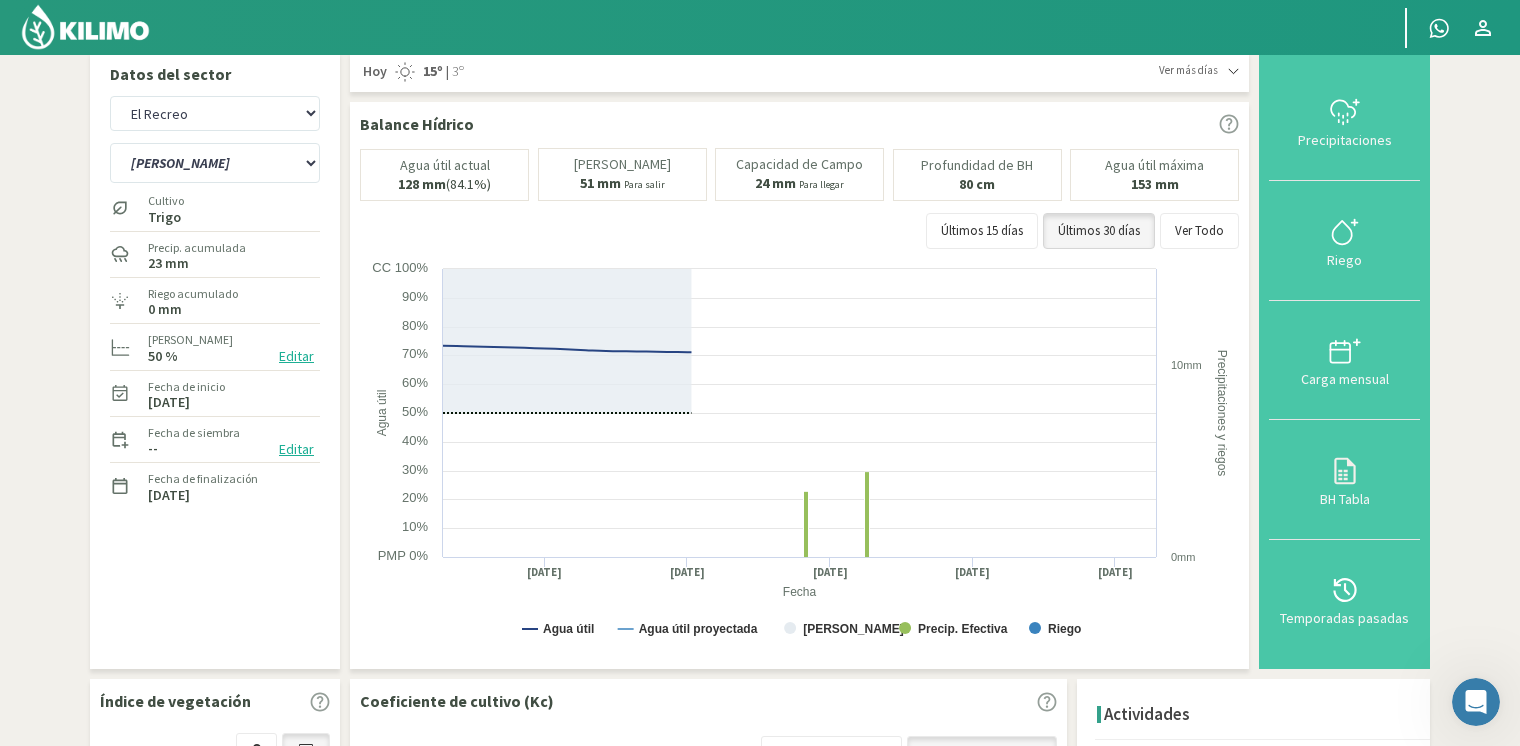 scroll, scrollTop: 0, scrollLeft: 0, axis: both 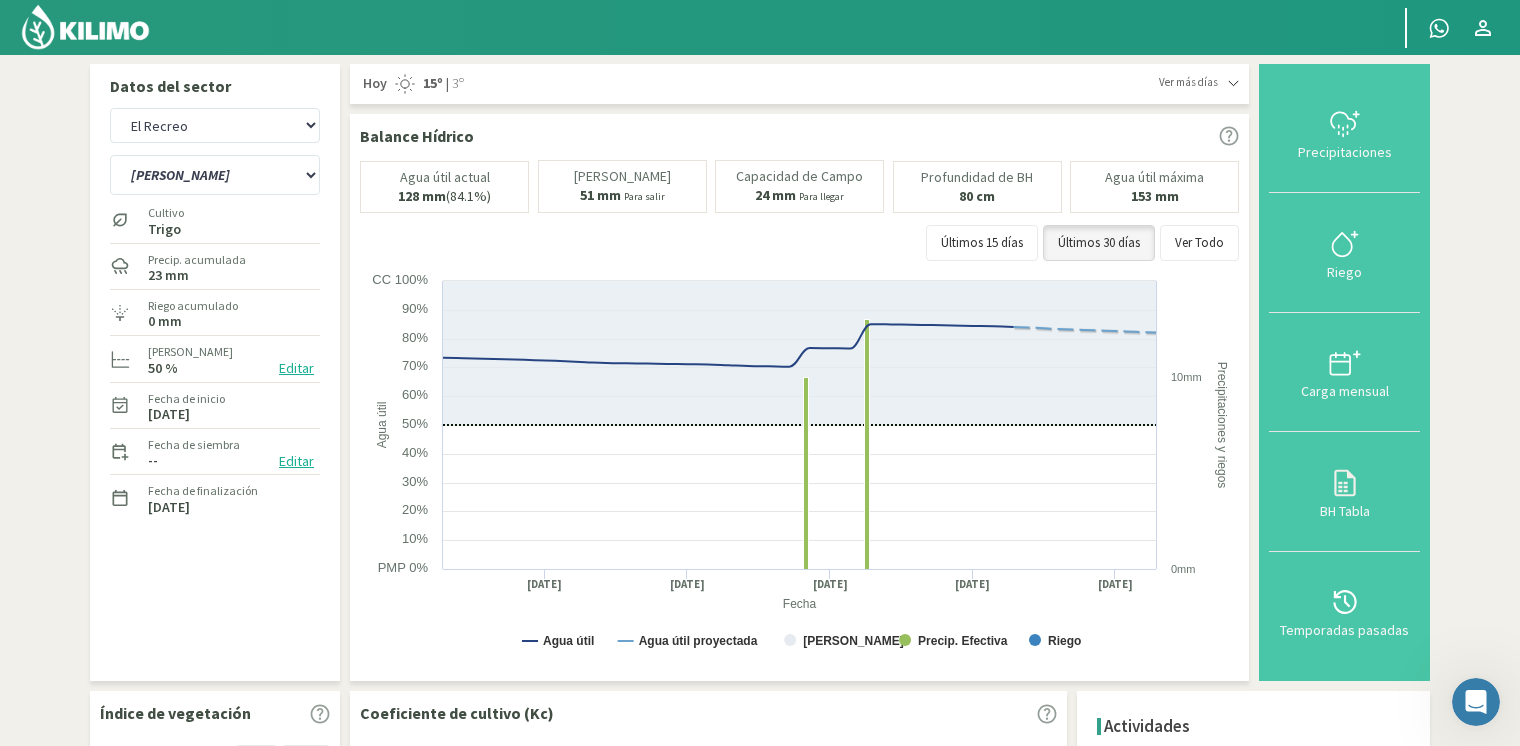 click 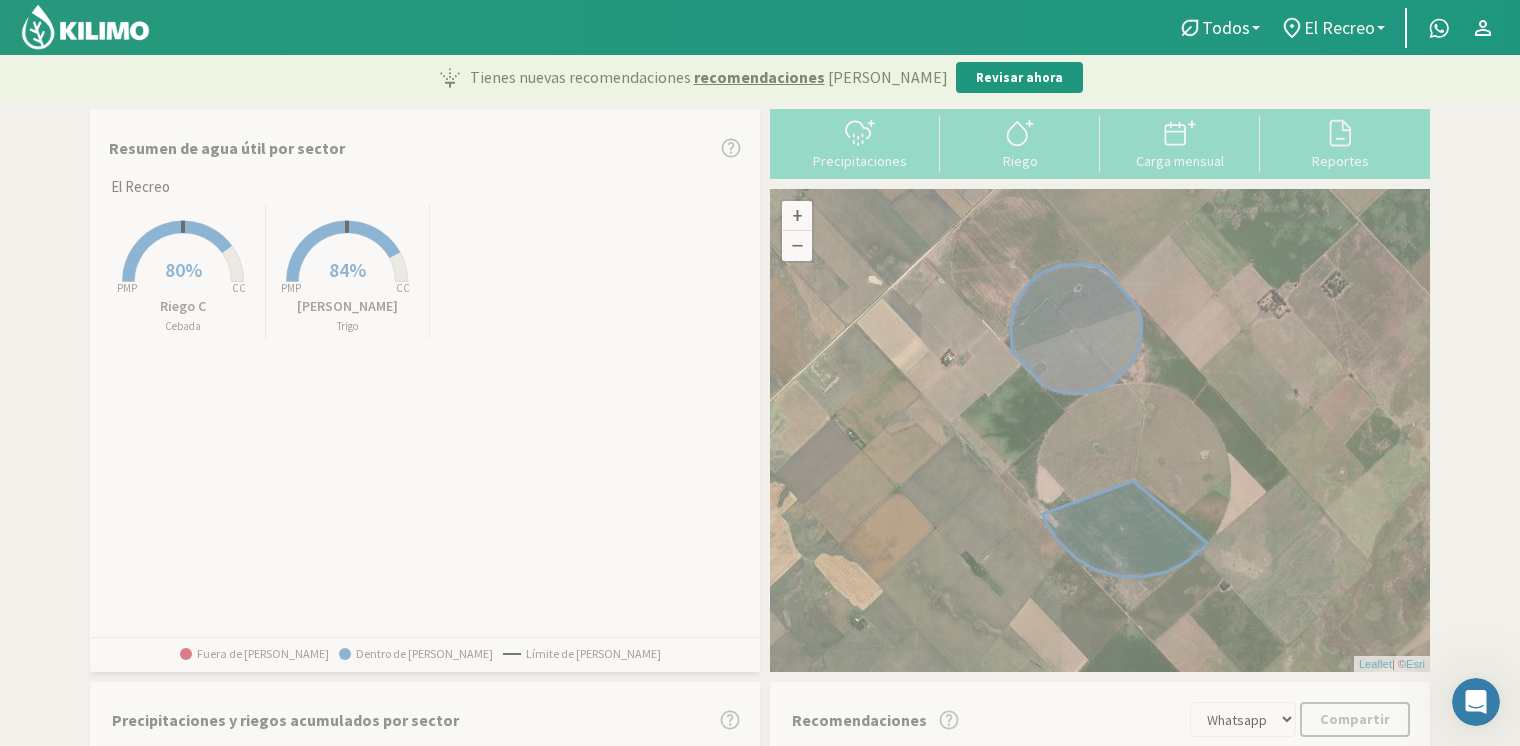 click on "El Recreo" 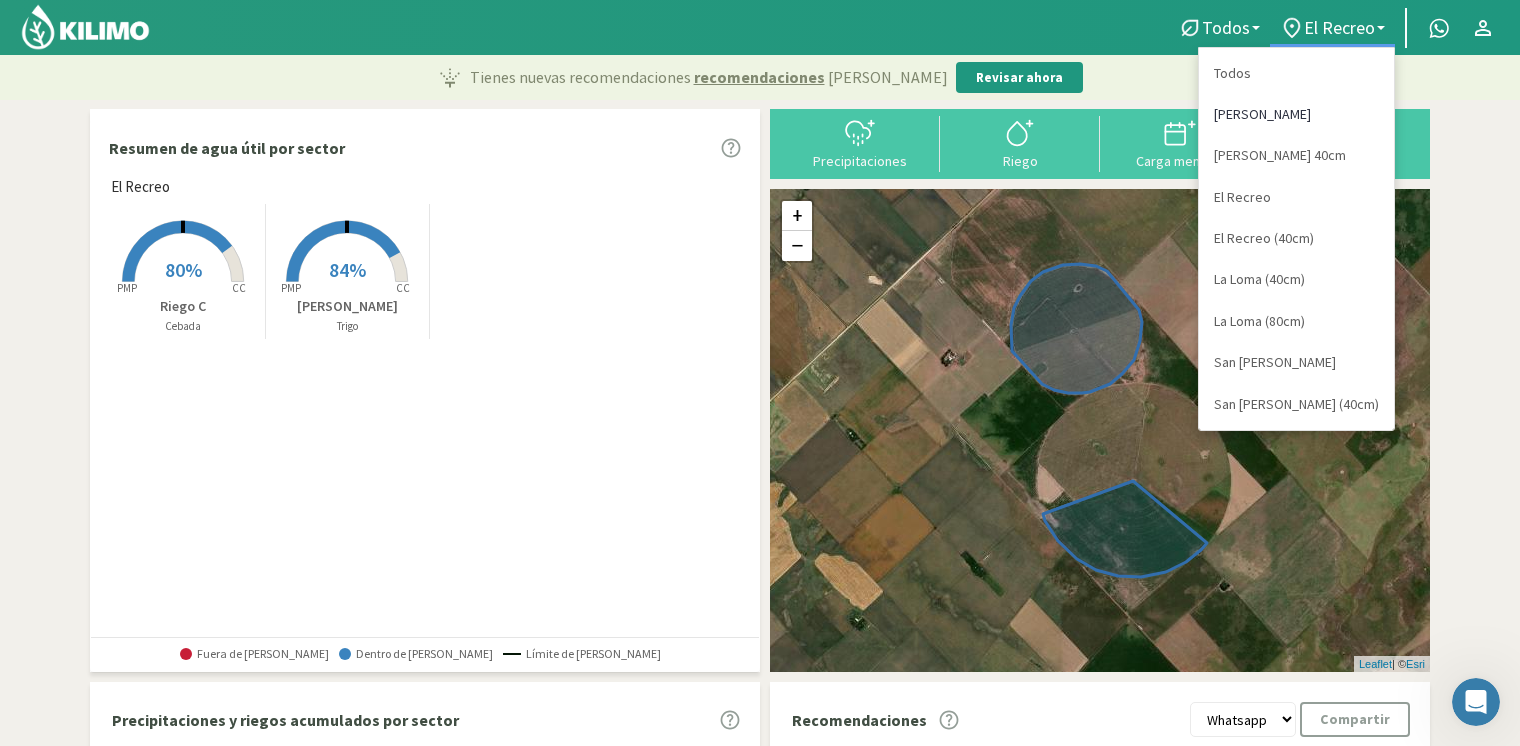 click on "[PERSON_NAME]" 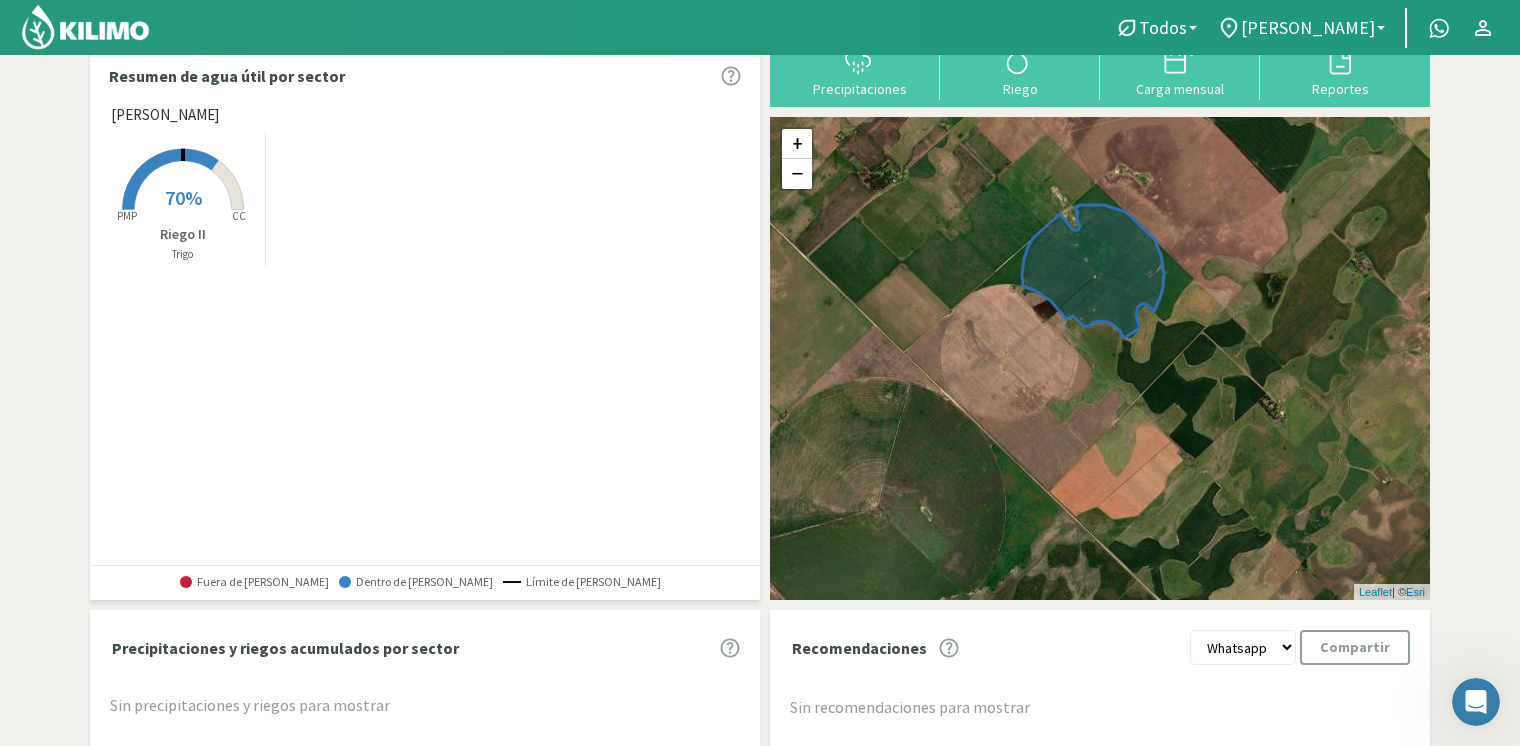 scroll, scrollTop: 0, scrollLeft: 0, axis: both 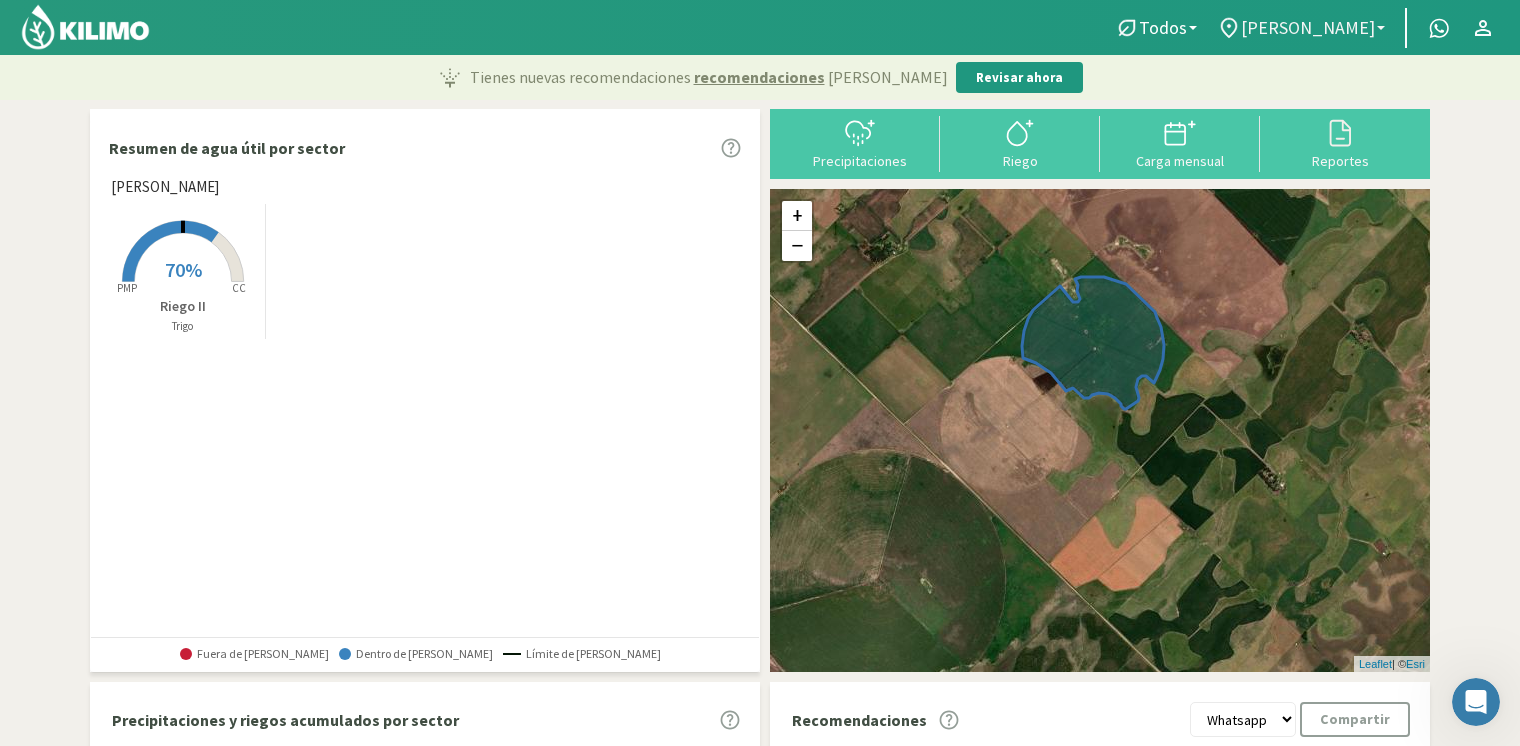 click on "[PERSON_NAME]" 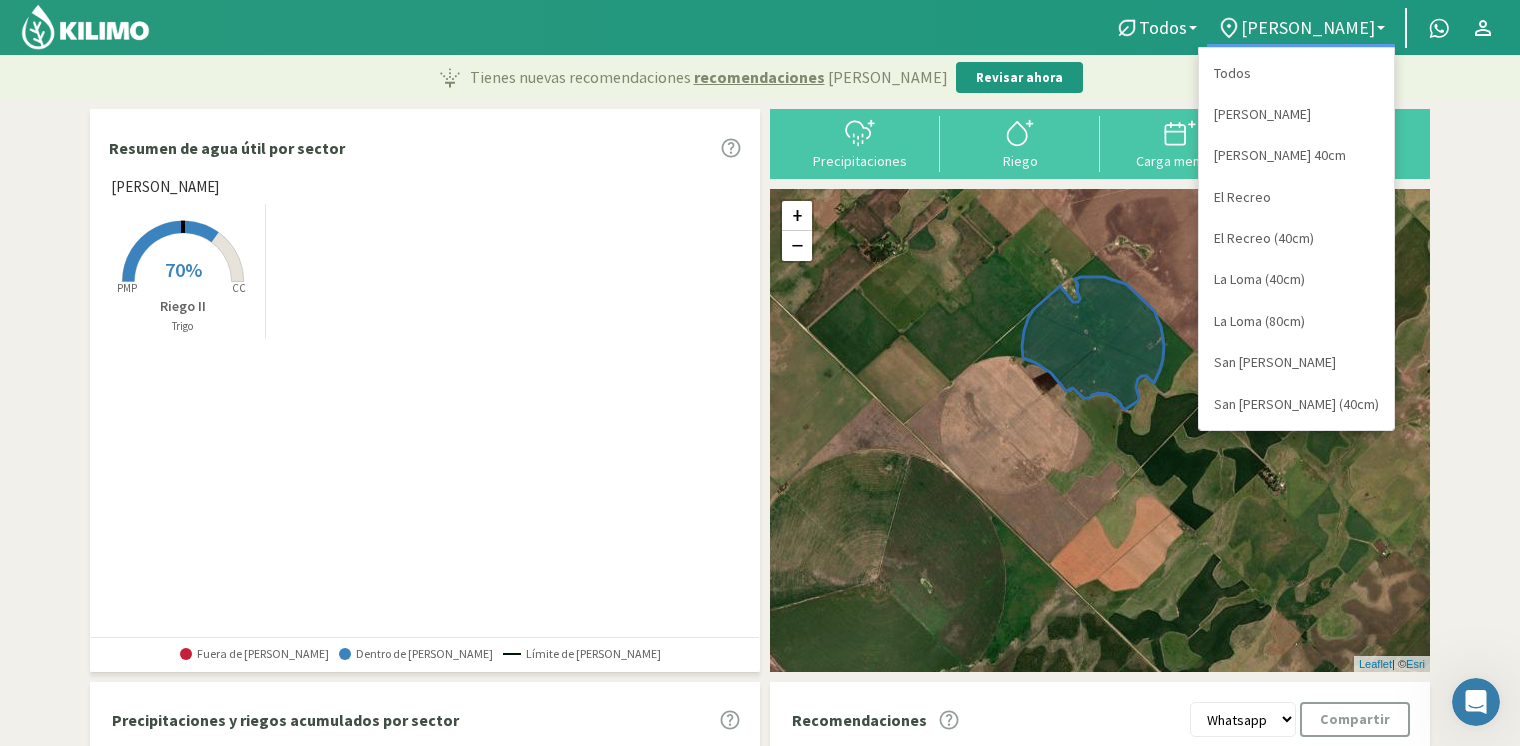 click on "Created with Highcharts 9.2.2 PMP CC 70%  Riego II   [PERSON_NAME]" 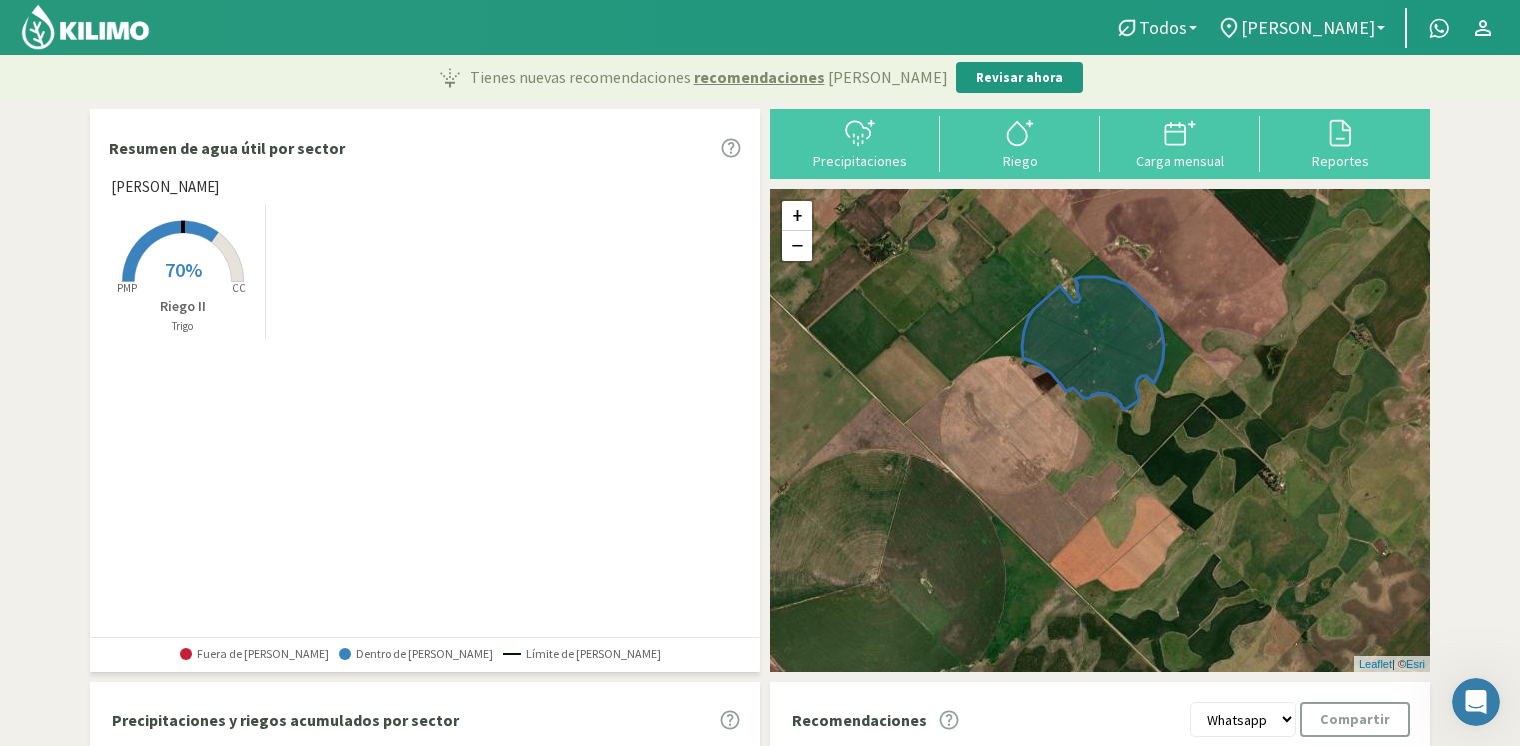 click on "Todos" 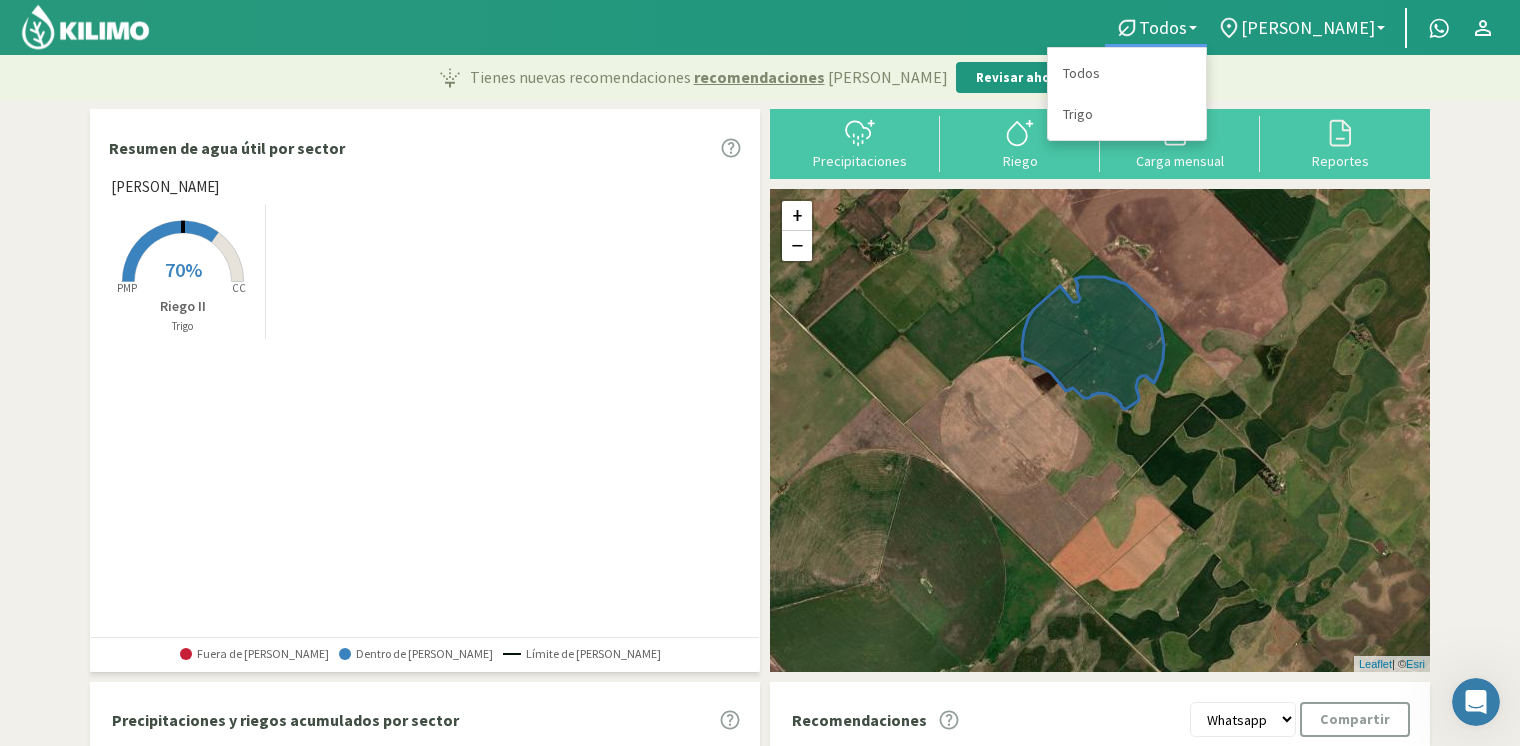 click on "Created with Highcharts 9.2.2 PMP CC 70%  Riego II   [PERSON_NAME]" 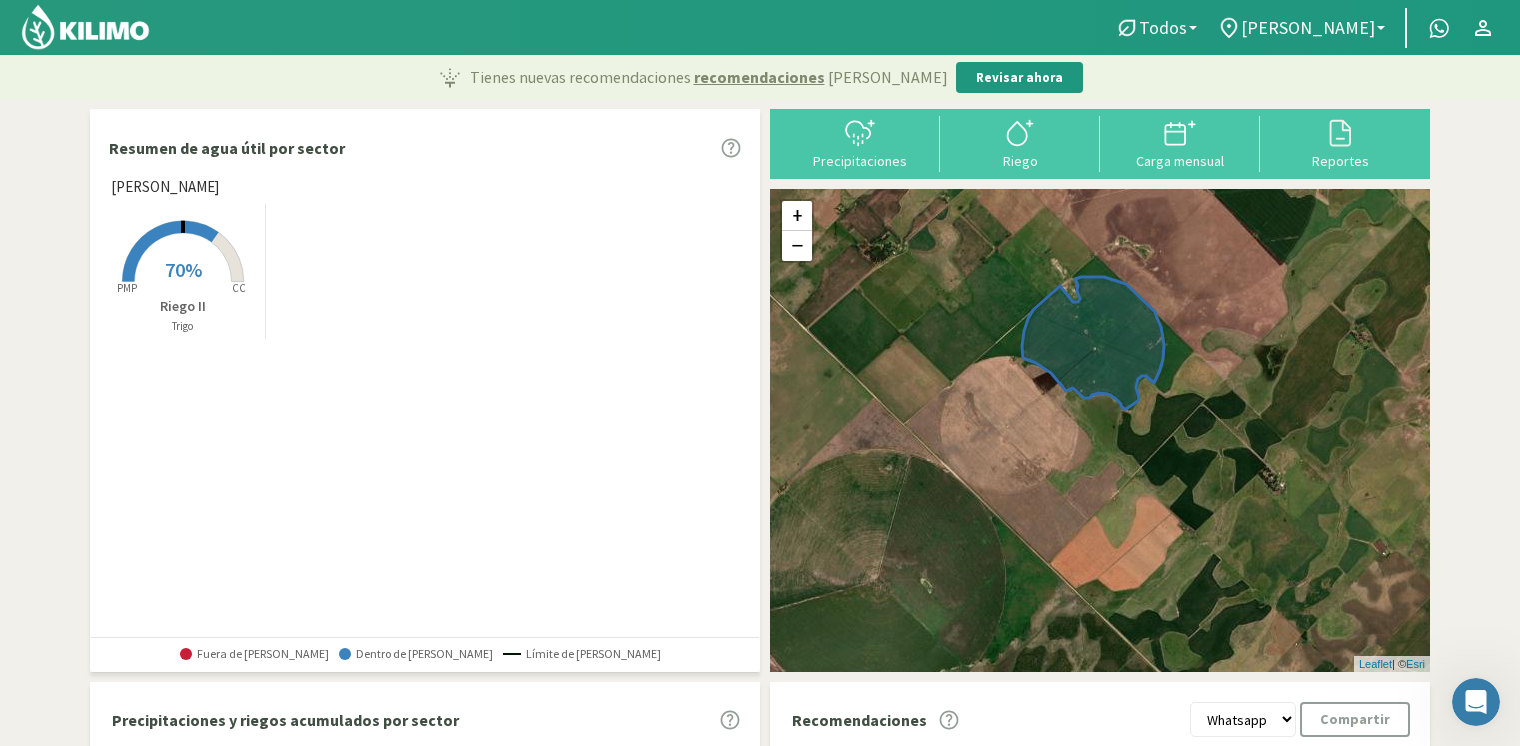 click 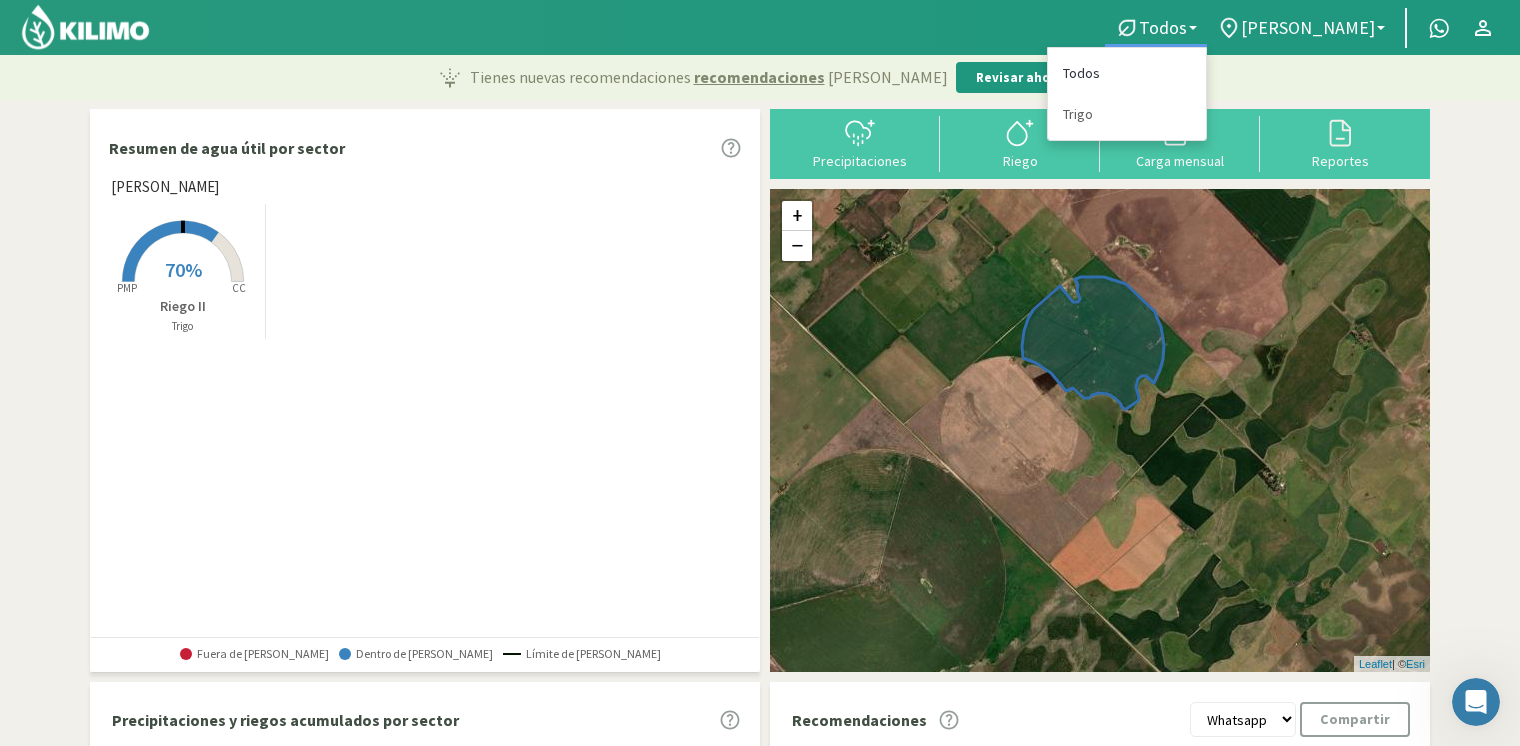 click on "Todos" 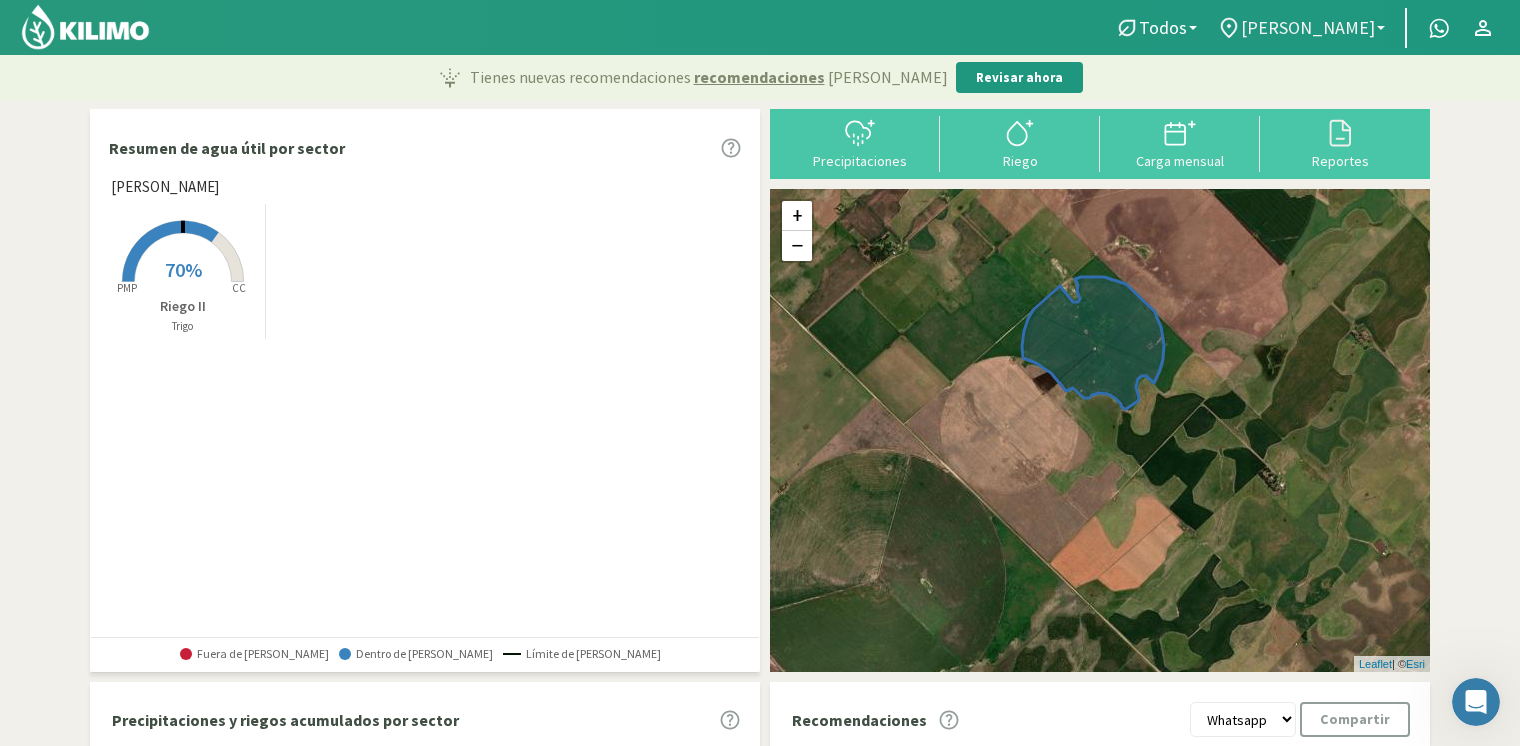 click on "[PERSON_NAME]" 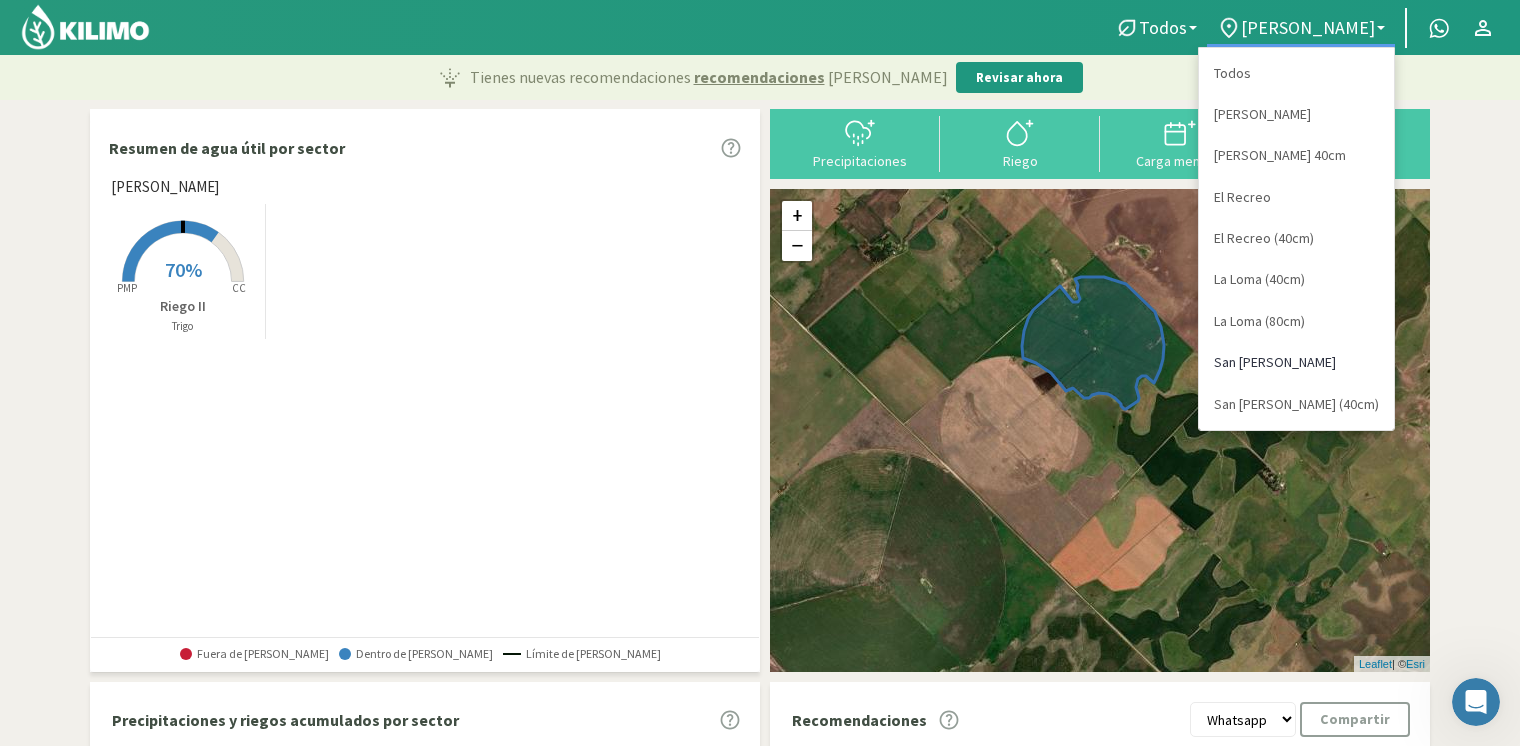 click on "San [PERSON_NAME]" 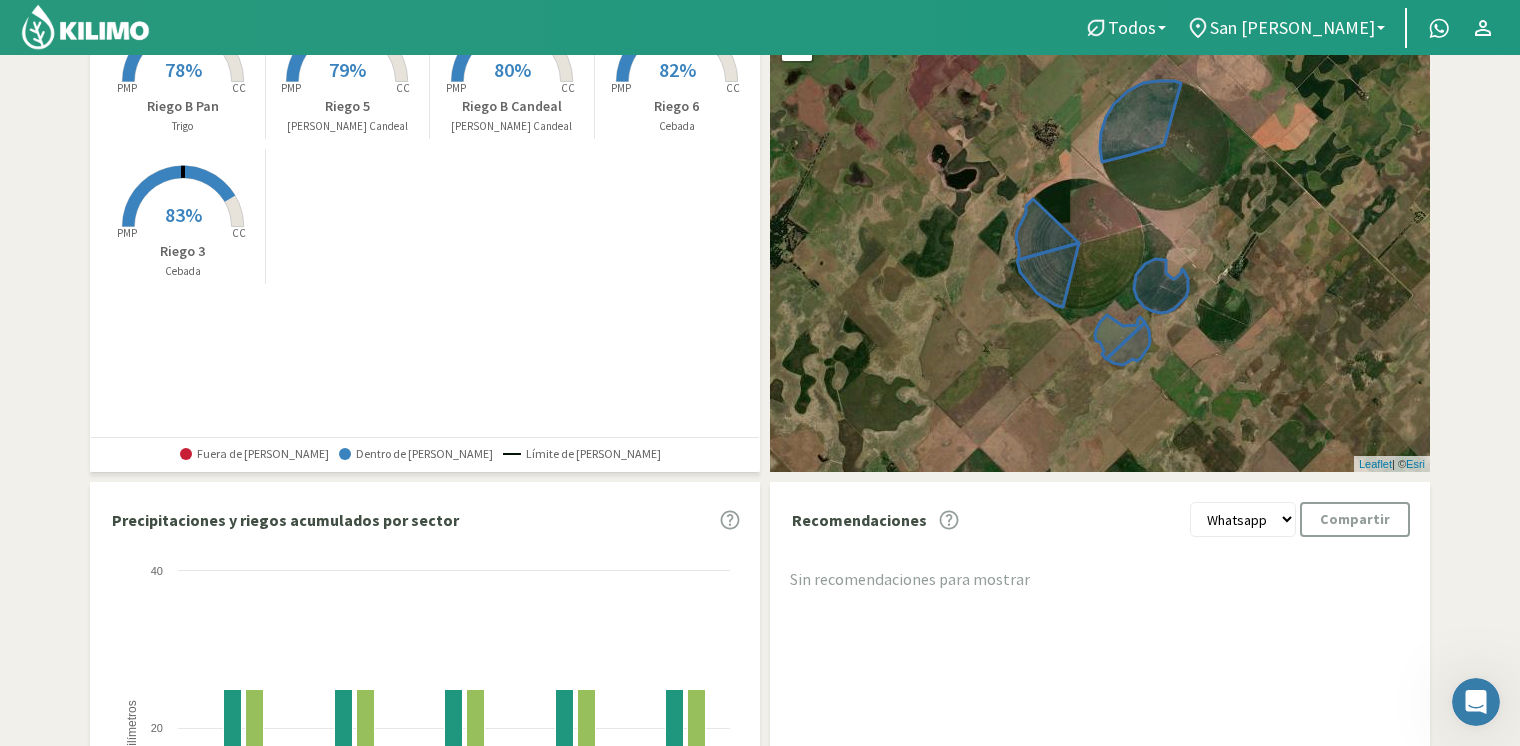 scroll, scrollTop: 0, scrollLeft: 0, axis: both 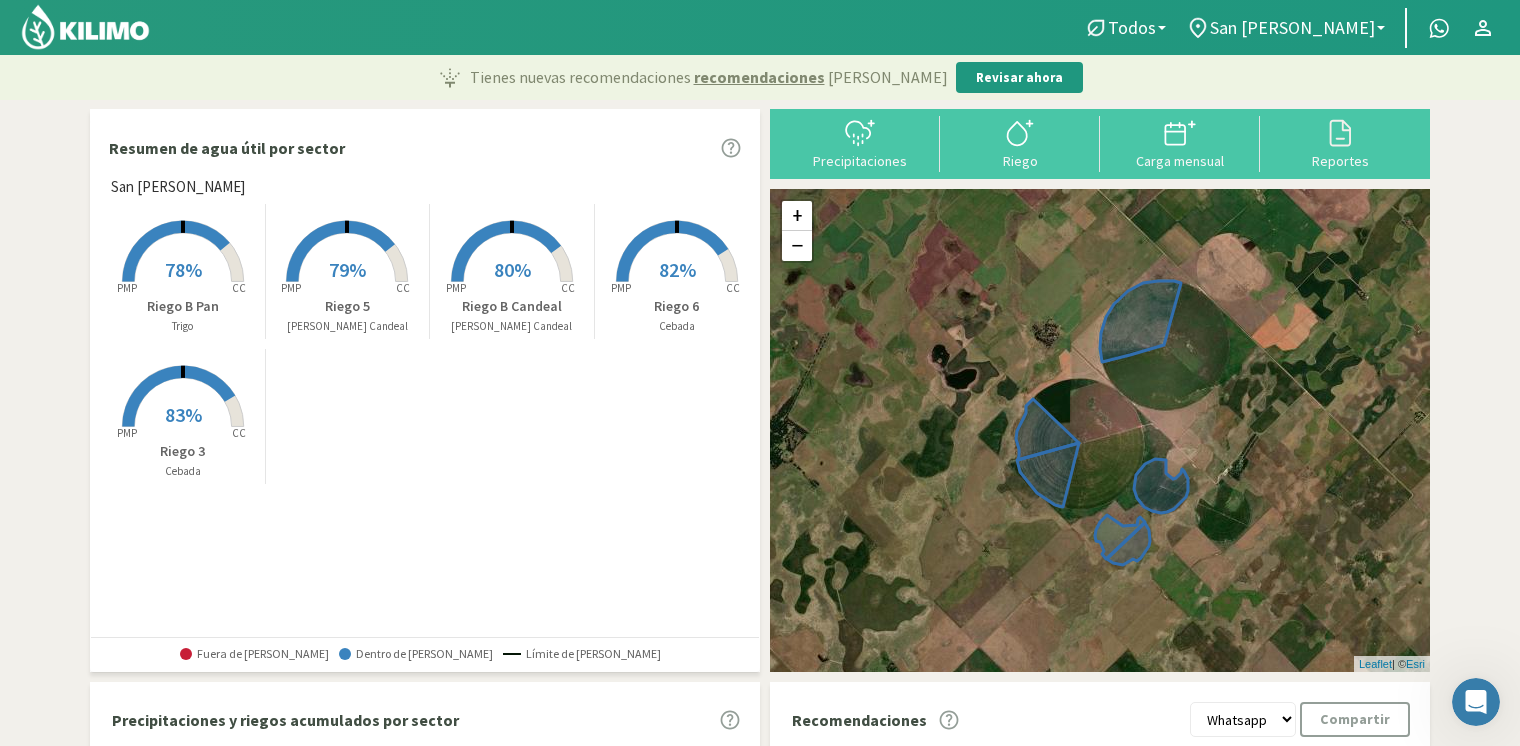 click 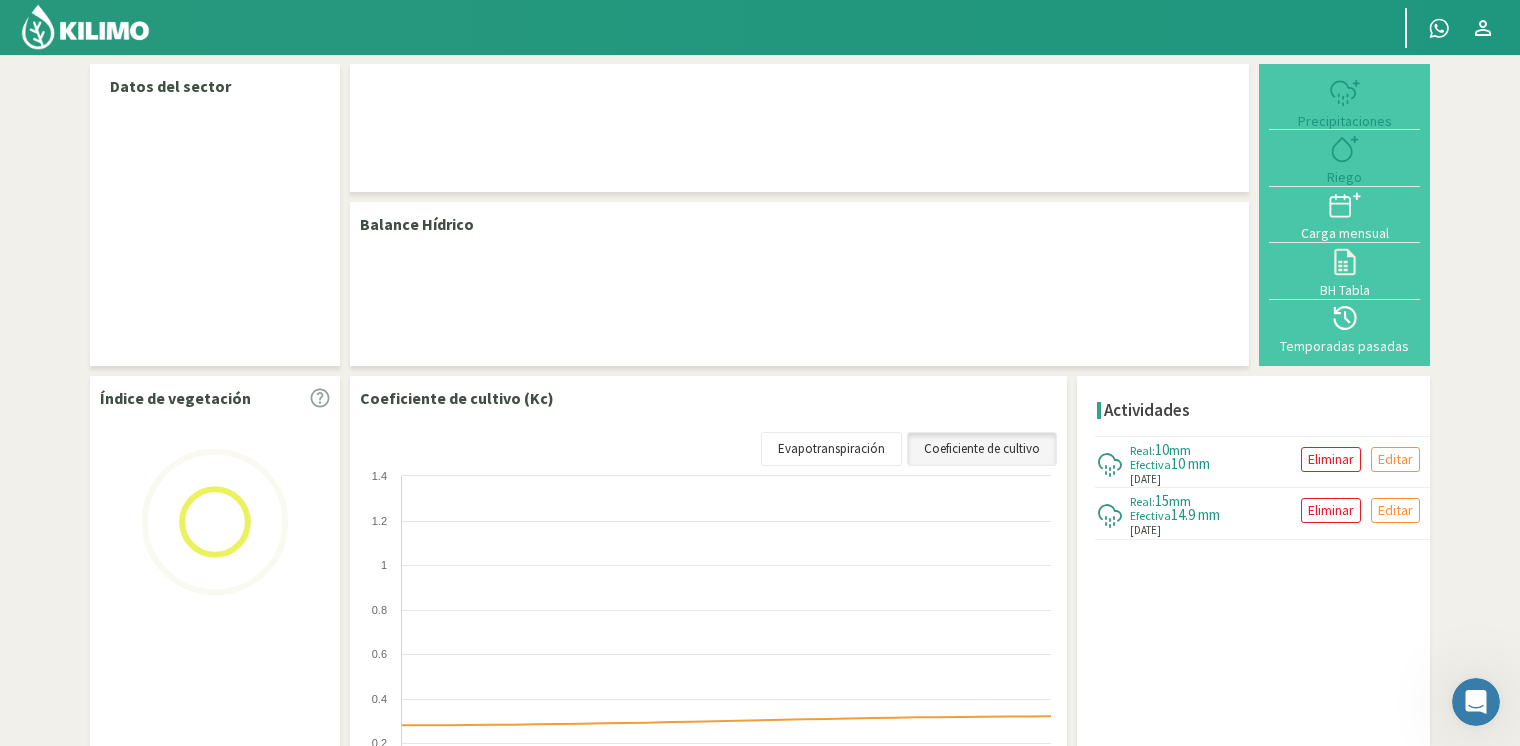 select on "6: Object" 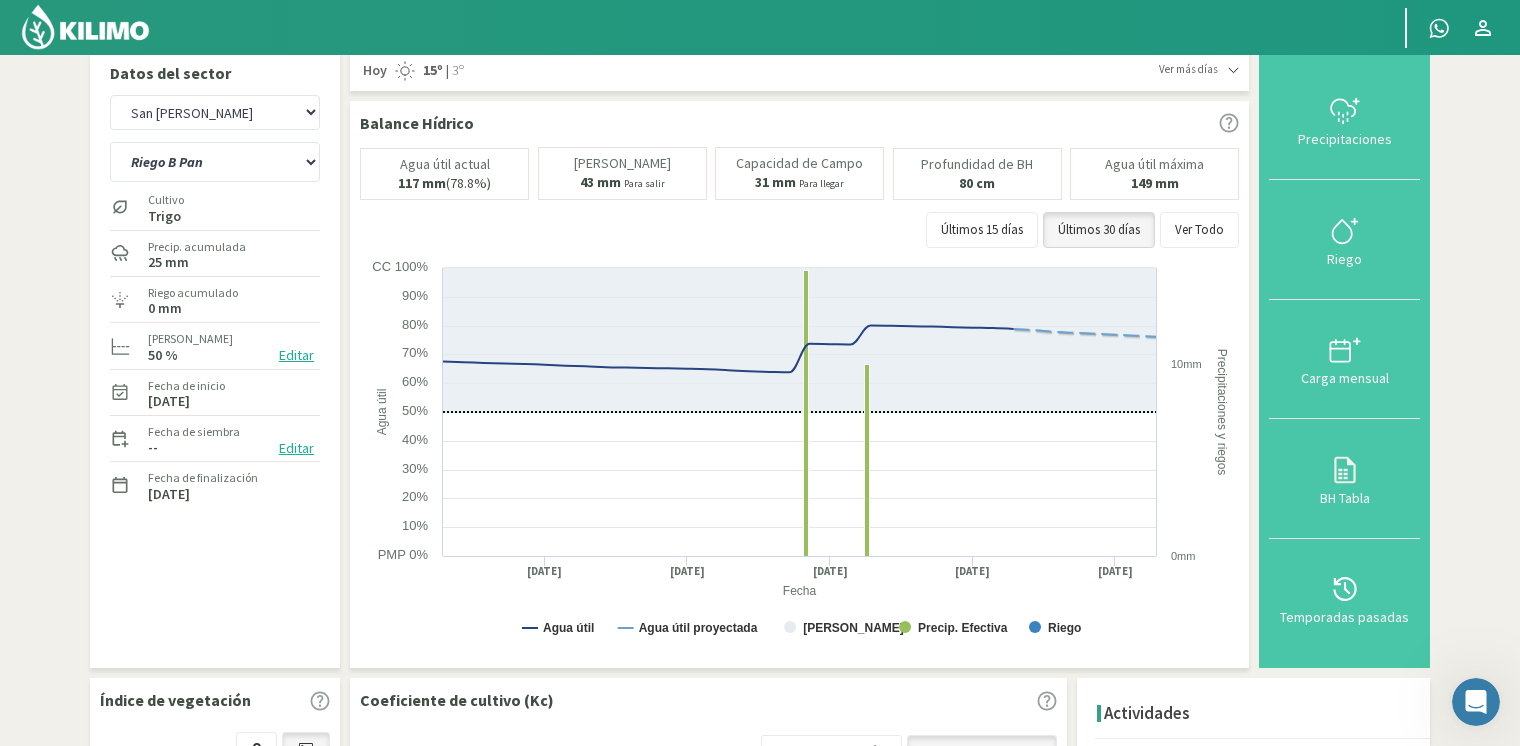 scroll, scrollTop: 0, scrollLeft: 0, axis: both 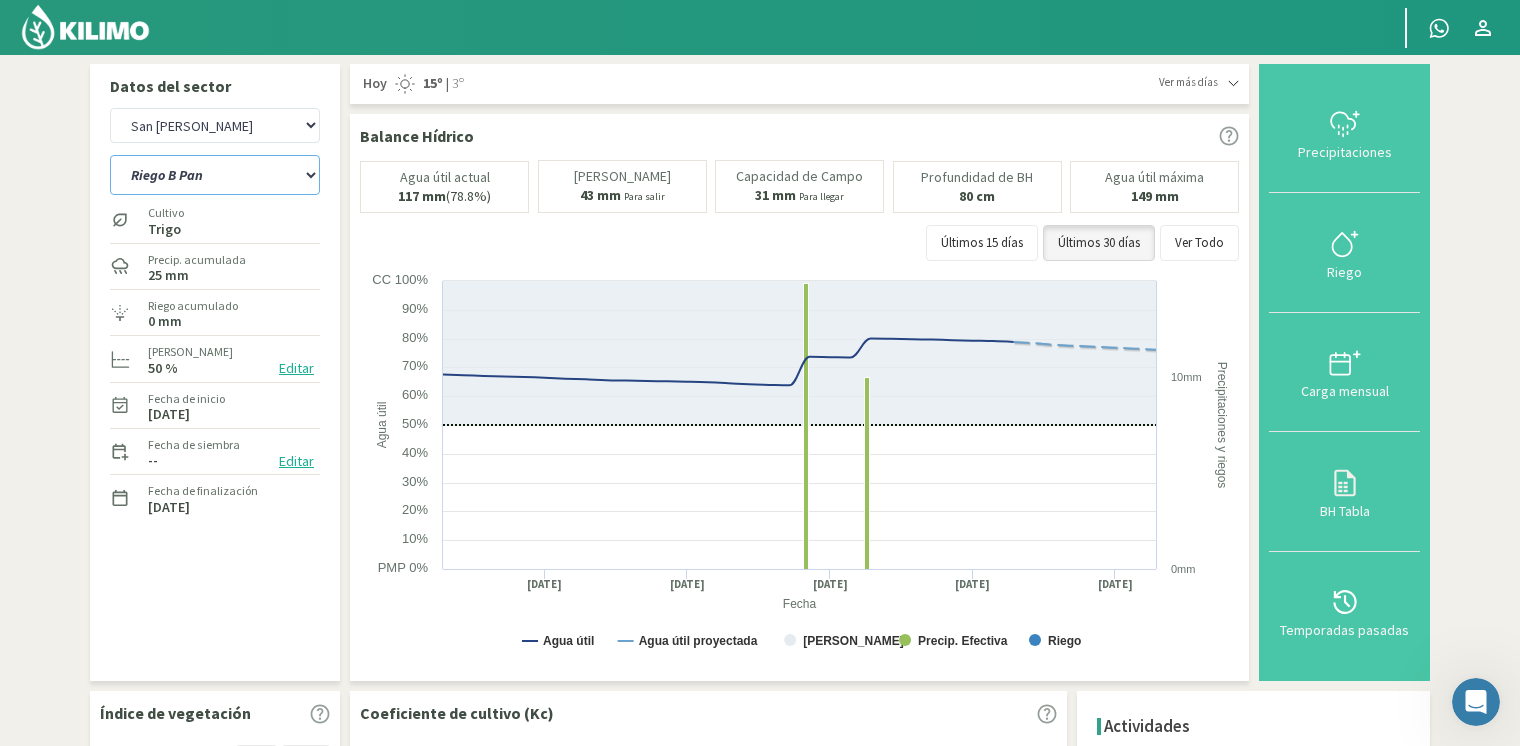 click on "[STREET_ADDRESS]" 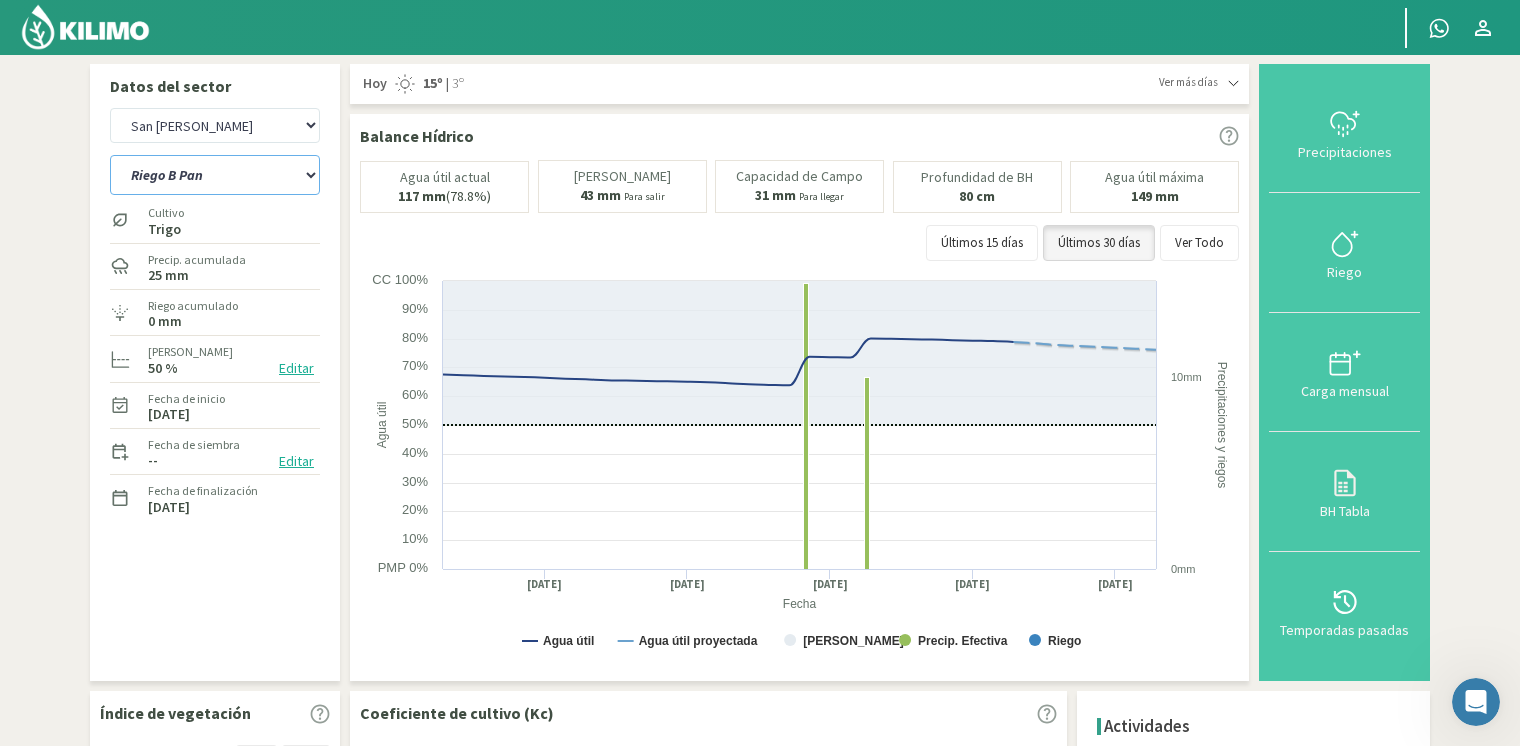 select on "3: Object" 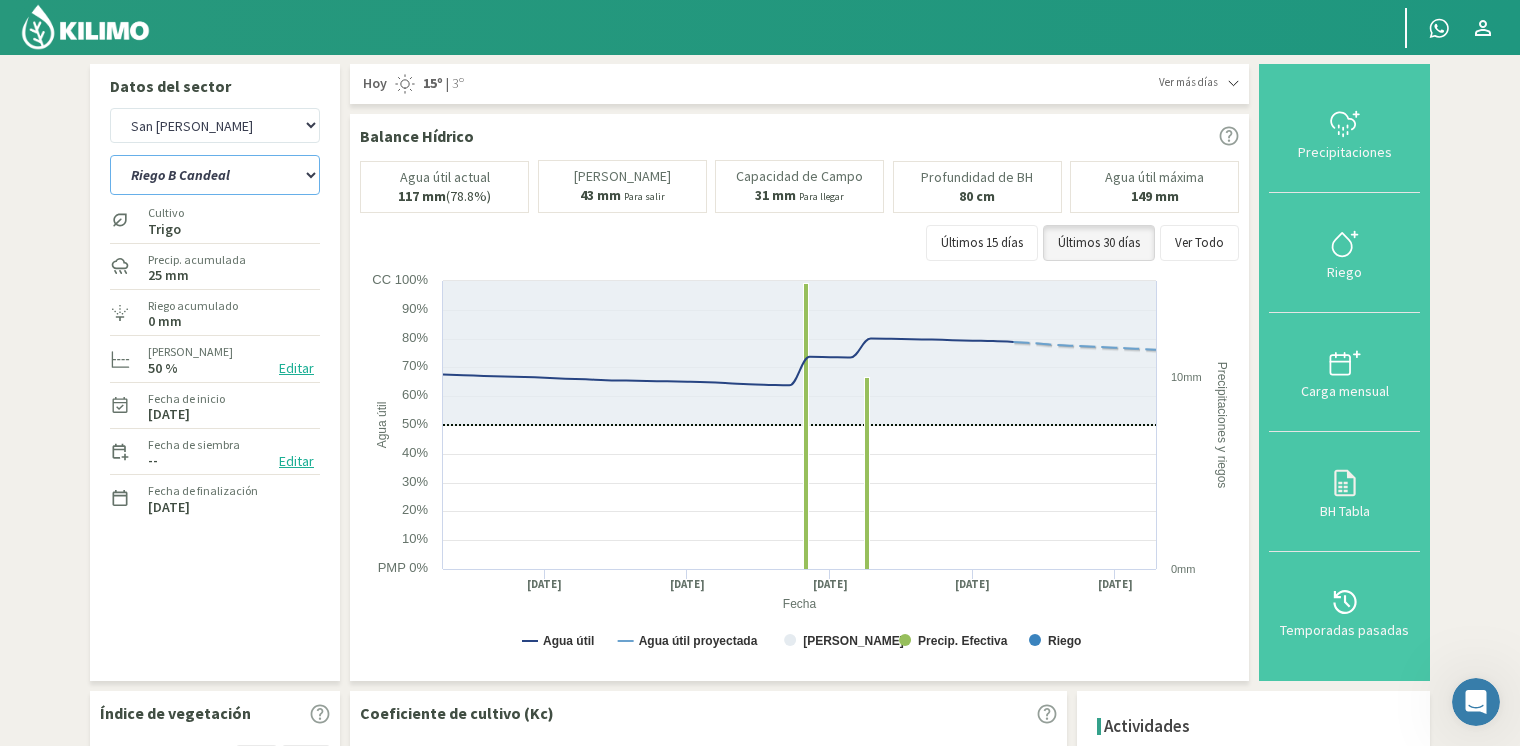 click on "[STREET_ADDRESS]" 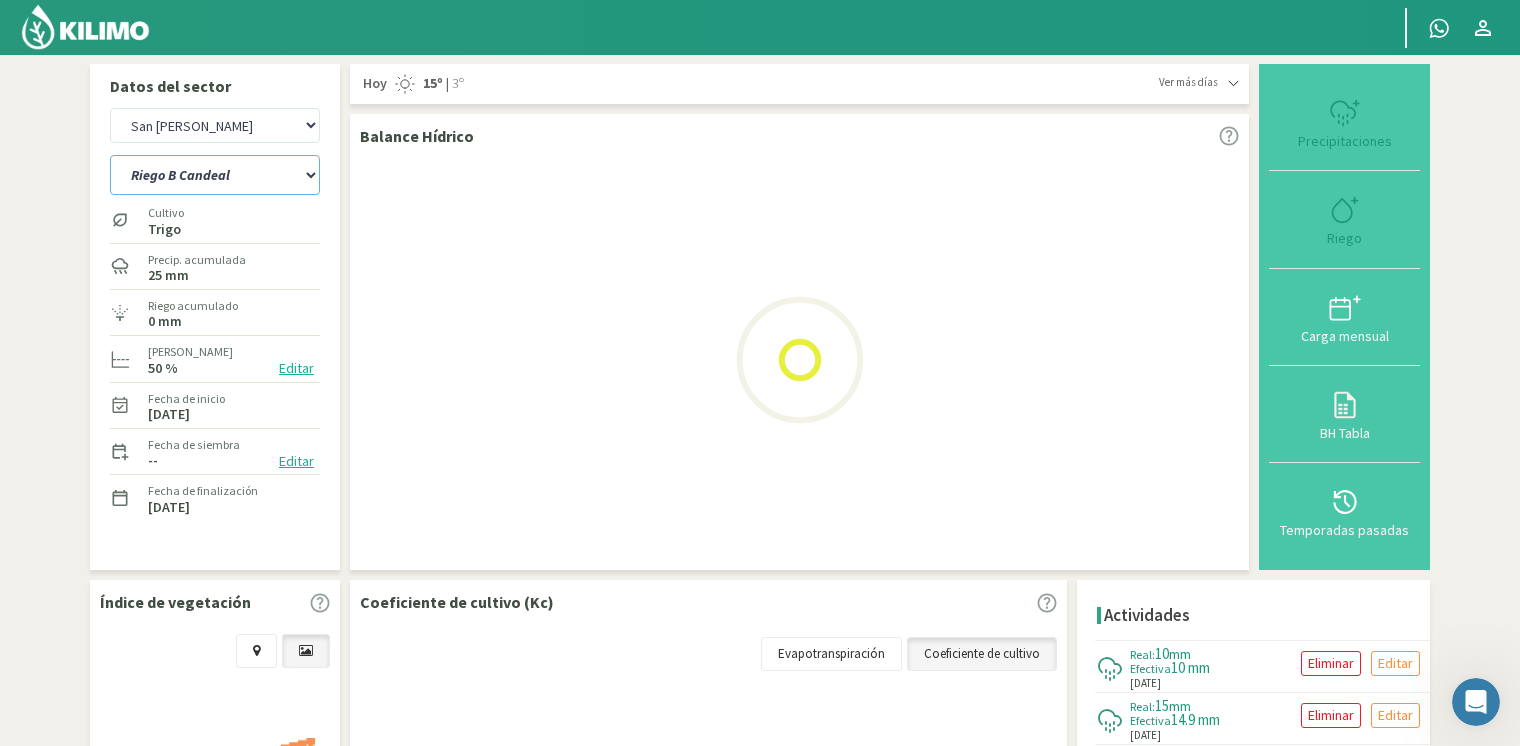 select on "14: Object" 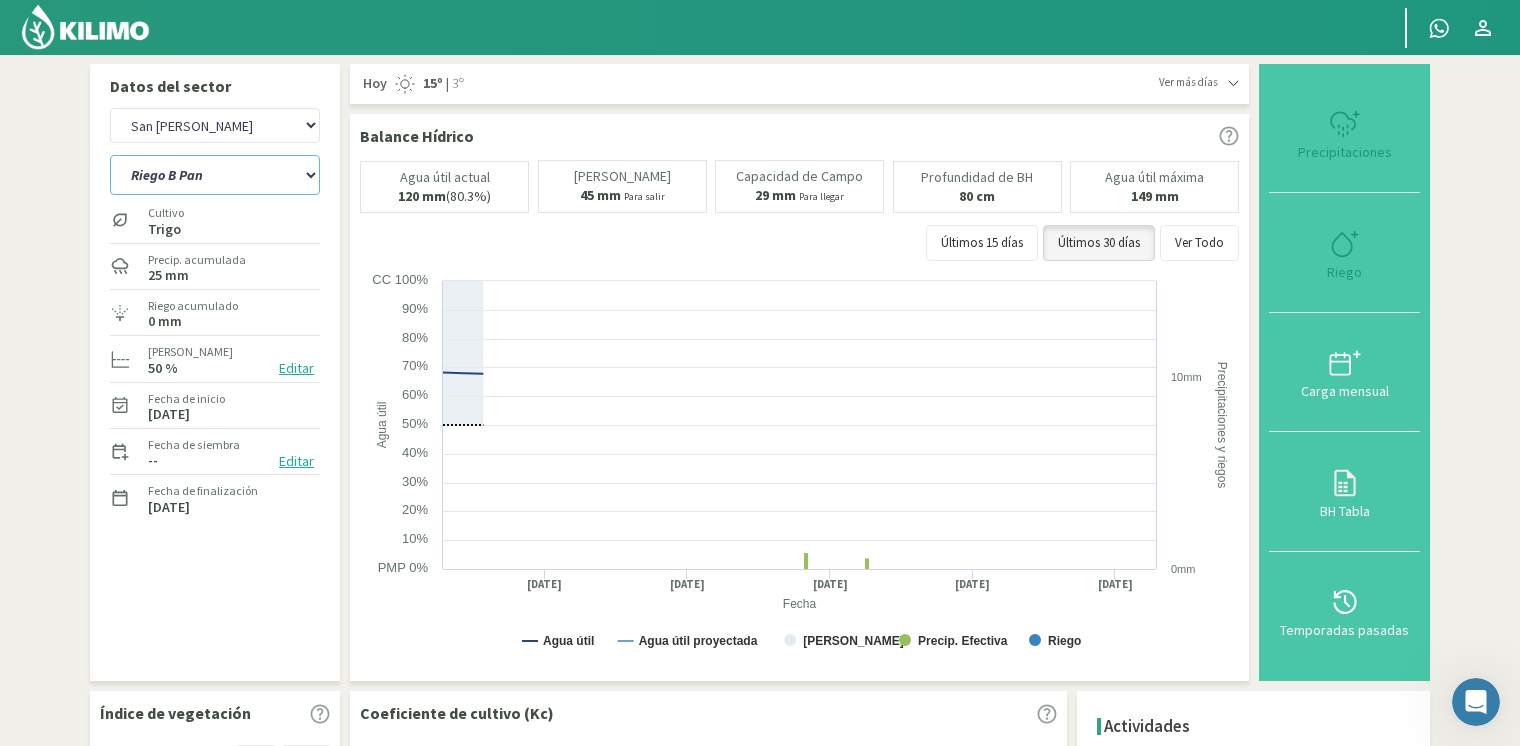 select on "8: Object" 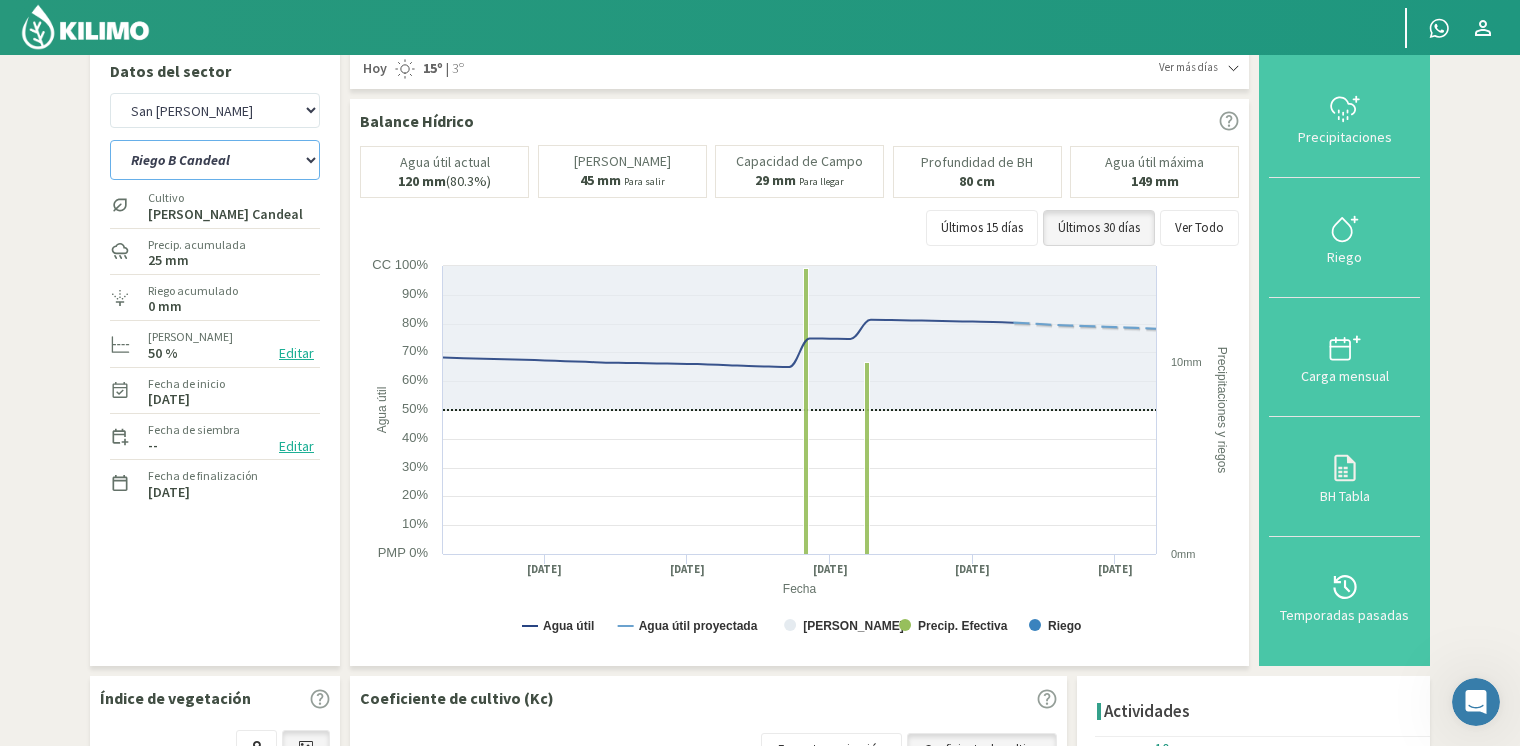 scroll, scrollTop: 0, scrollLeft: 0, axis: both 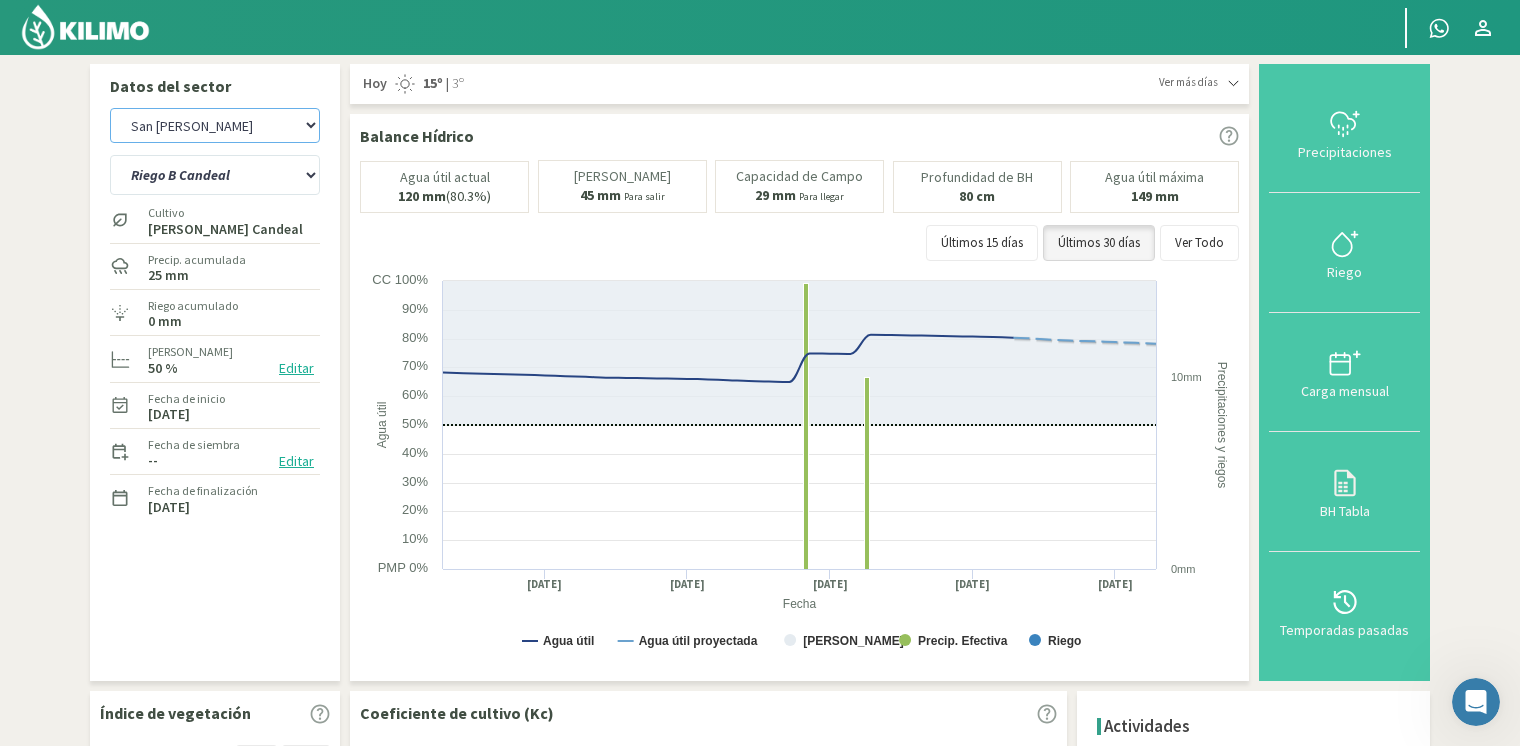 click on "[PERSON_NAME]   [PERSON_NAME] 40cm   El Recreo   El Recreo (40cm)   La Loma (40cm)   [GEOGRAPHIC_DATA] (80cm)   San [PERSON_NAME]   San [PERSON_NAME] (40cm)" 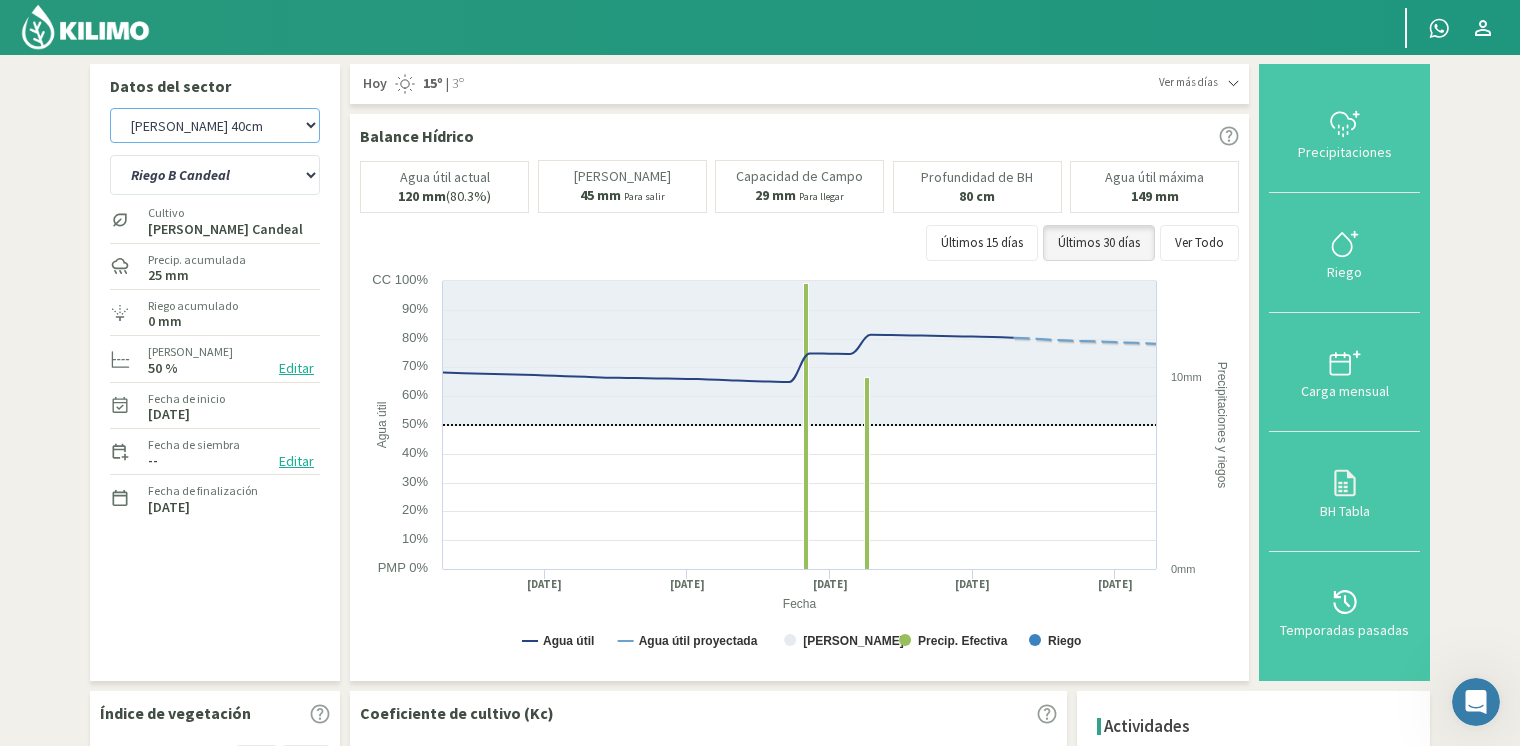 click on "[PERSON_NAME]   [PERSON_NAME] 40cm   El Recreo   El Recreo (40cm)   La Loma (40cm)   [GEOGRAPHIC_DATA] (80cm)   San [PERSON_NAME]   San [PERSON_NAME] (40cm)" 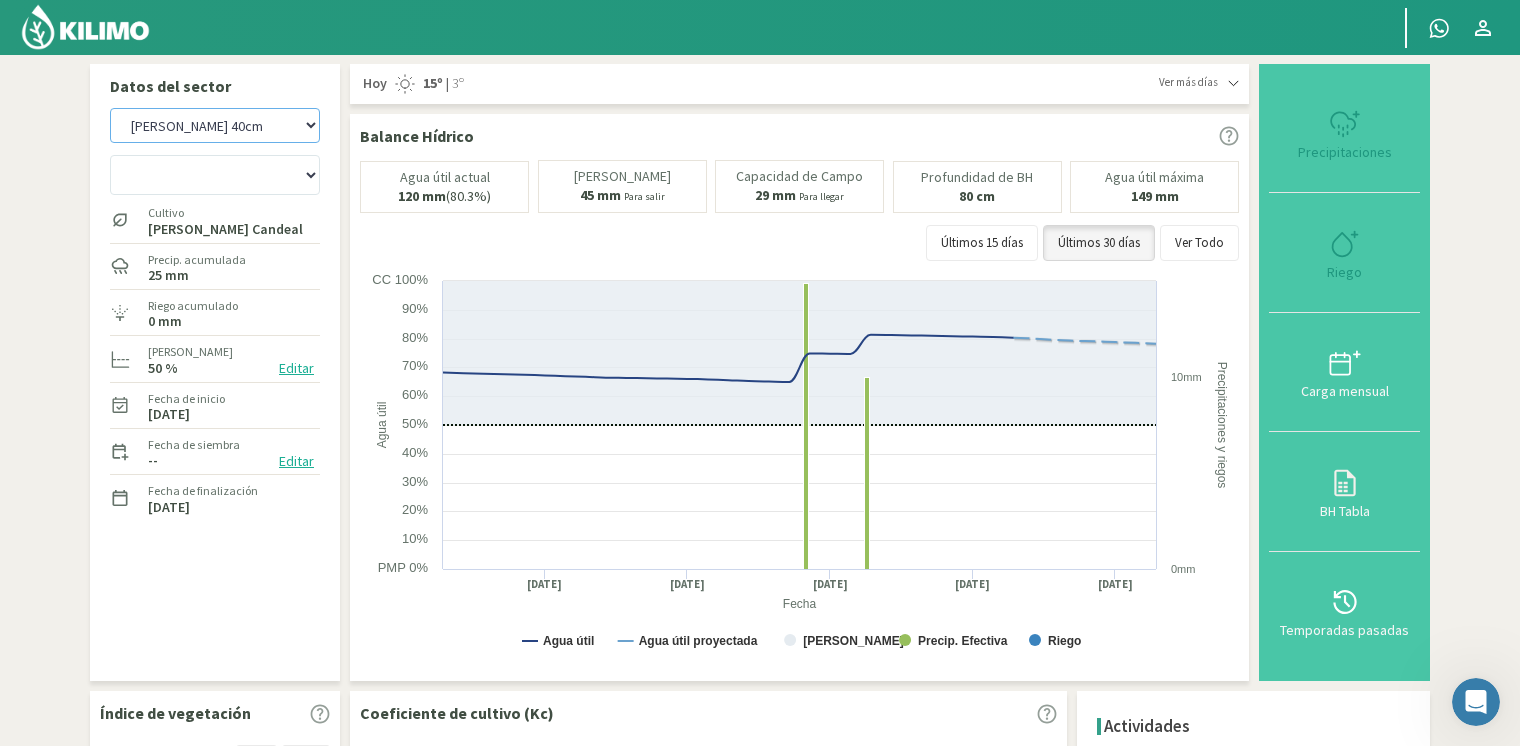 select on "17: Object" 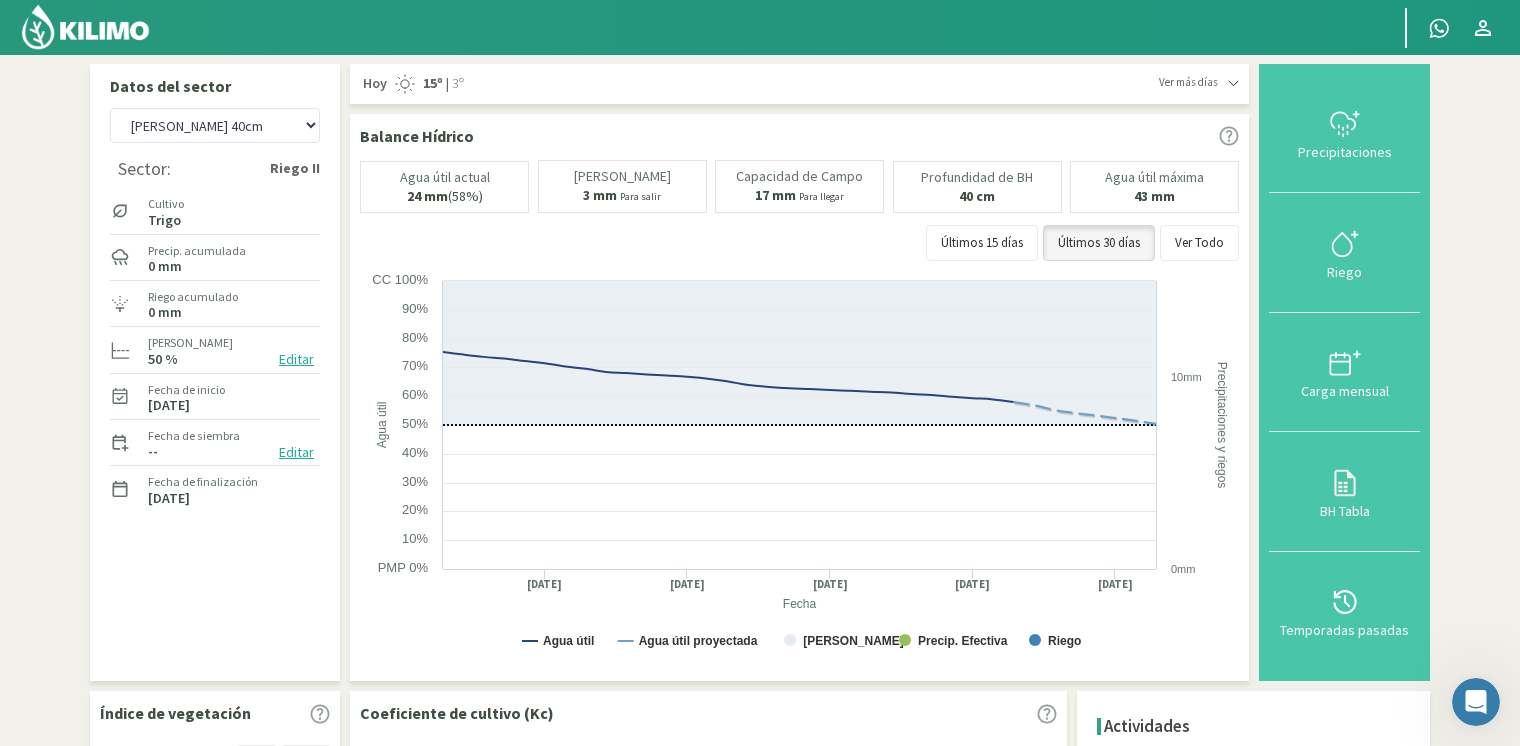 click on "Precipitaciones" at bounding box center (1344, 152) 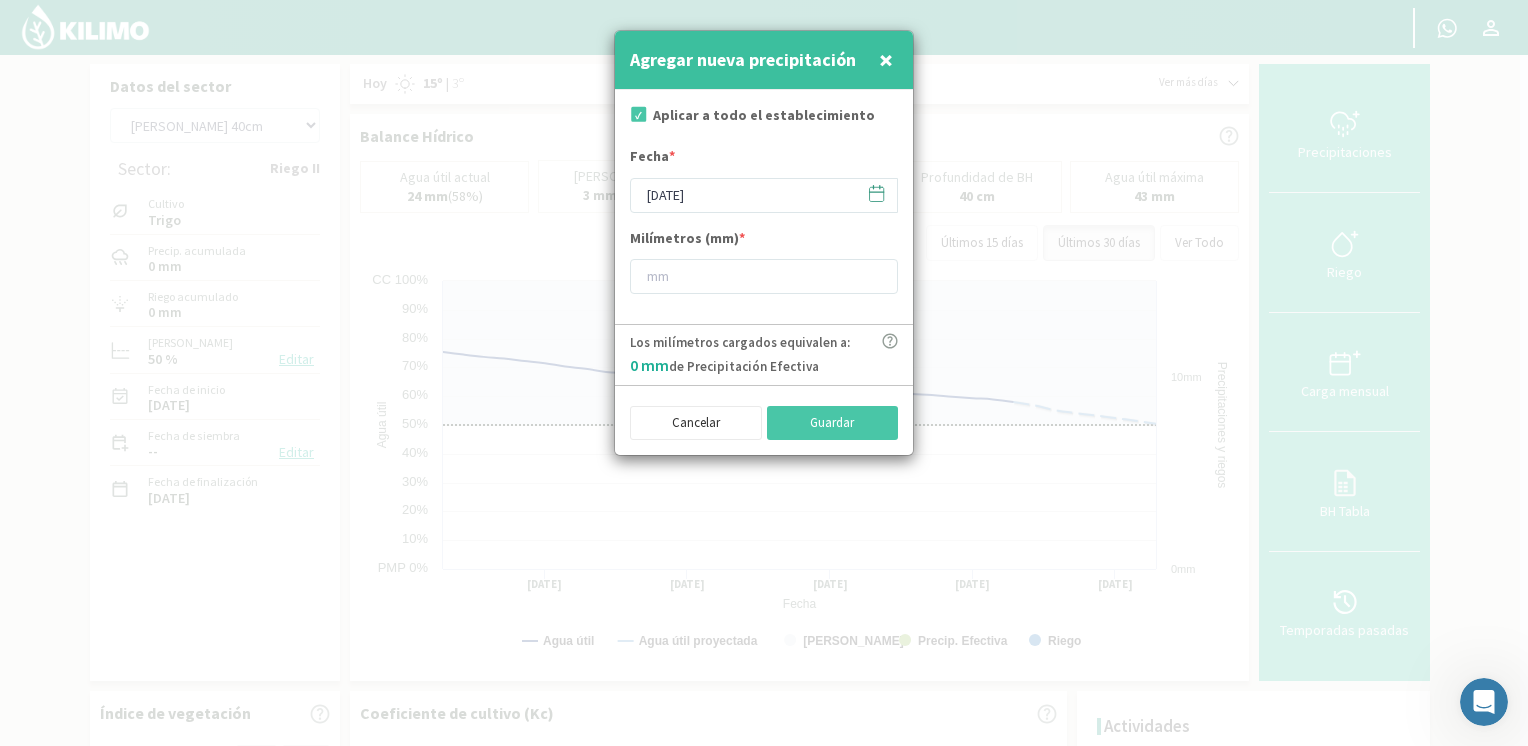 click 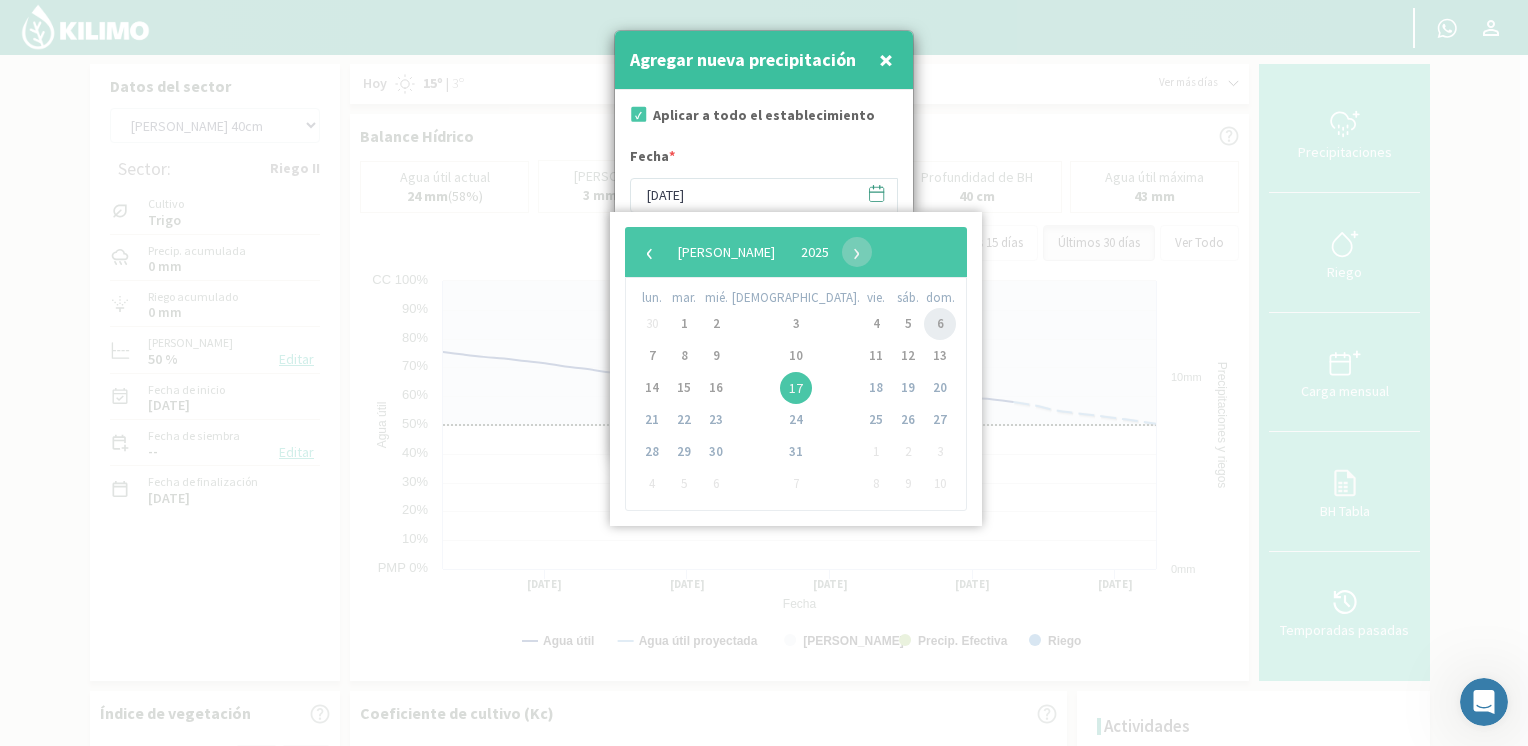 click on "6" 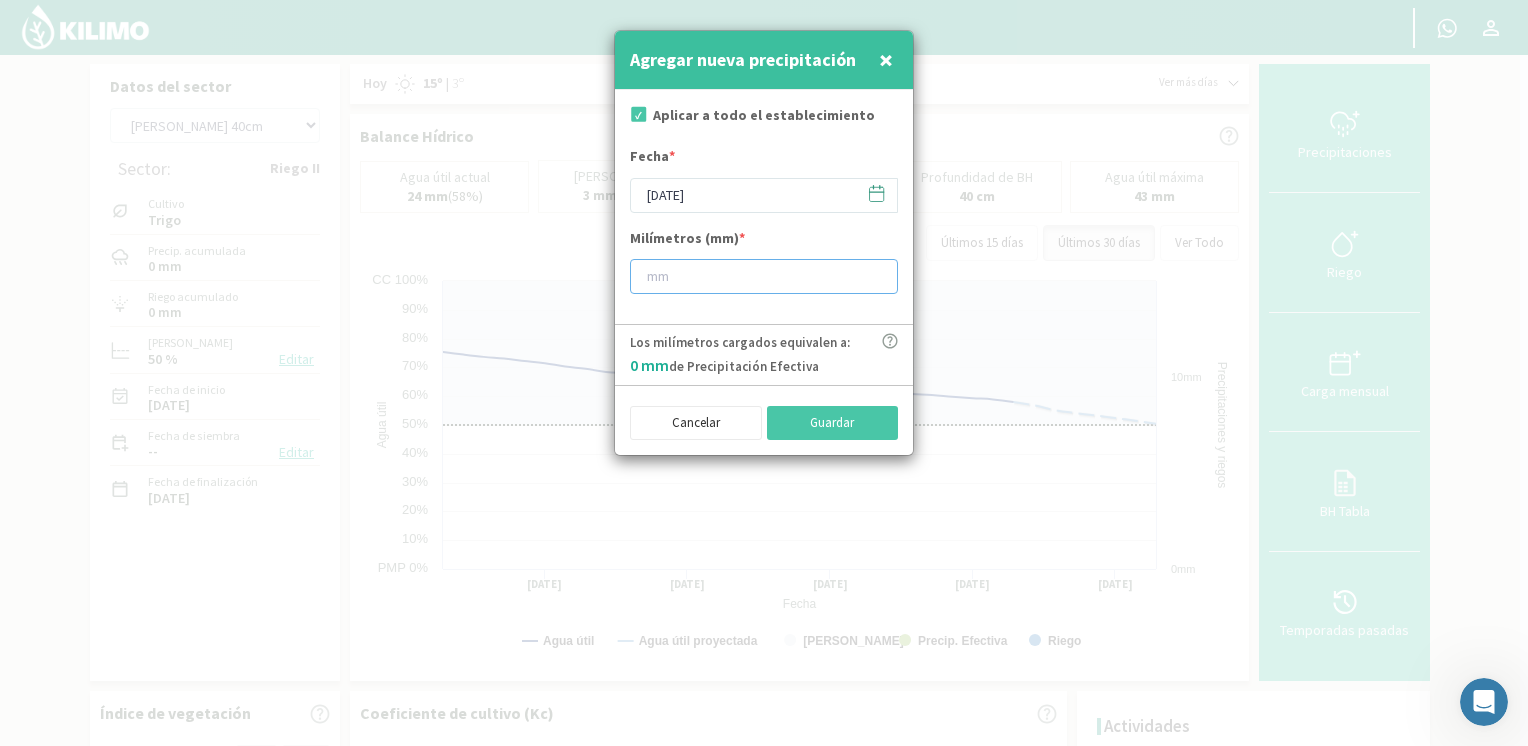 click at bounding box center [764, 276] 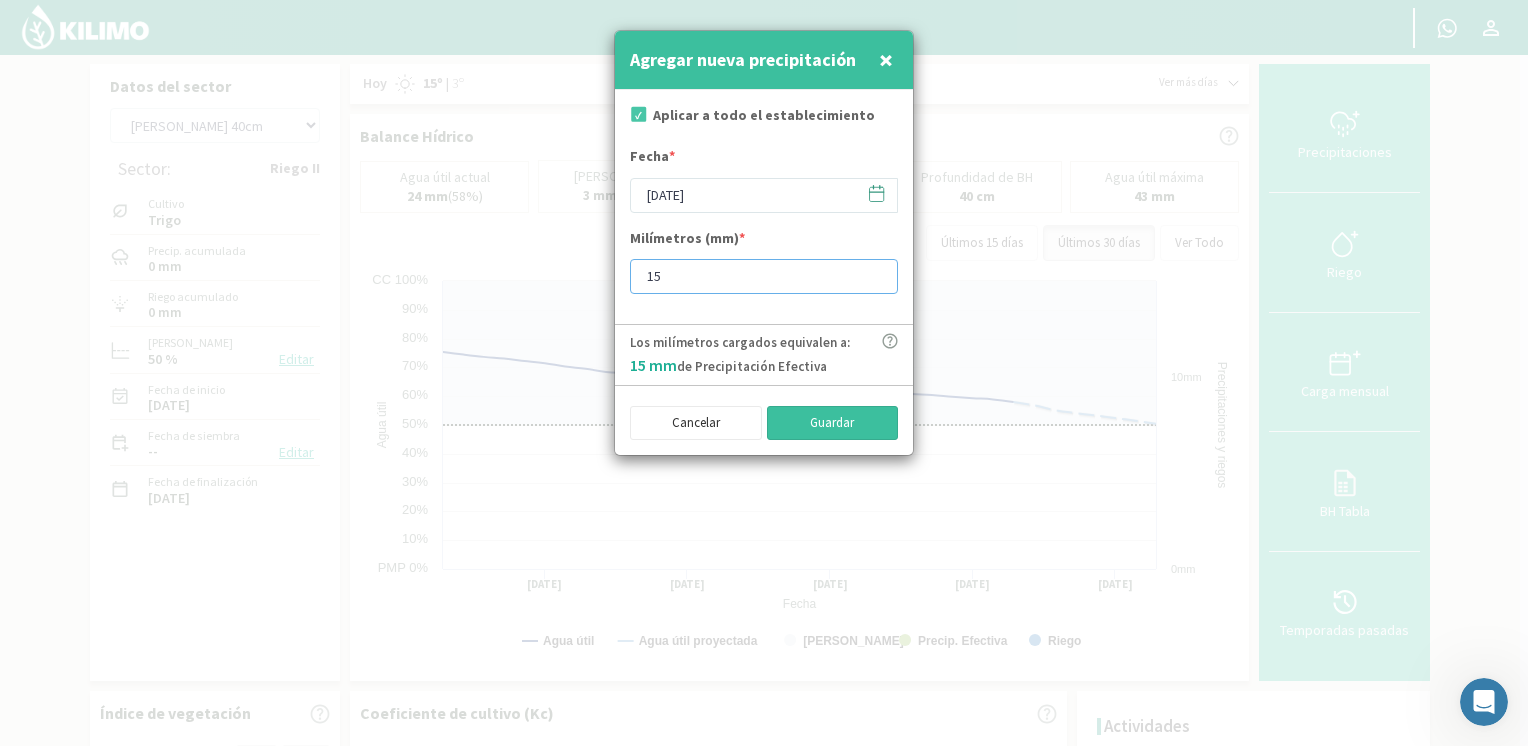 type on "15" 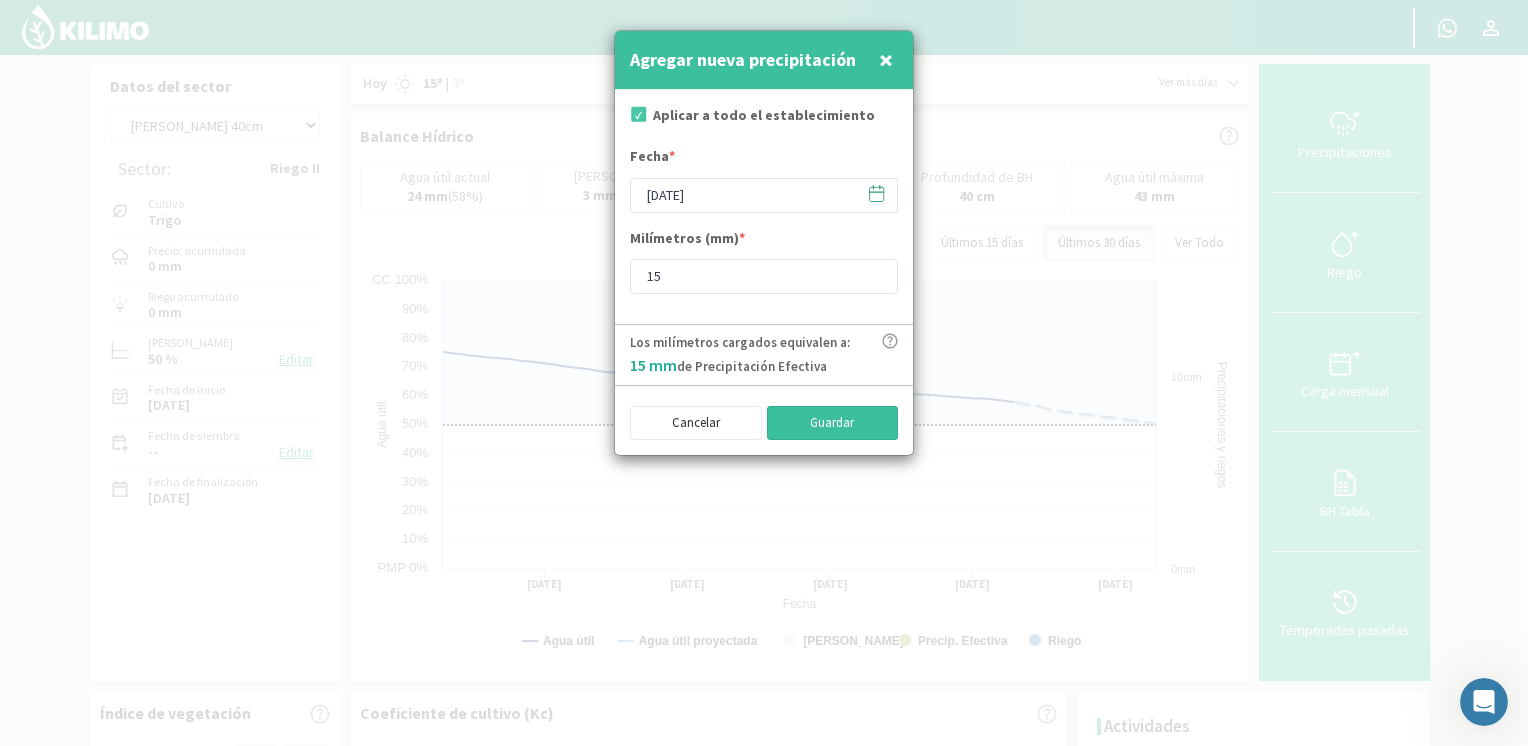 click on "Guardar" at bounding box center (833, 423) 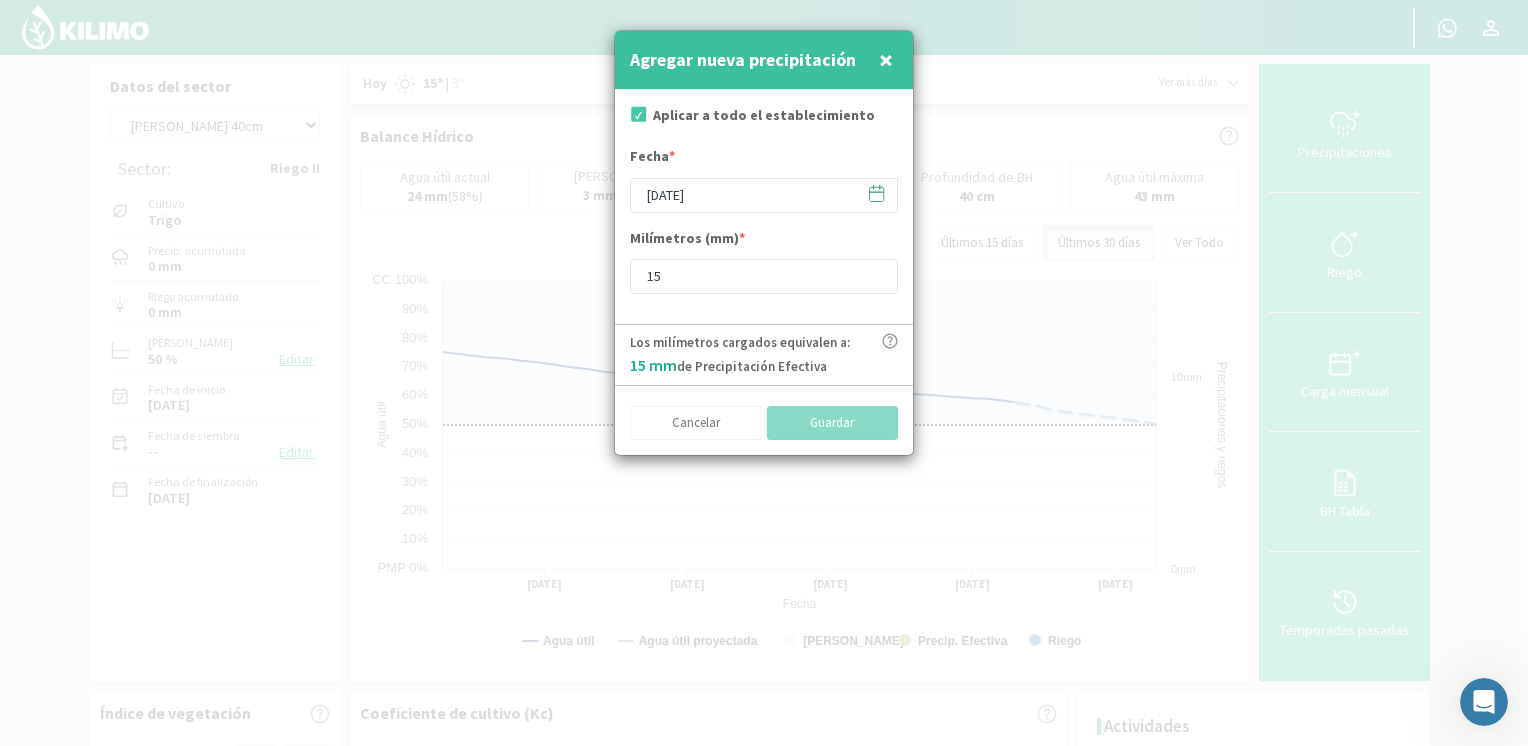 type on "[DATE]" 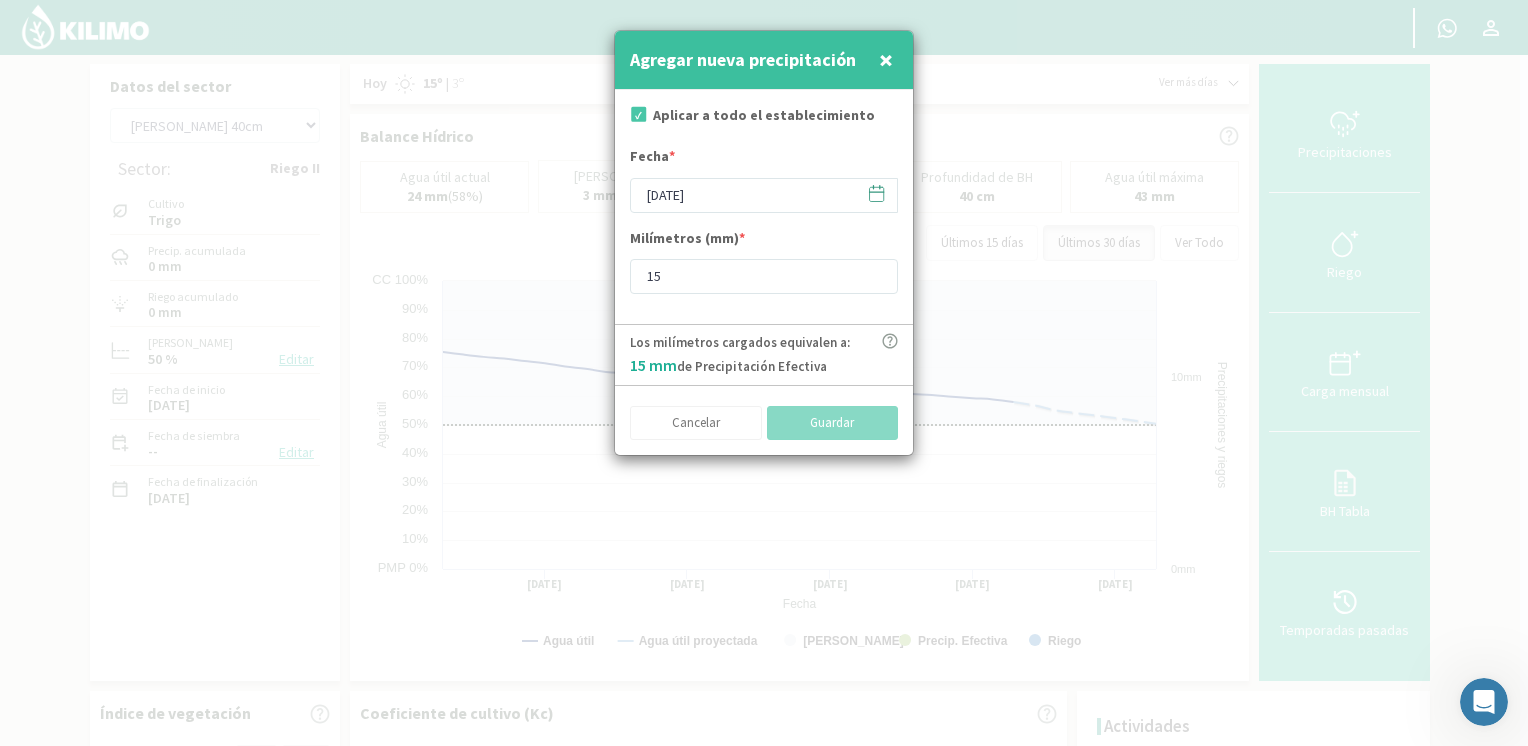 type 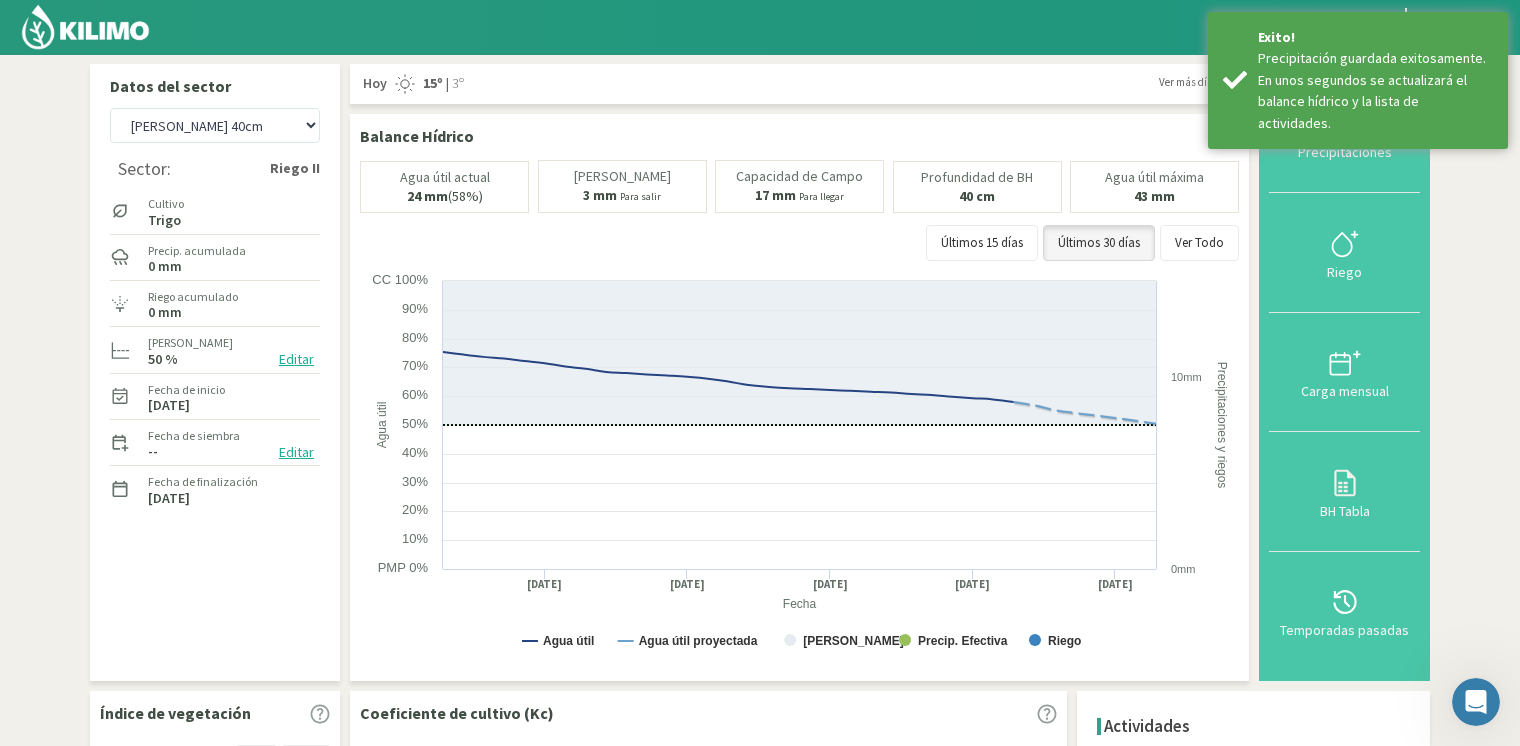 click on "Precipitaciones" at bounding box center (1344, 152) 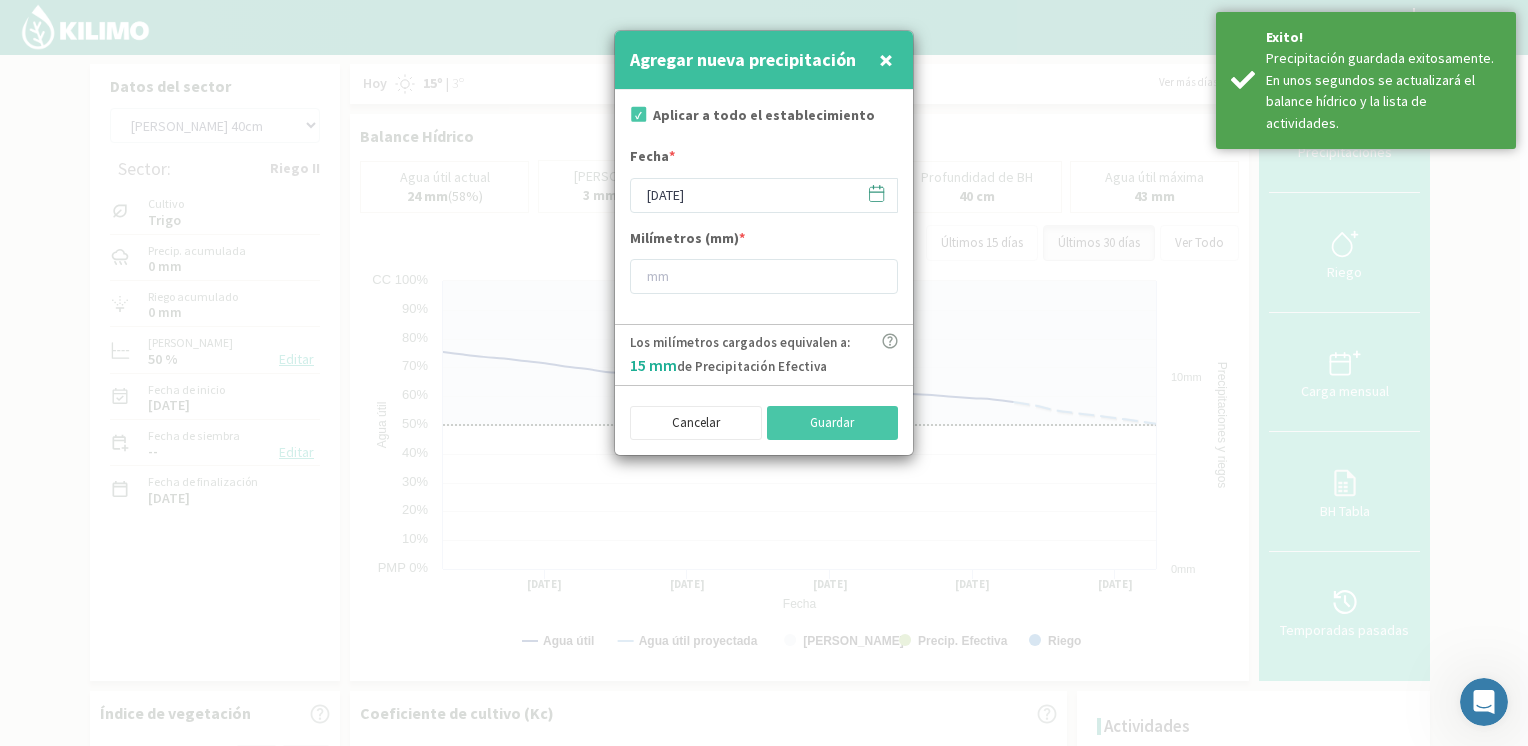 click 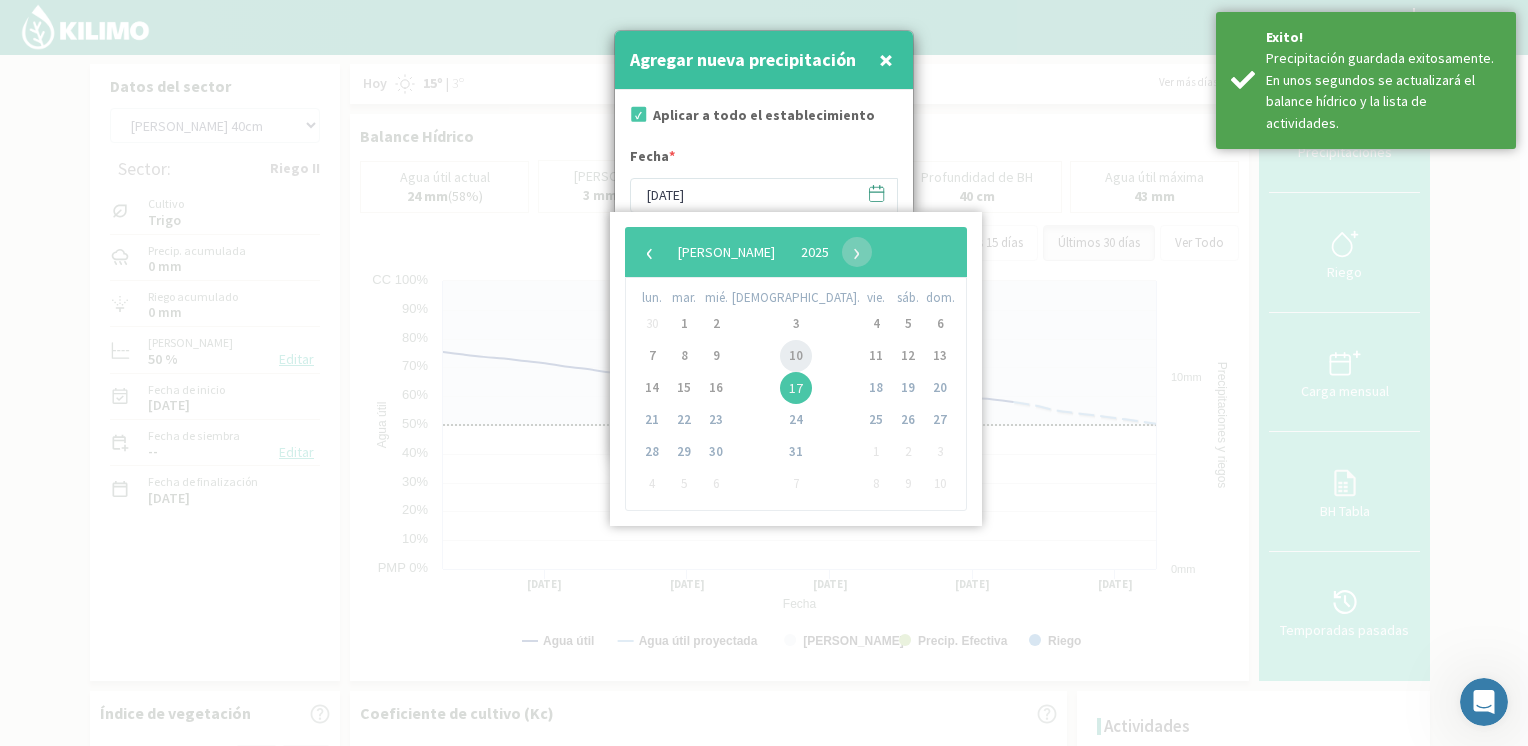 click on "10" 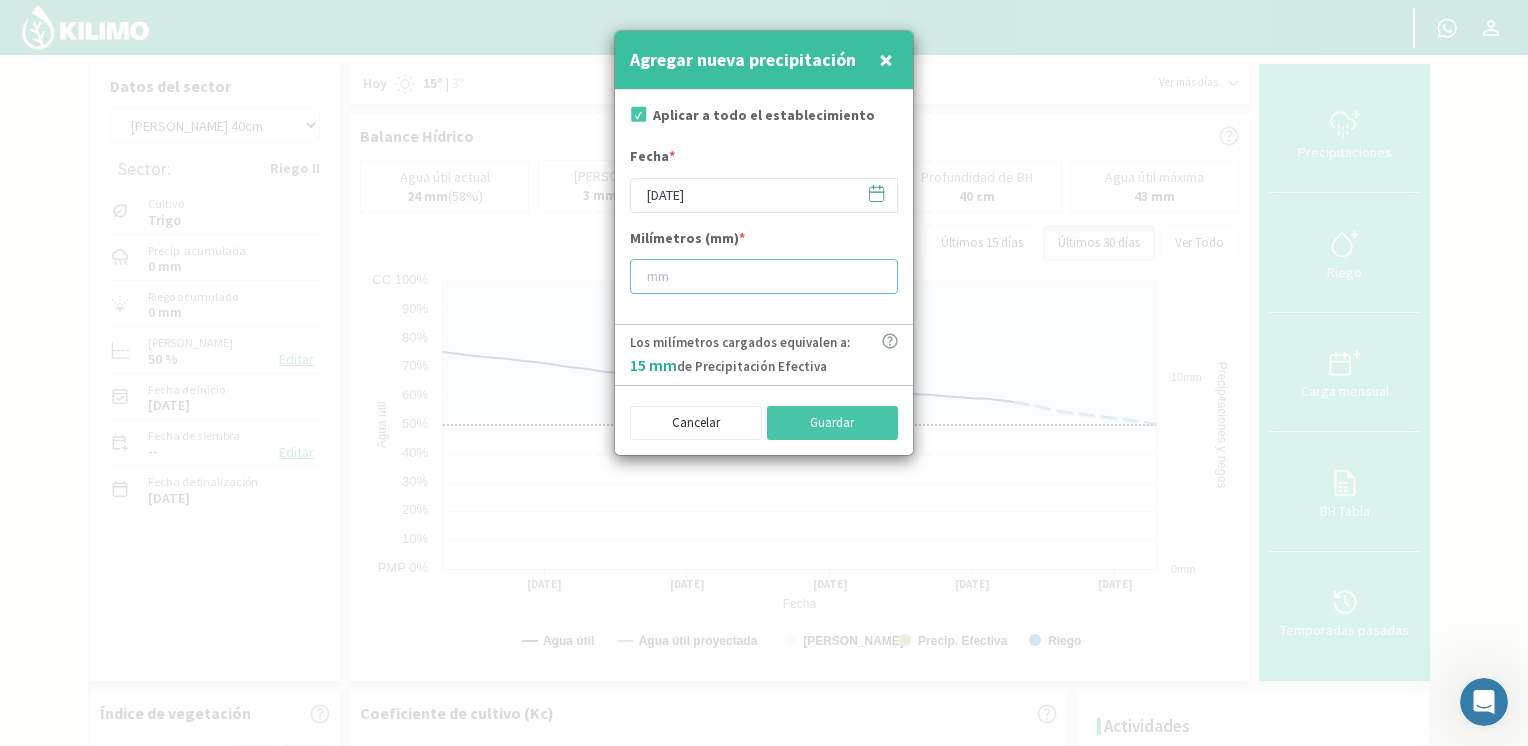 click at bounding box center [764, 276] 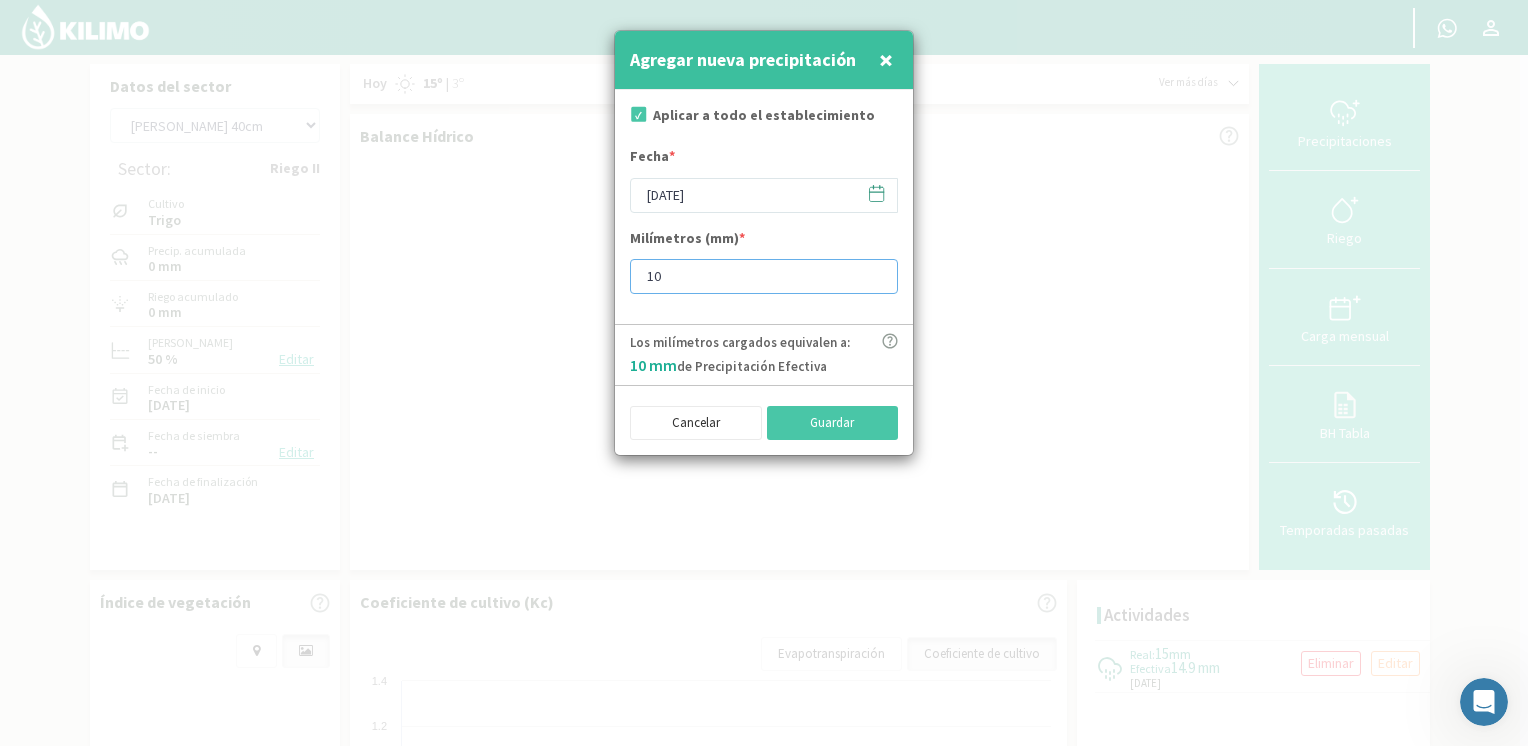 type on "10" 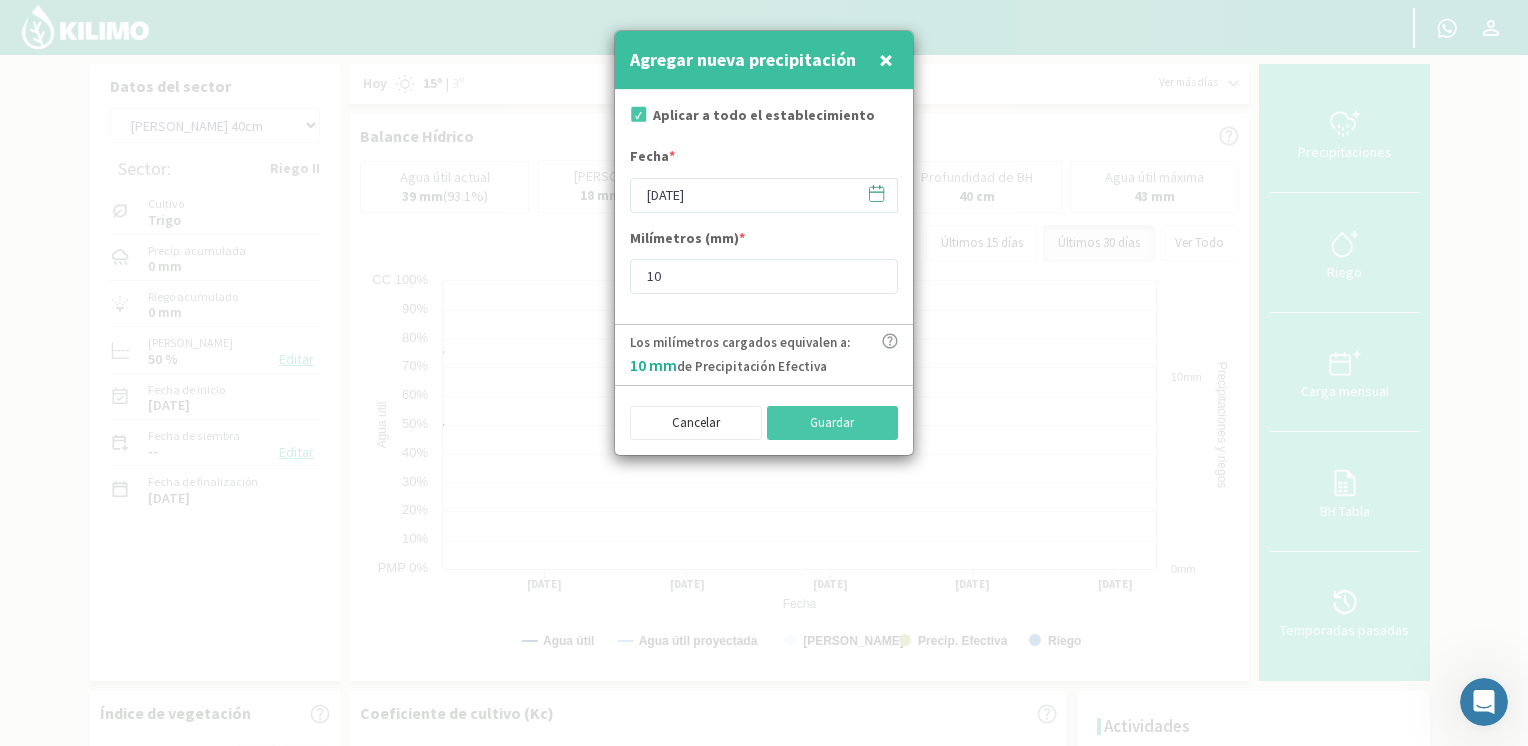 click 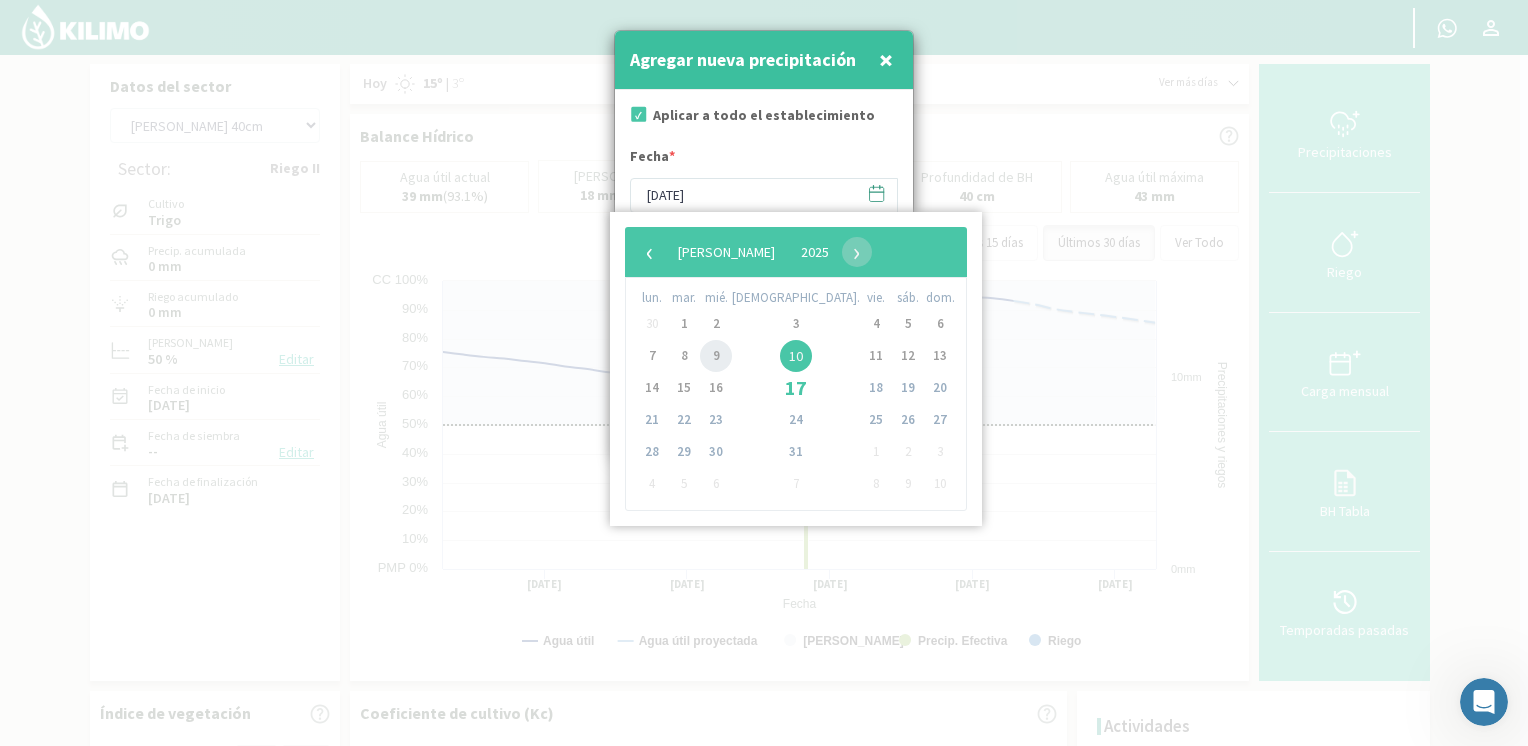 click on "9" 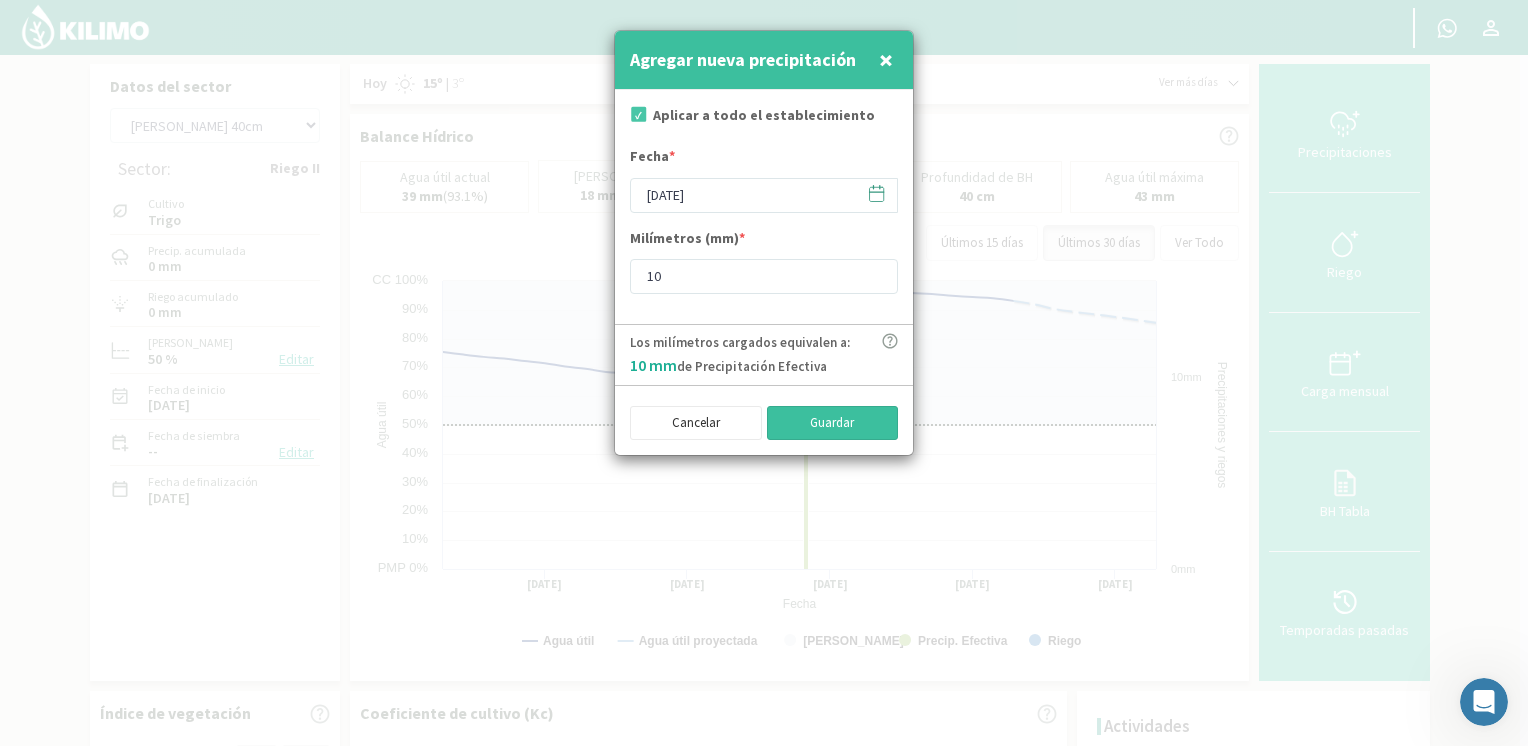 click on "Guardar" at bounding box center [833, 423] 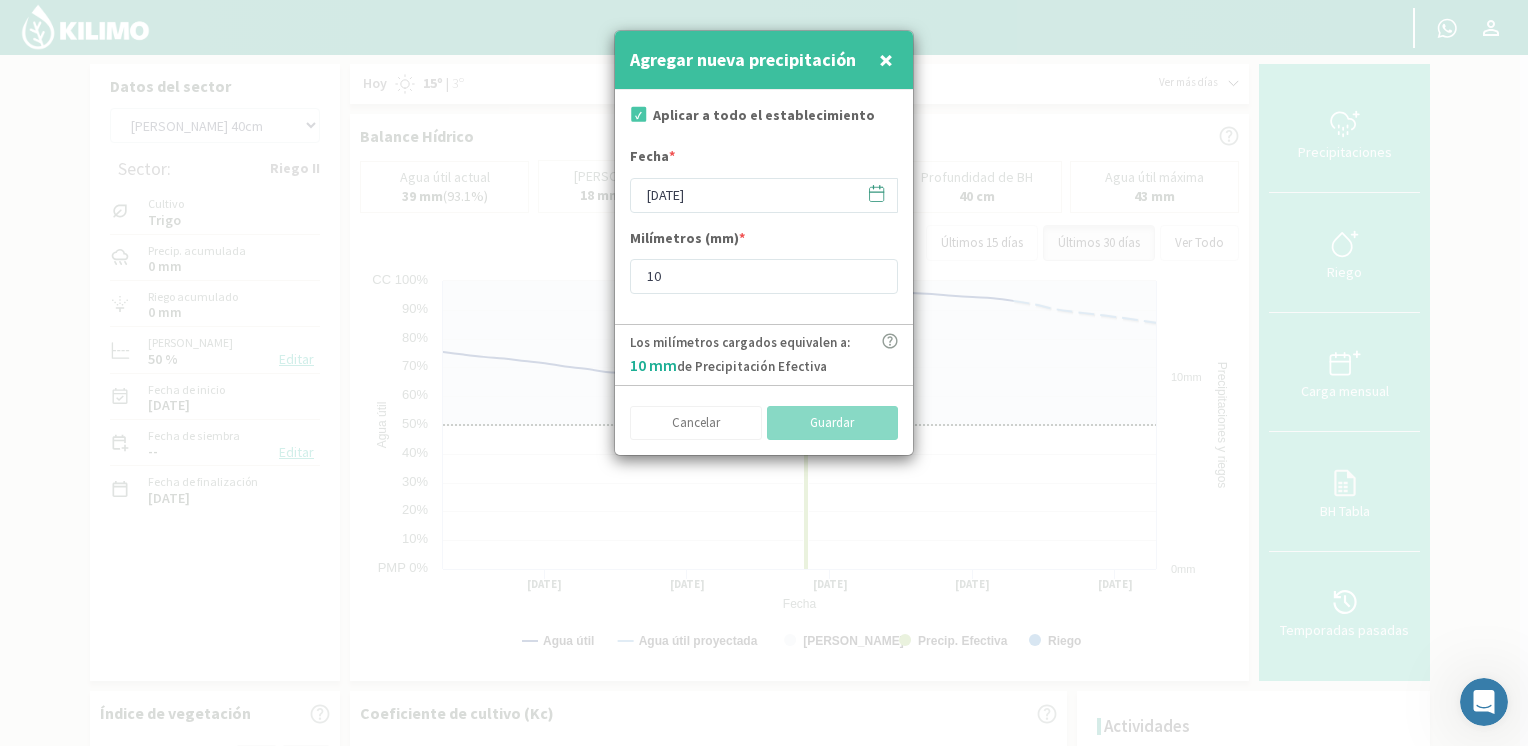type on "[DATE]" 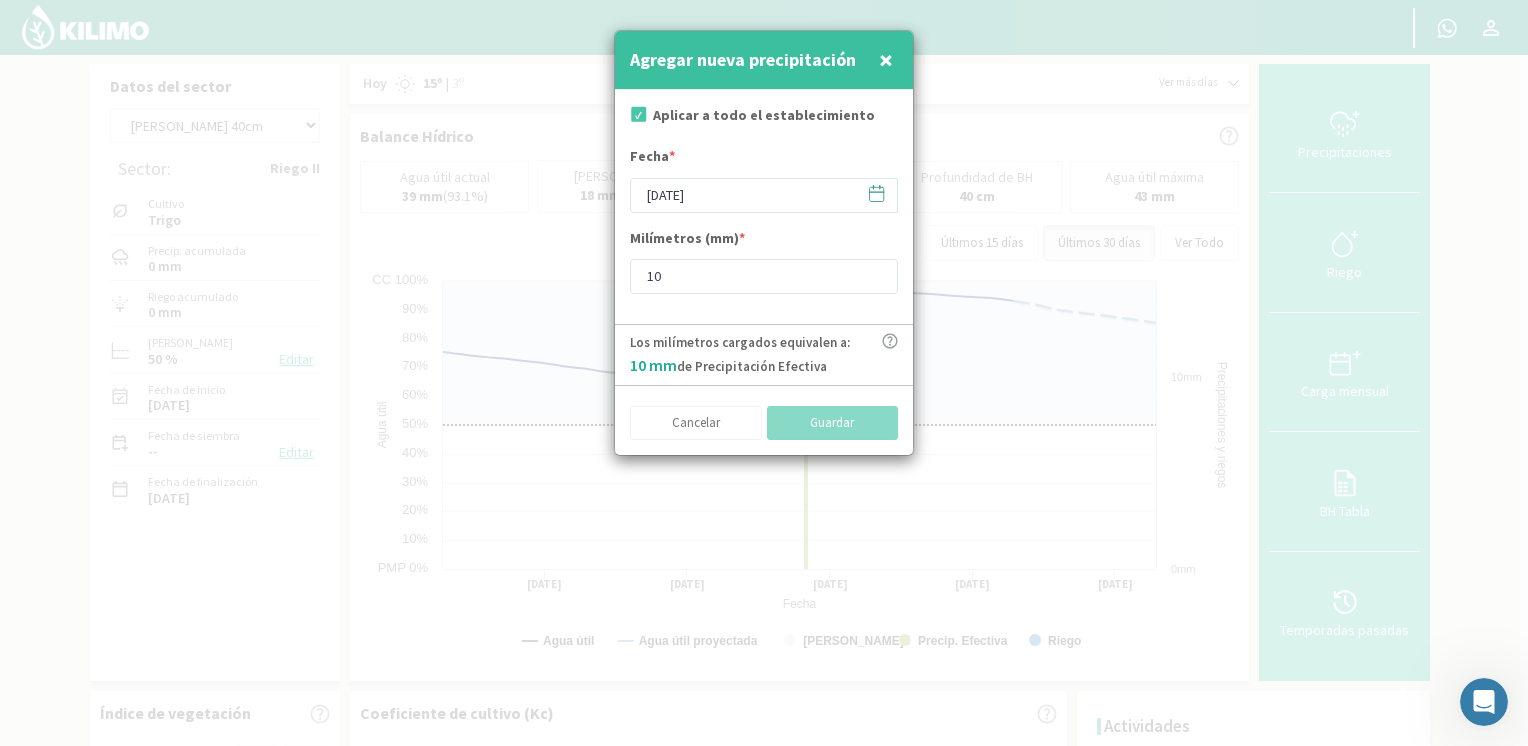 type 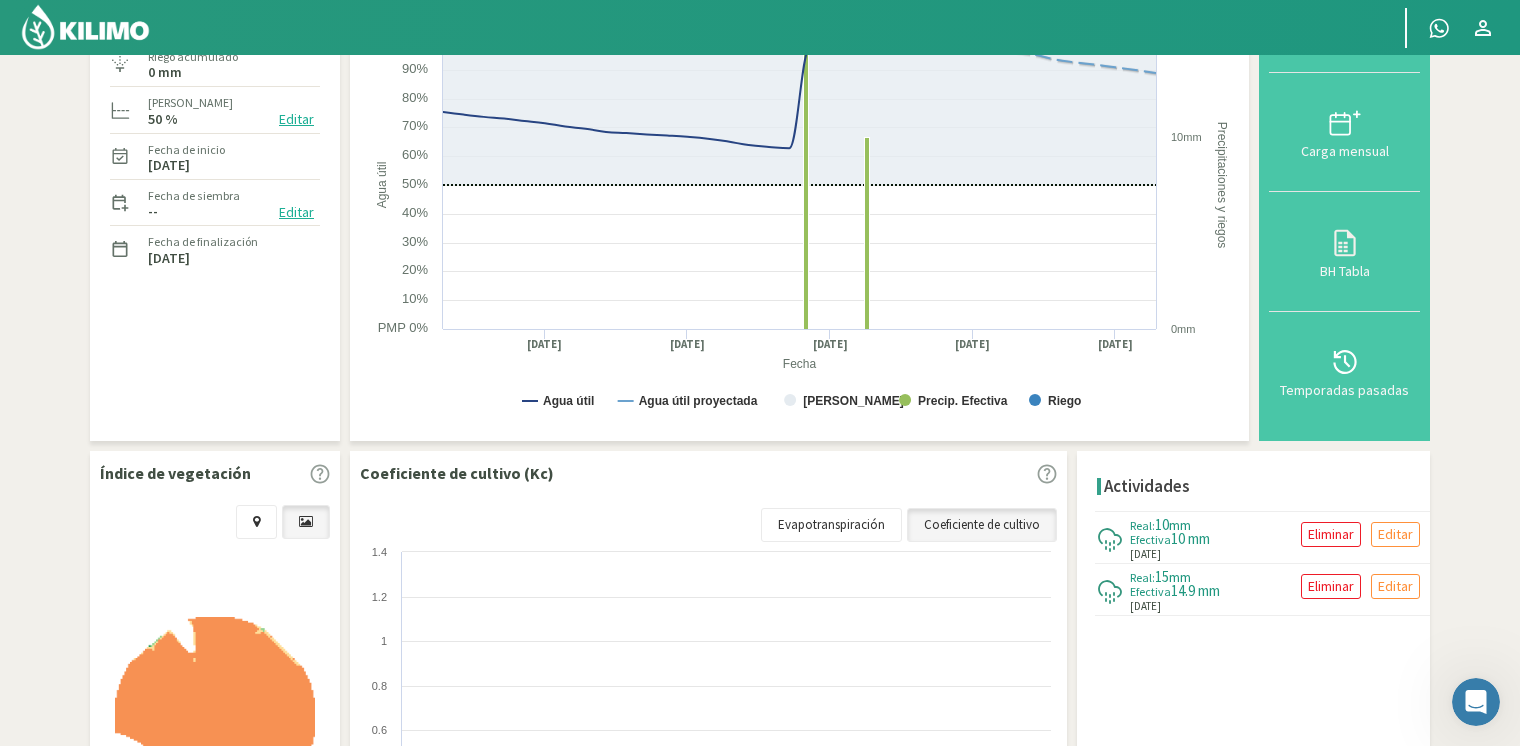 scroll, scrollTop: 0, scrollLeft: 0, axis: both 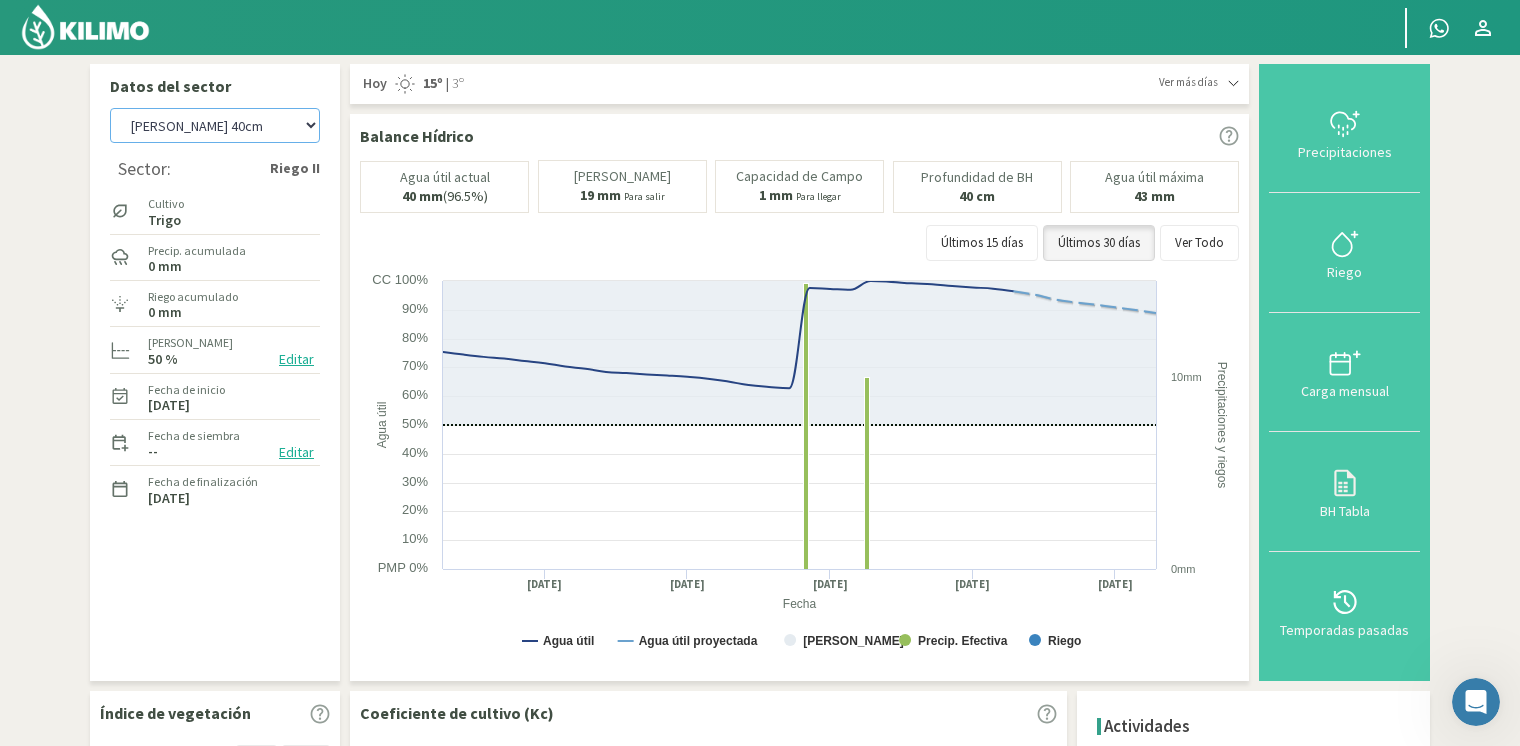 click on "[PERSON_NAME]   [PERSON_NAME] 40cm   El Recreo   El Recreo (40cm)   La Loma (40cm)   [GEOGRAPHIC_DATA] (80cm)   San [PERSON_NAME]   San [PERSON_NAME] (40cm)" 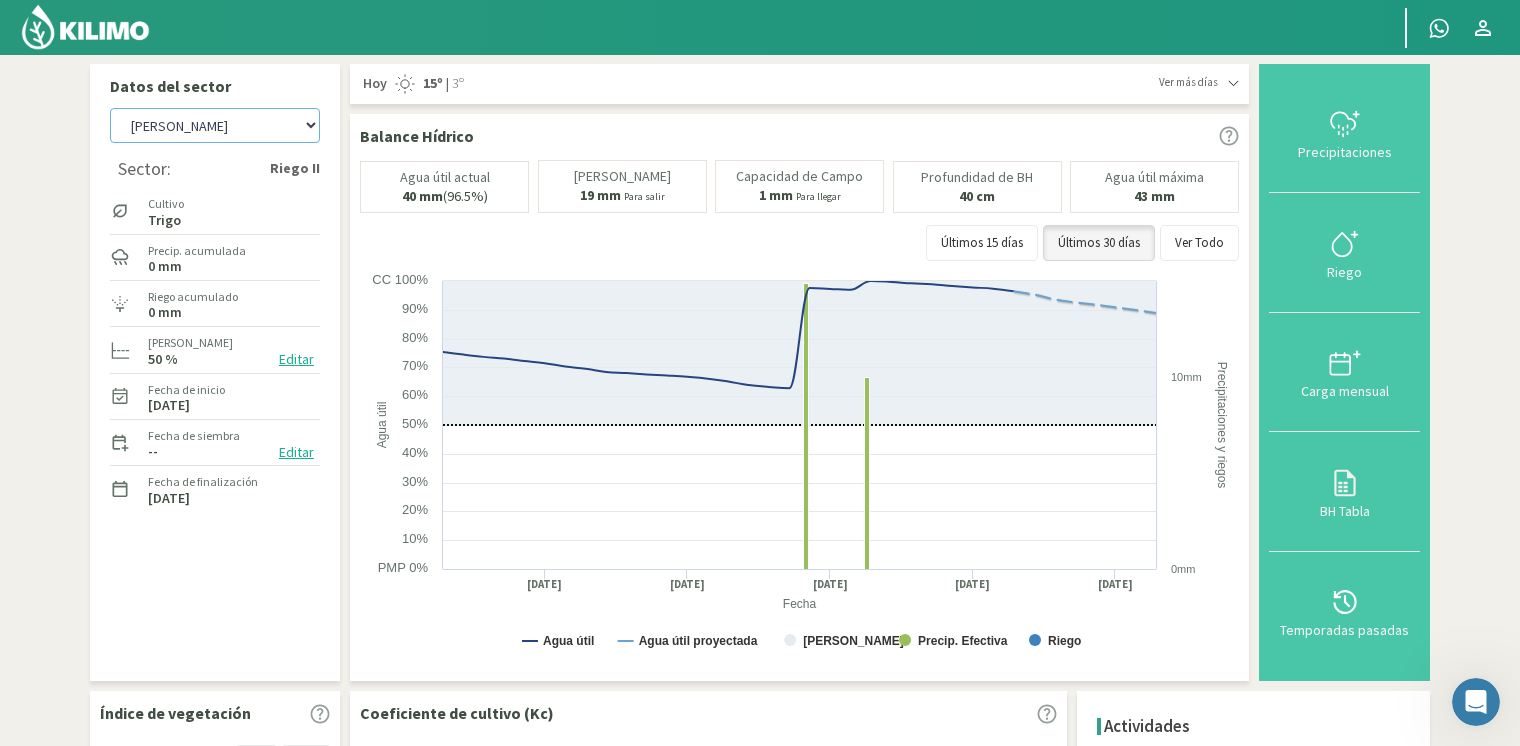 click on "[PERSON_NAME]   [PERSON_NAME] 40cm   El Recreo   El Recreo (40cm)   La Loma (40cm)   [GEOGRAPHIC_DATA] (80cm)   San [PERSON_NAME]   San [PERSON_NAME] (40cm)" 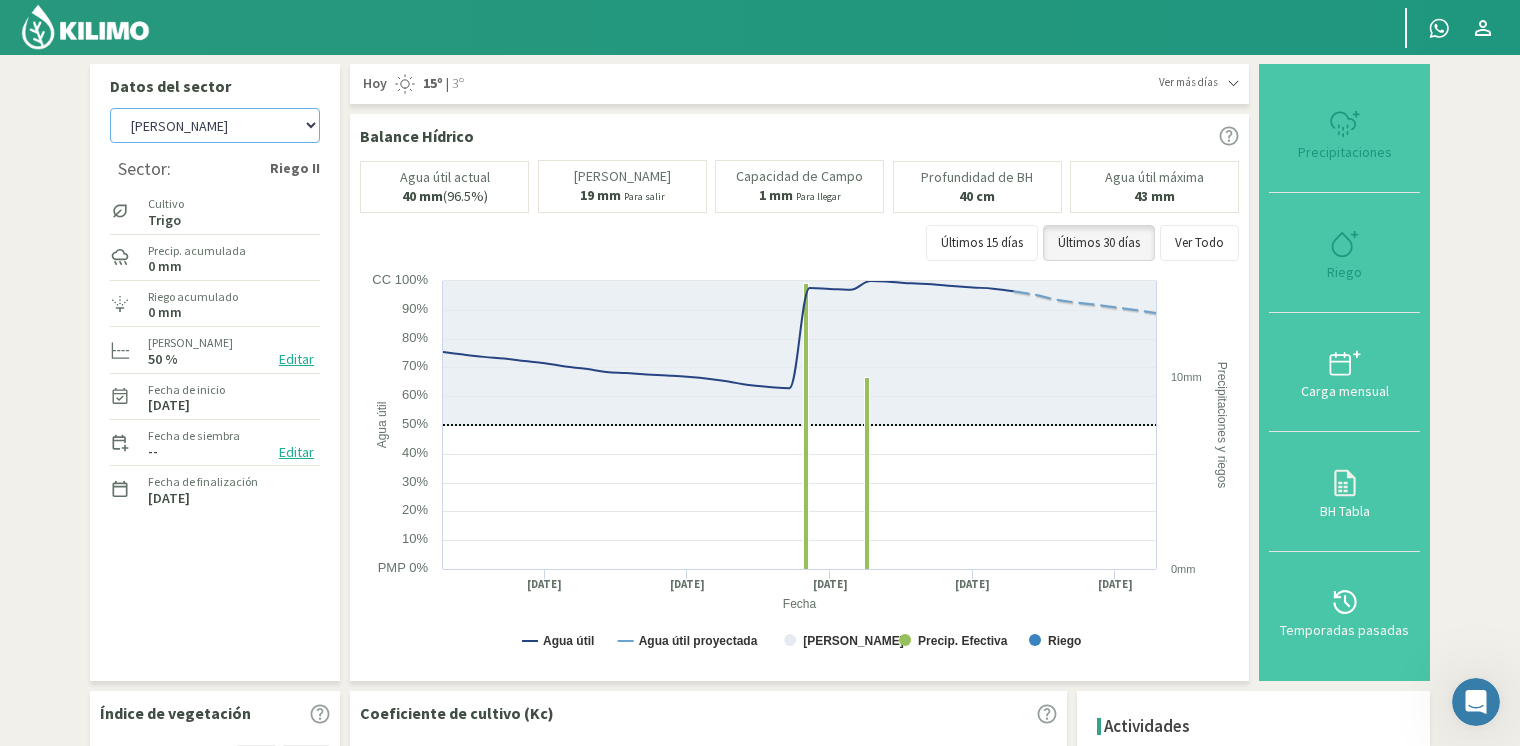 select on "24: Object" 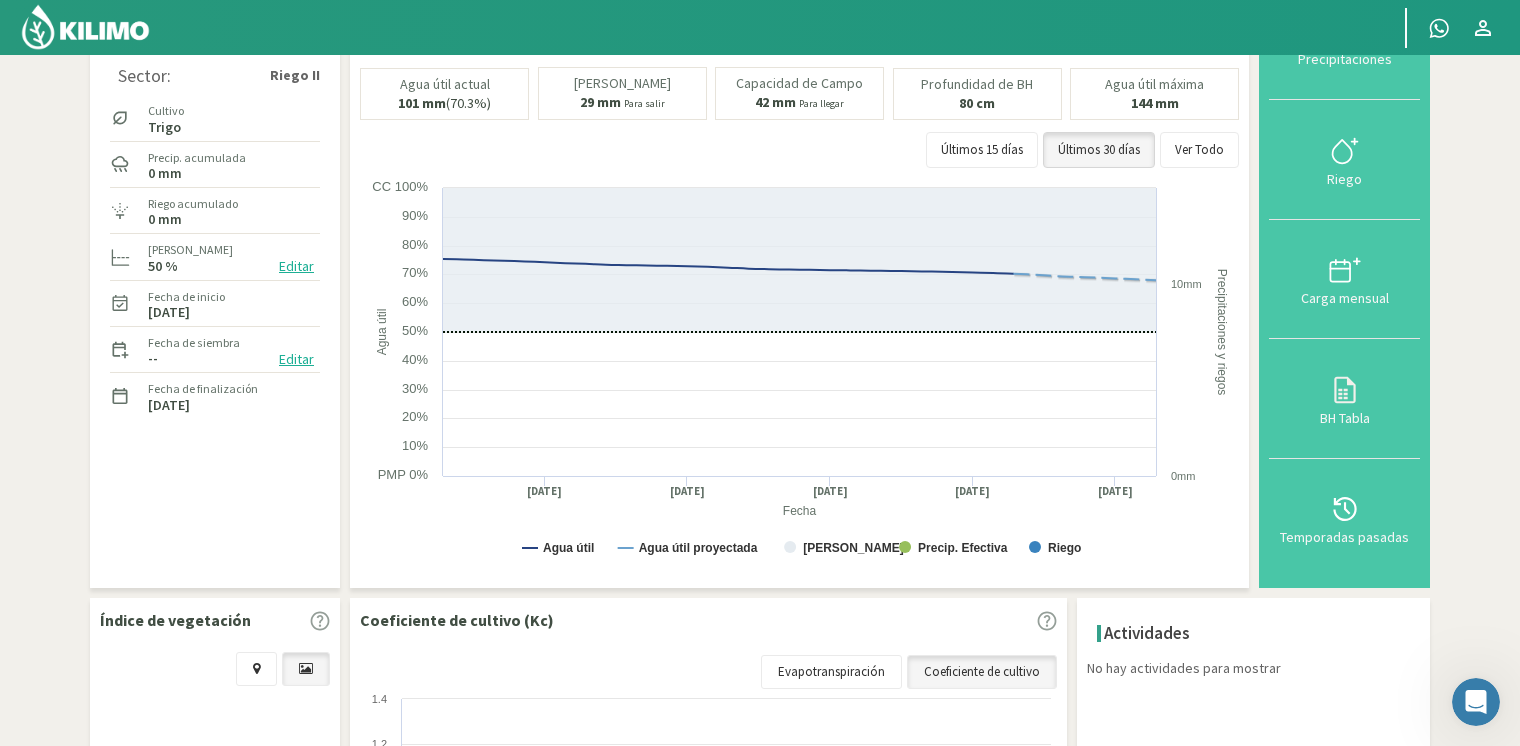 scroll, scrollTop: 0, scrollLeft: 0, axis: both 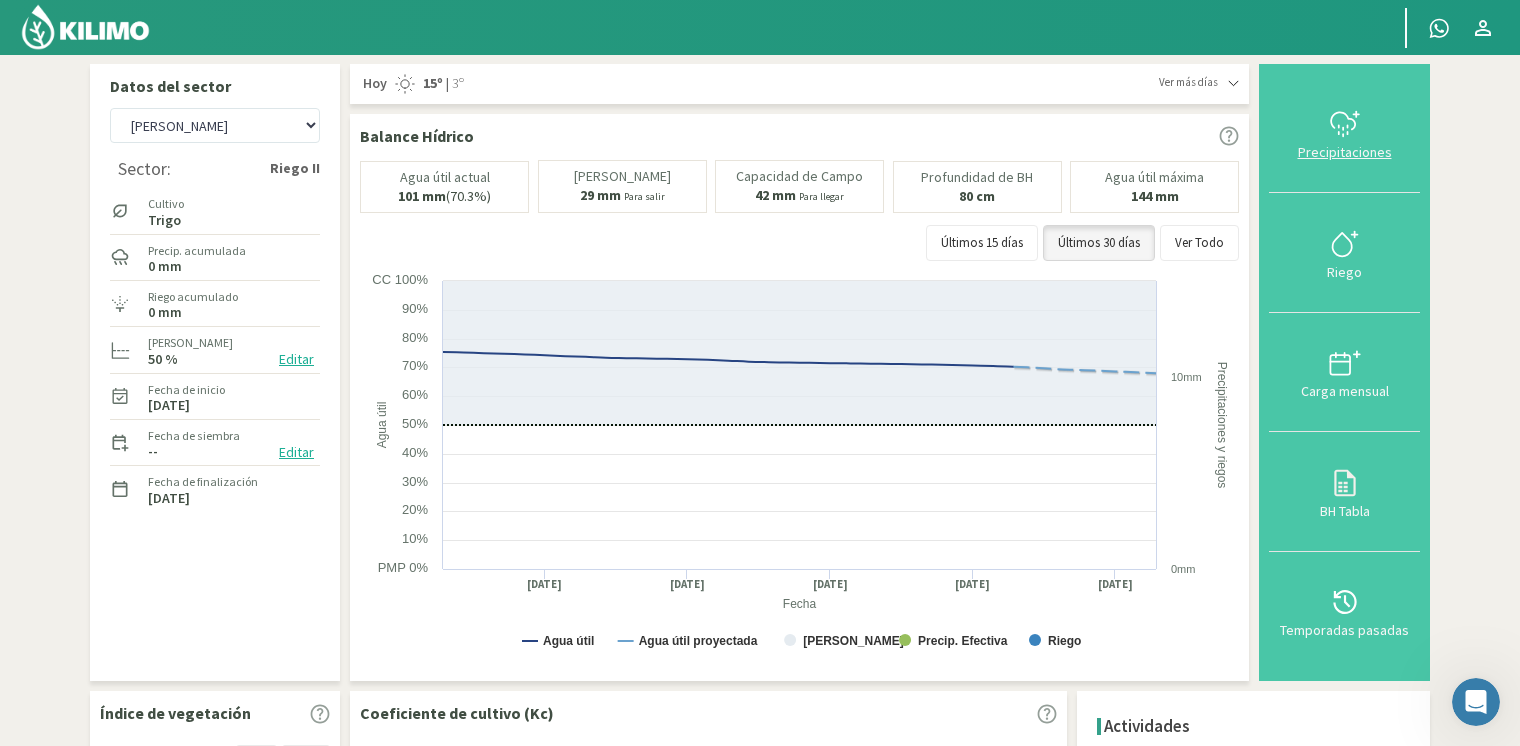 click on "Precipitaciones" at bounding box center (1344, 152) 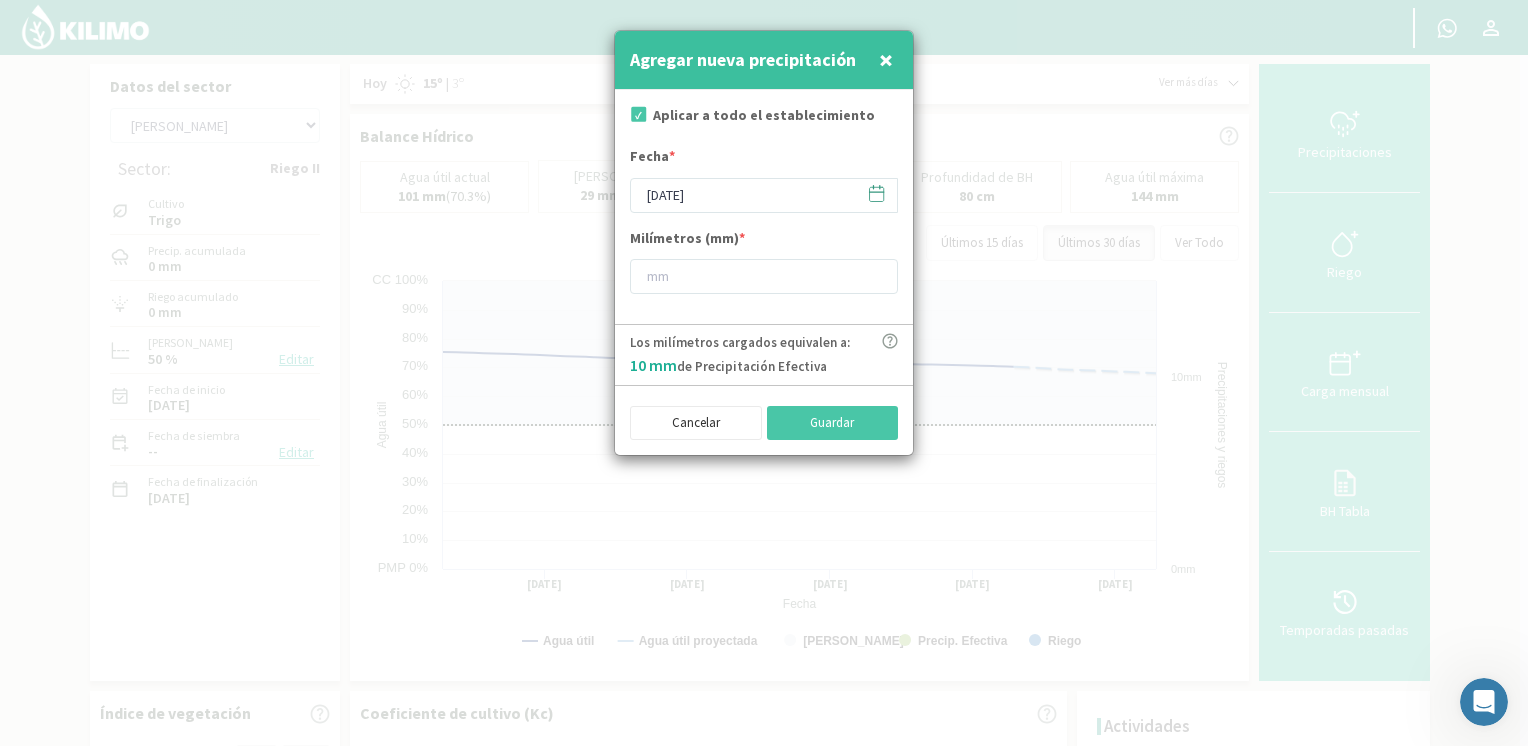 click 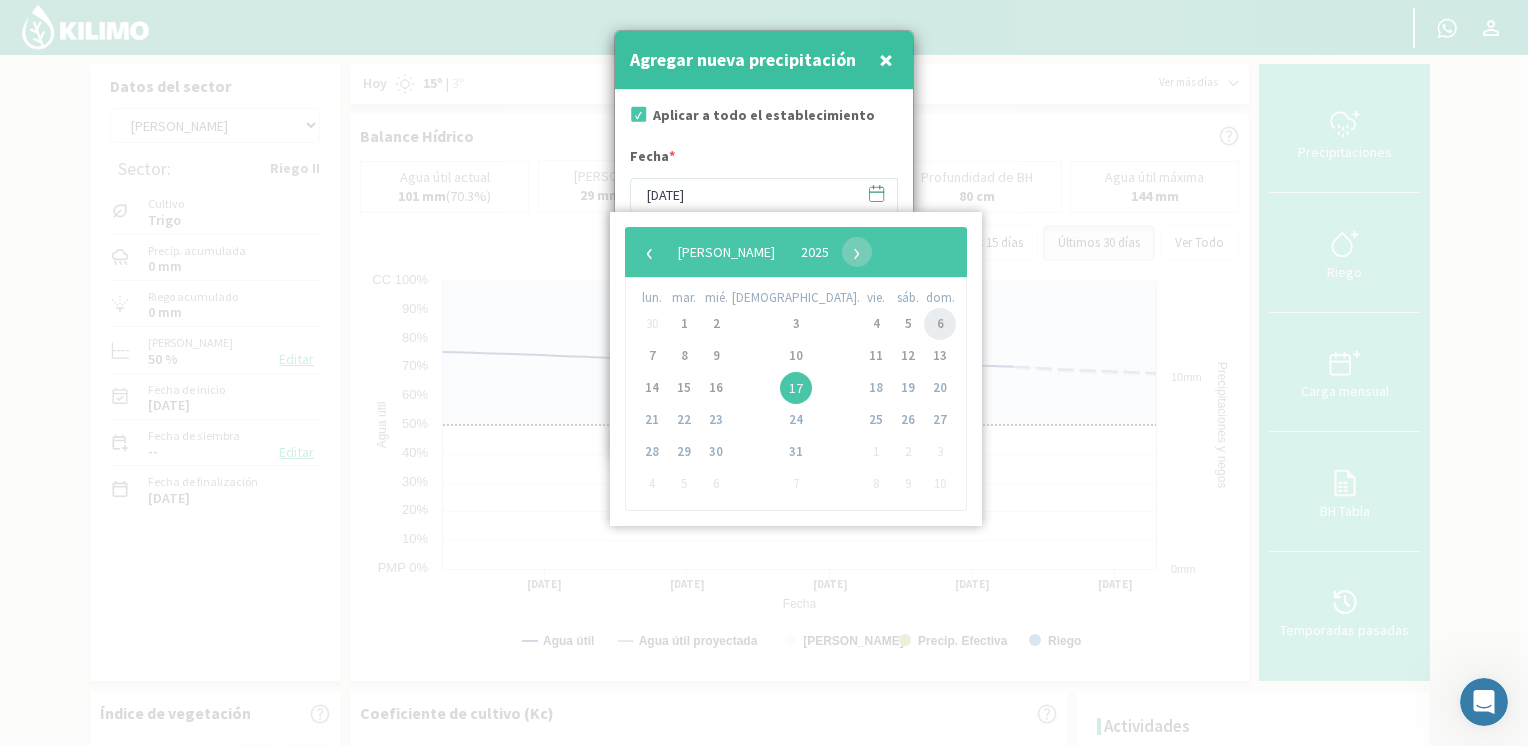 click on "6" 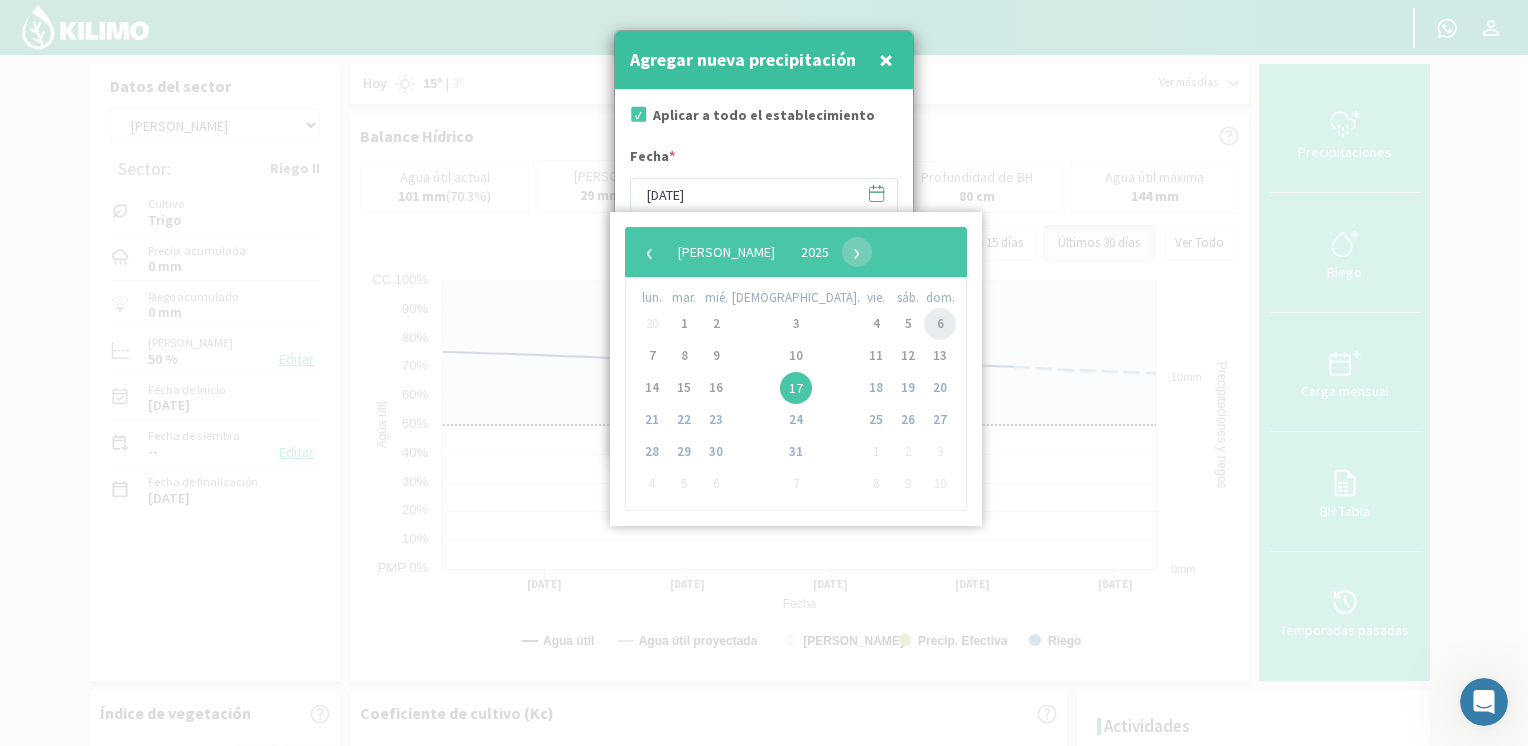 type on "[DATE]" 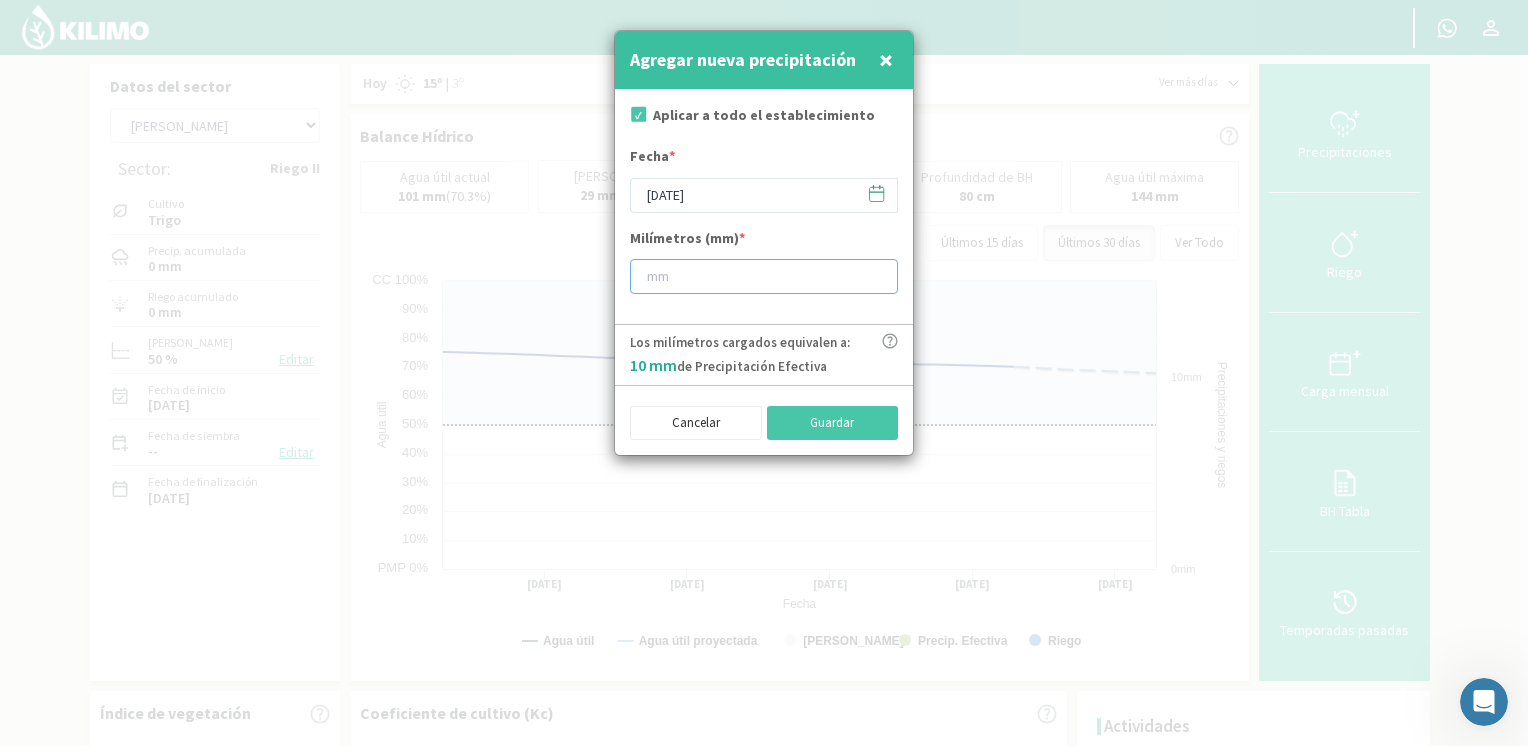 click at bounding box center [764, 276] 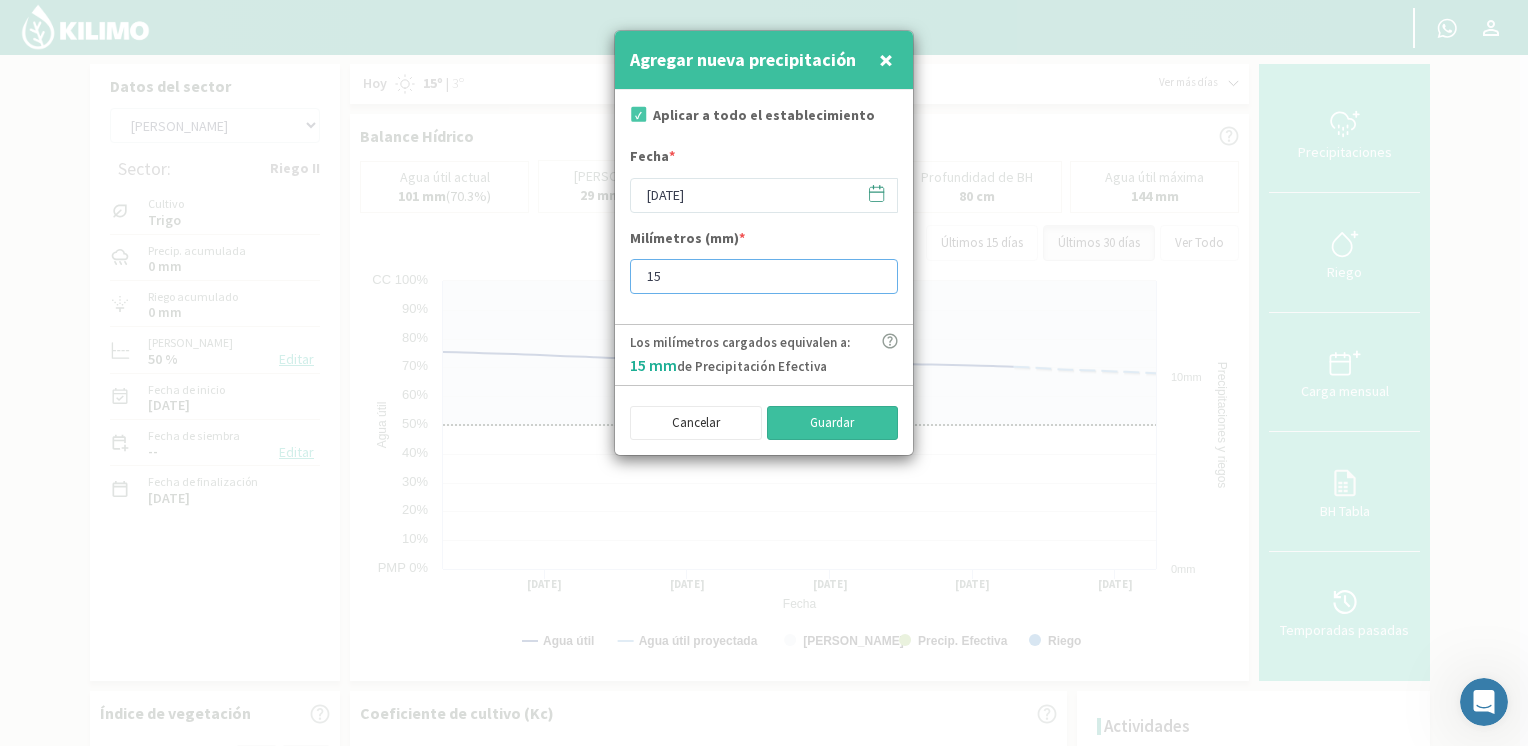 type on "15" 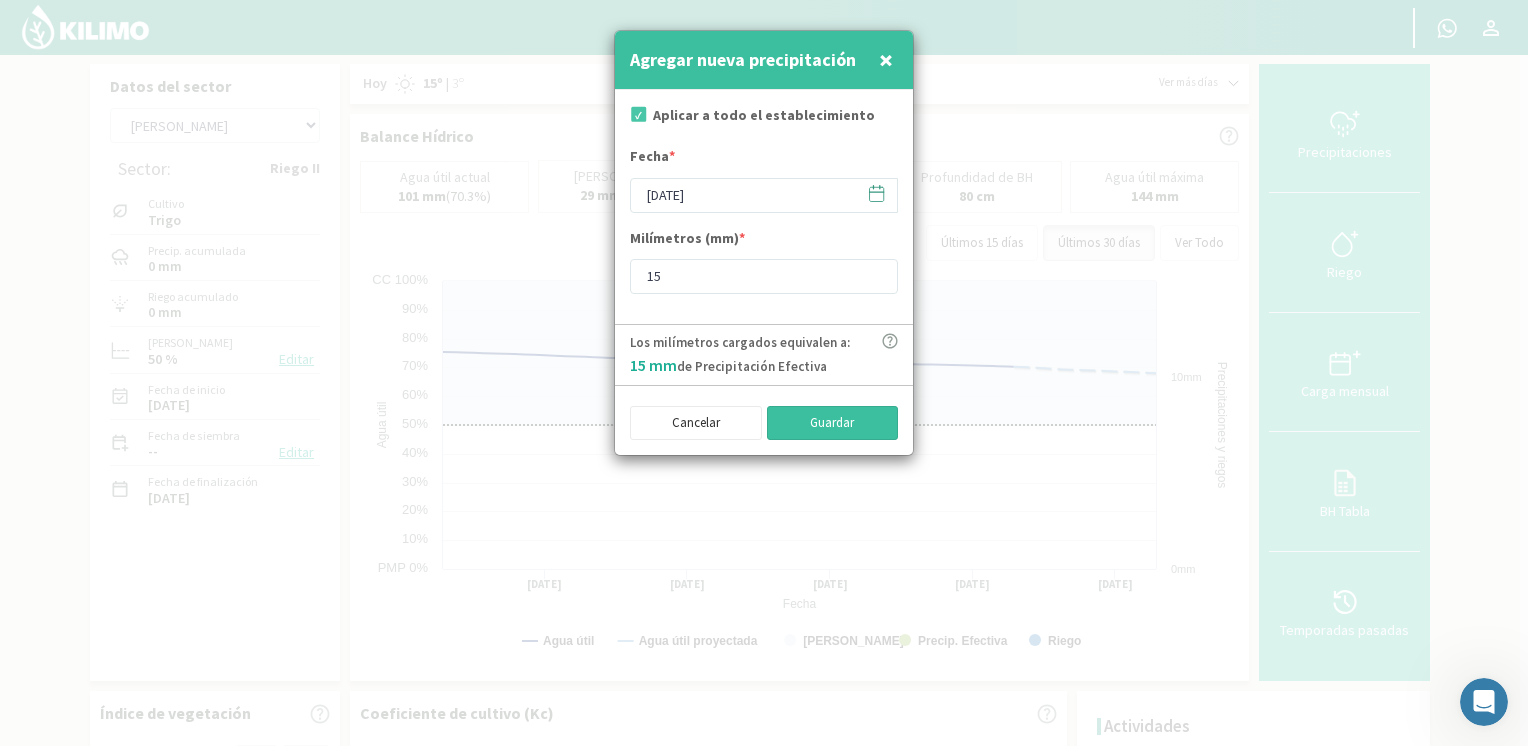 click on "Guardar" at bounding box center [833, 423] 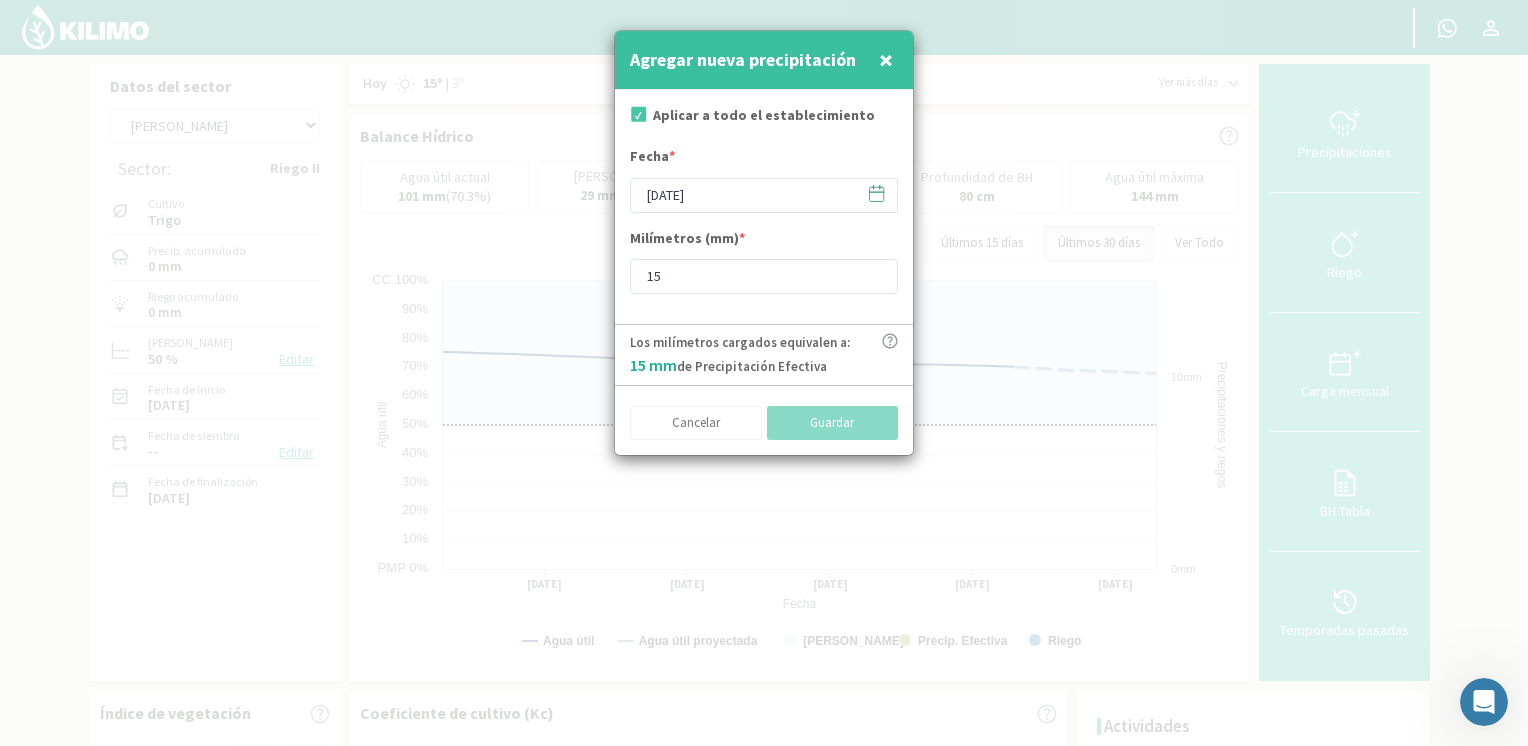 type on "[DATE]" 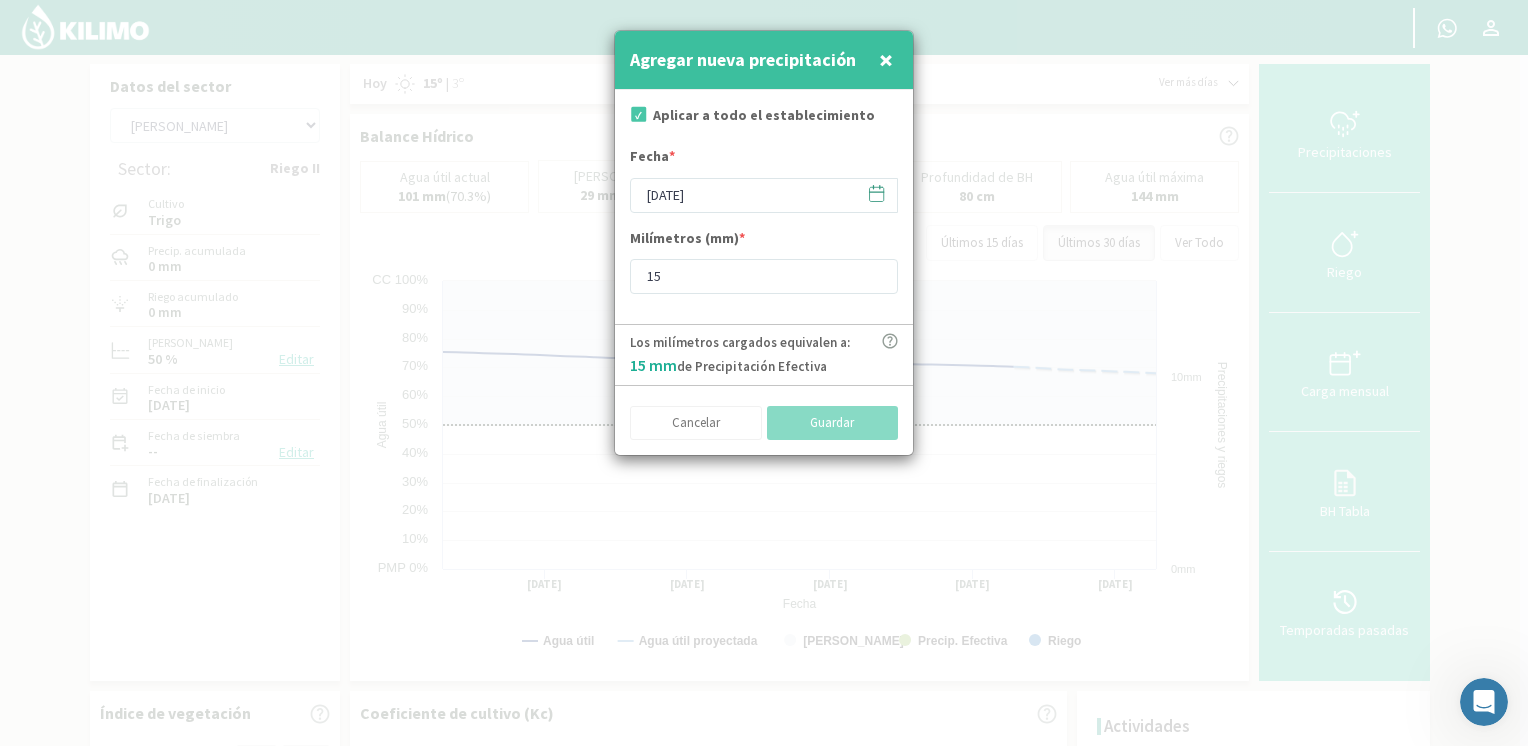 type 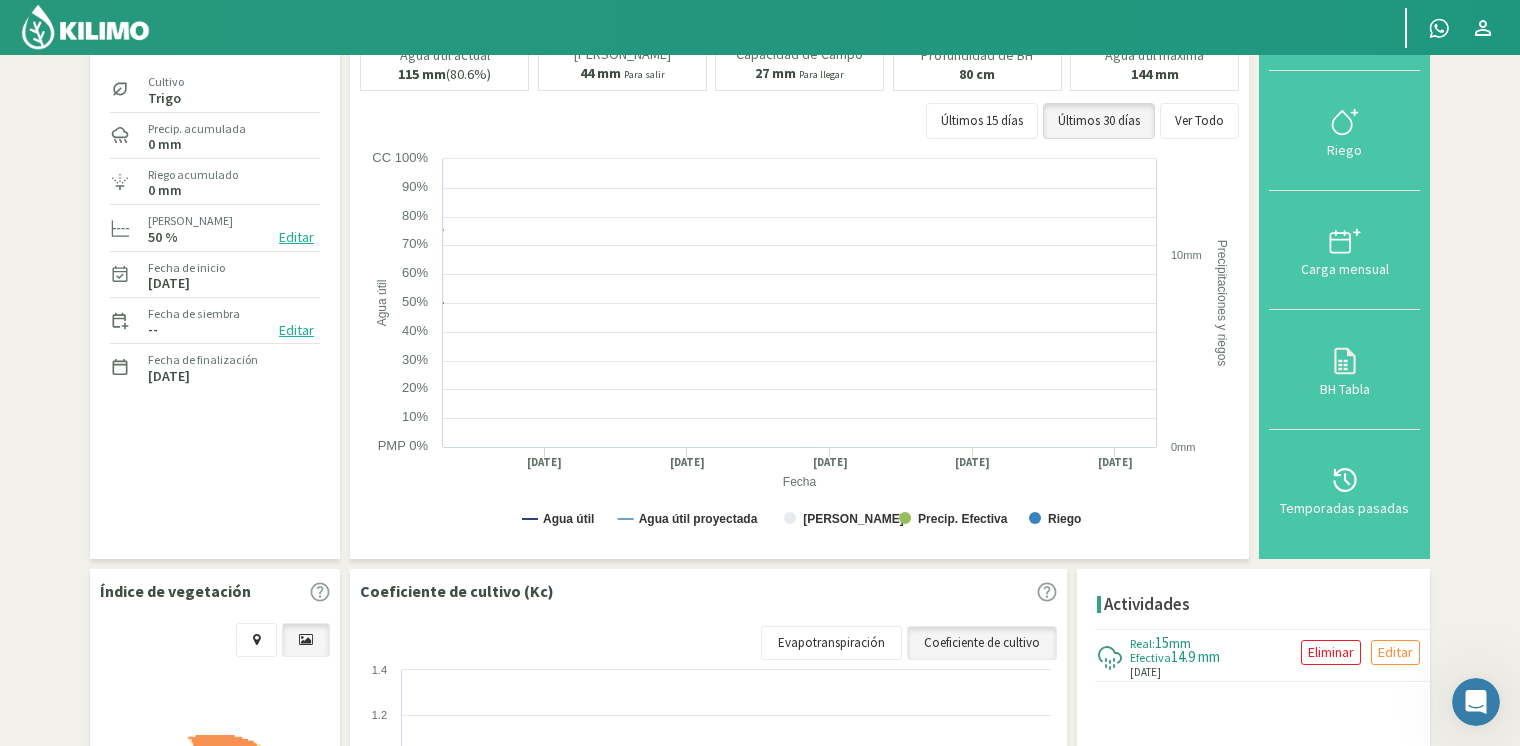 scroll, scrollTop: 0, scrollLeft: 0, axis: both 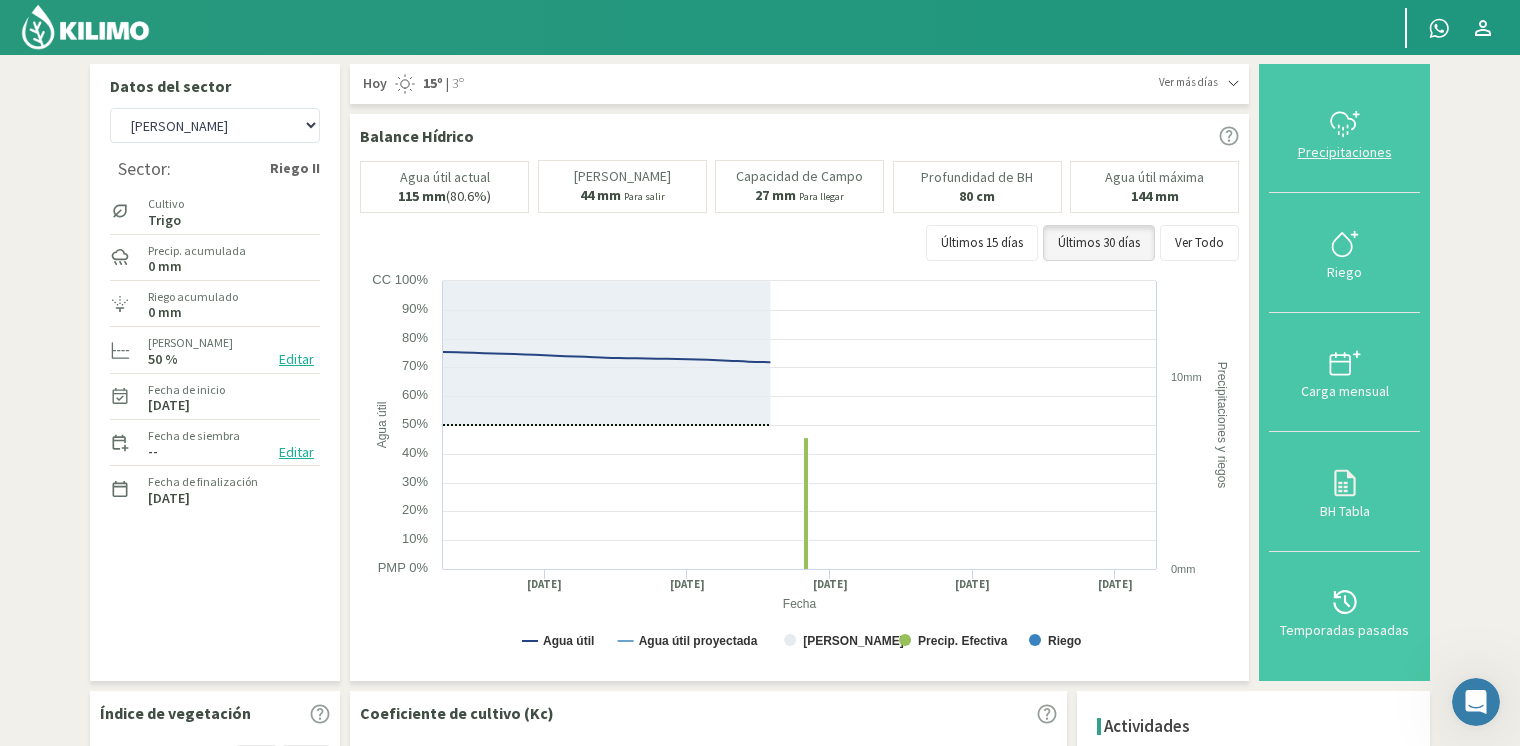 click 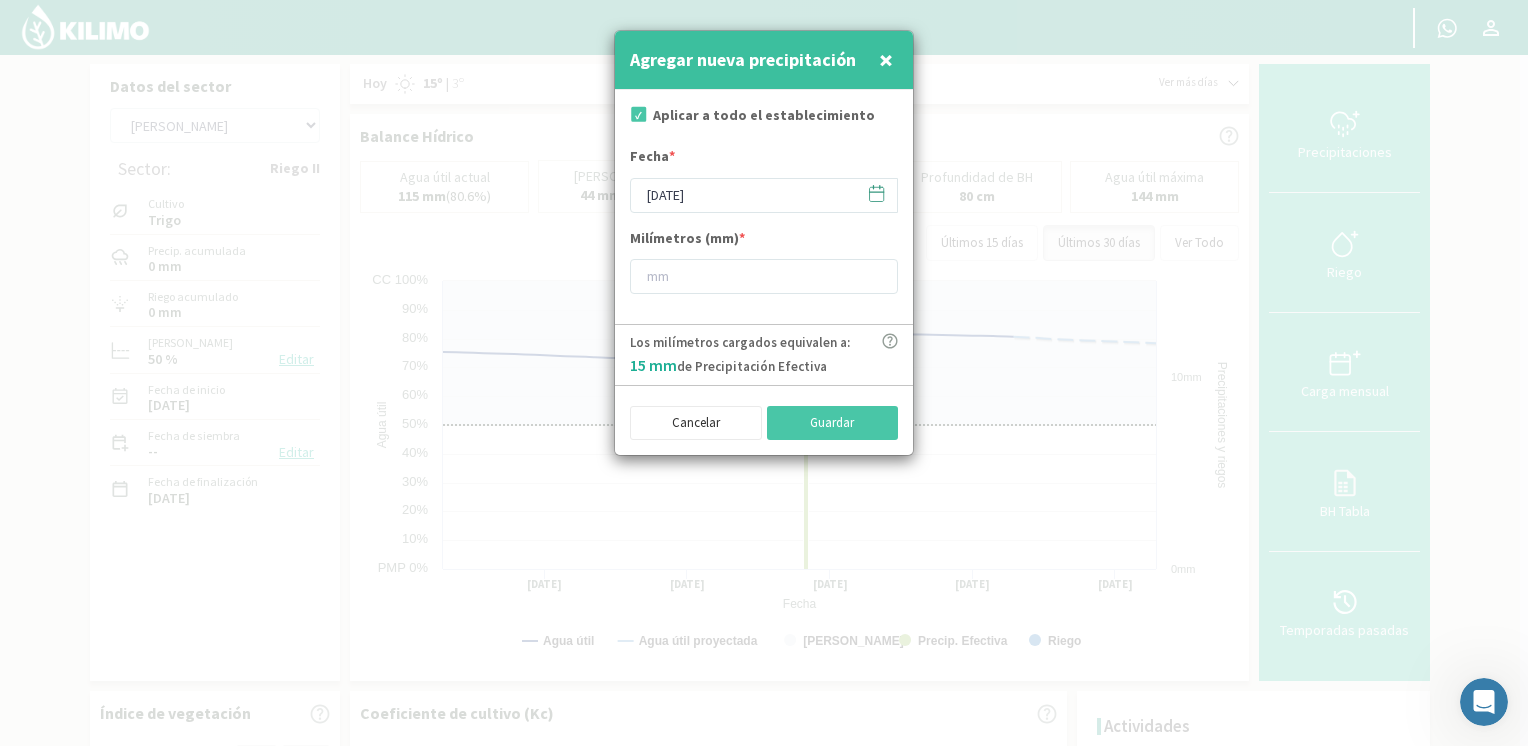 click 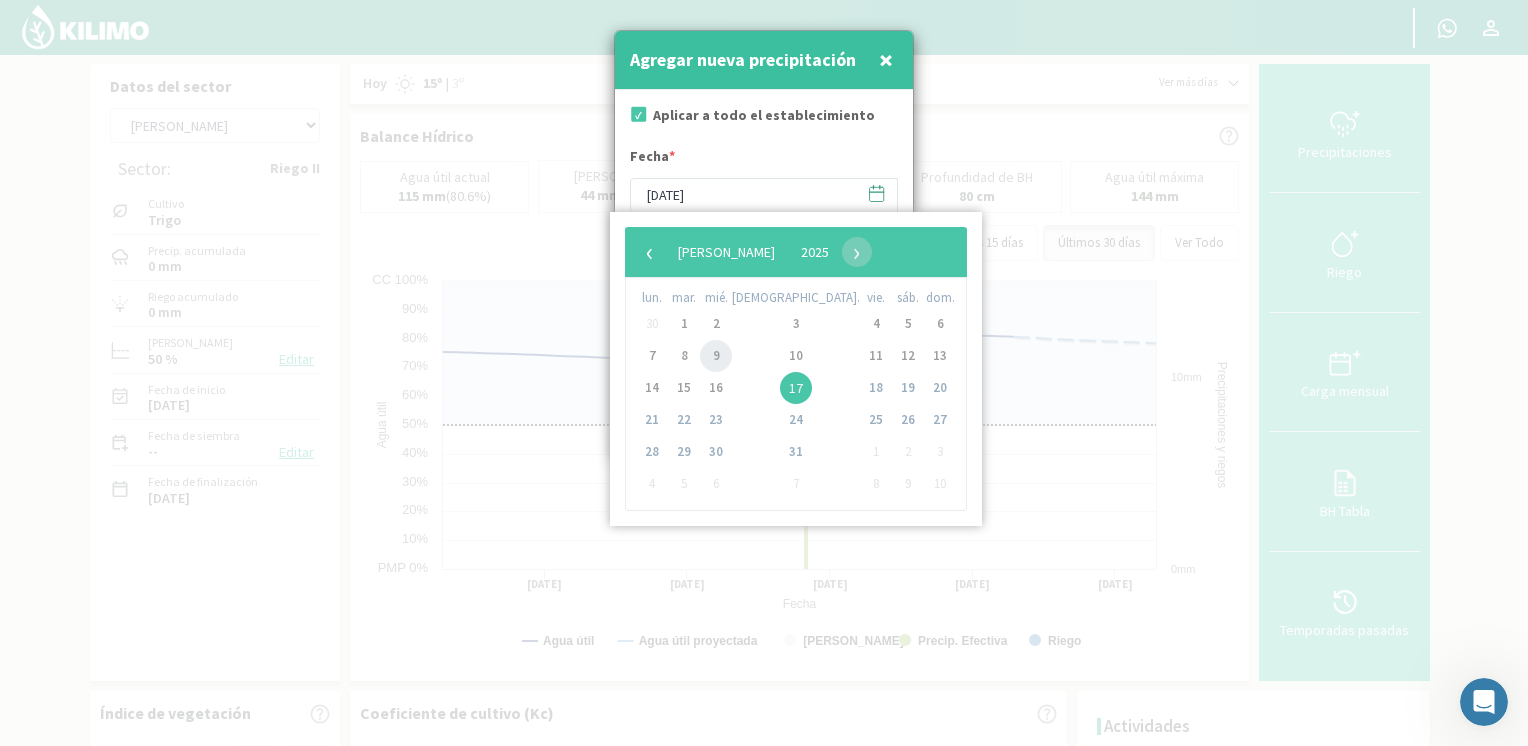 click on "9" 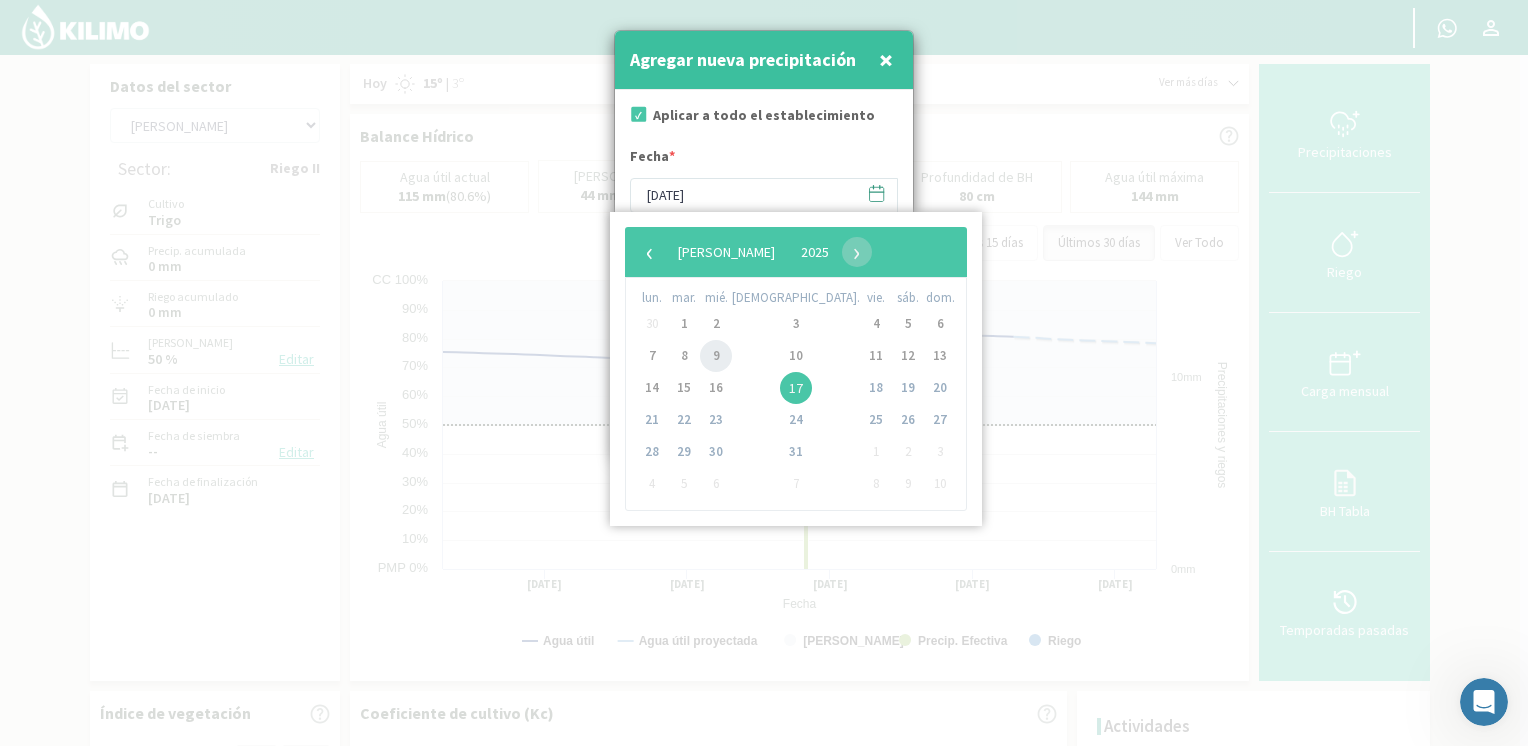 type on "[DATE]" 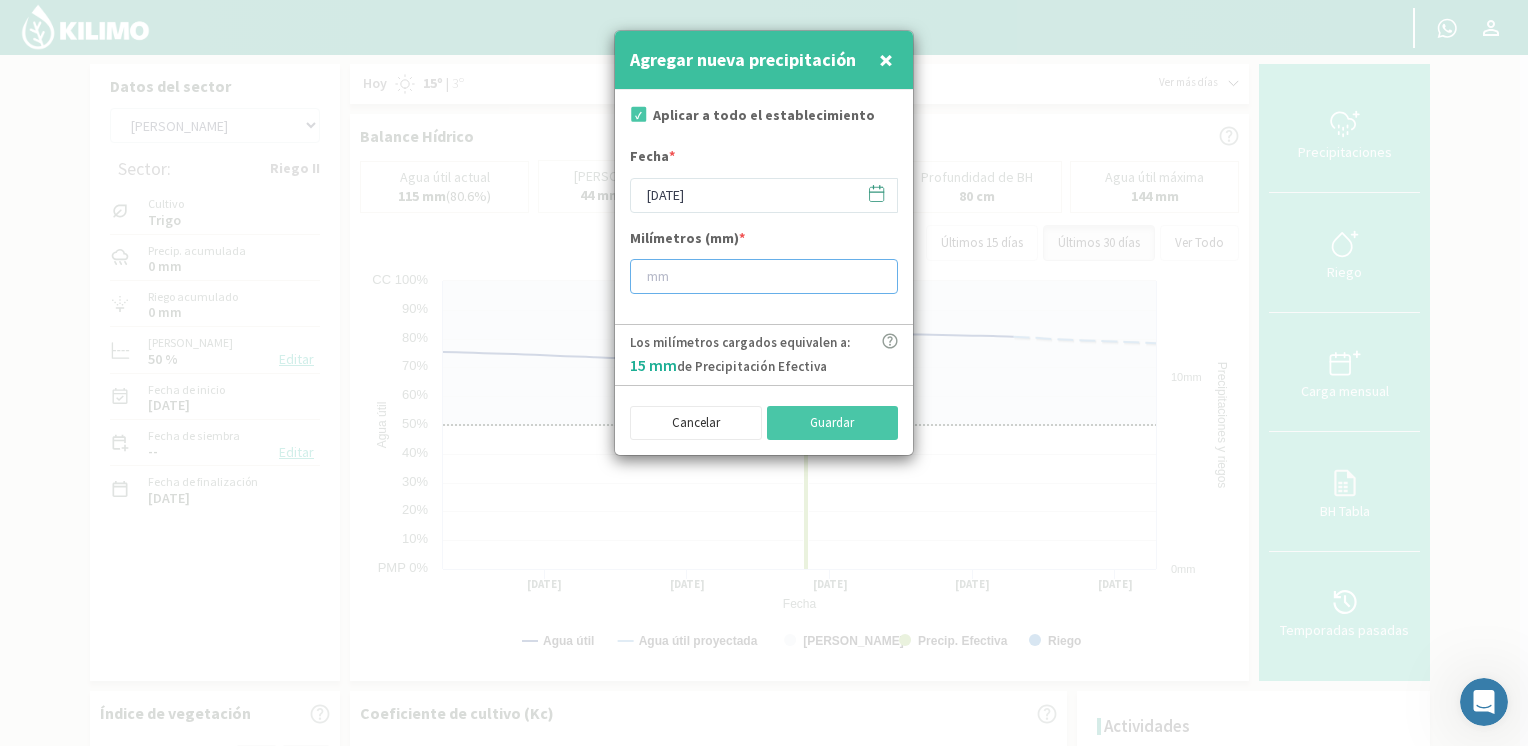 click at bounding box center [764, 276] 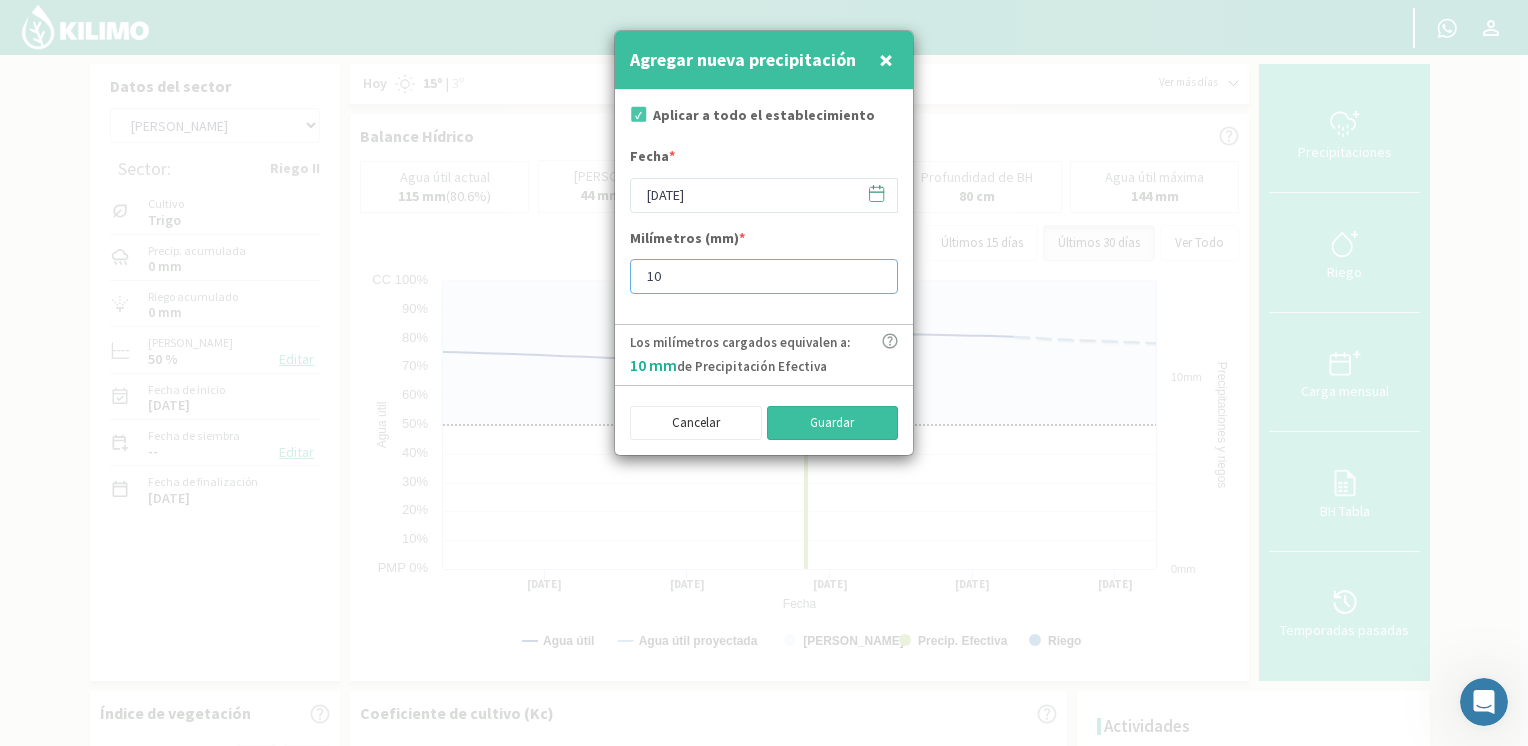 type on "10" 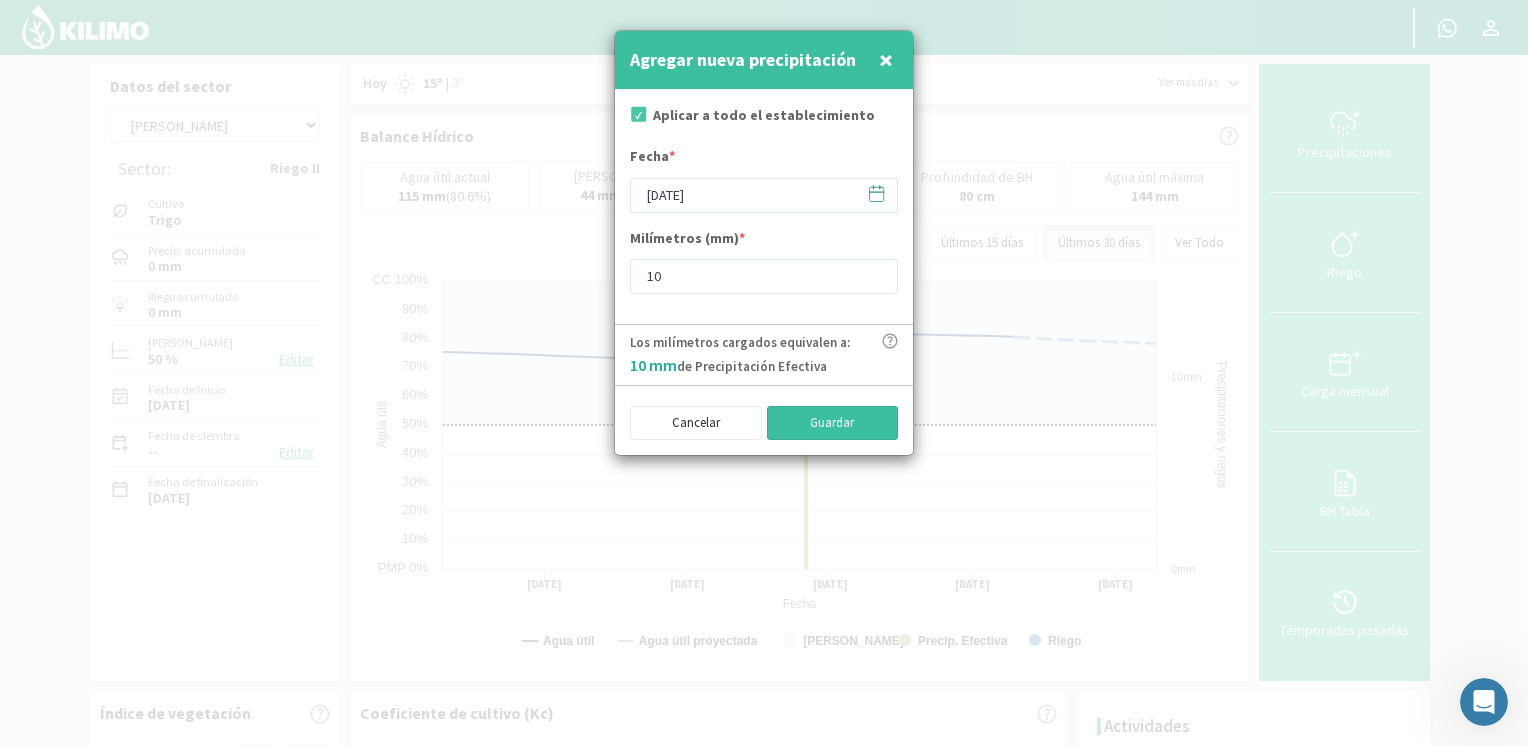 click on "Guardar" at bounding box center [833, 423] 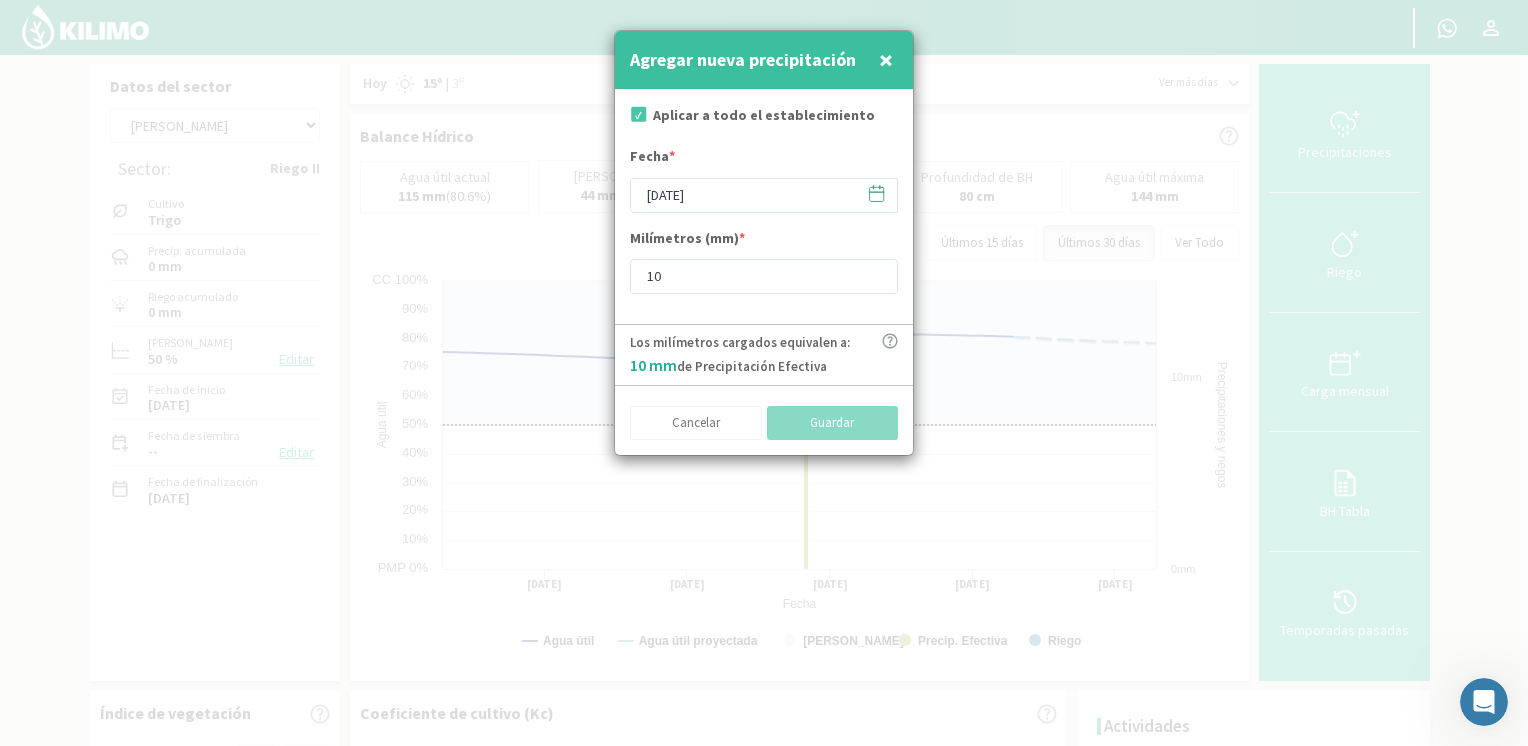 type on "[DATE]" 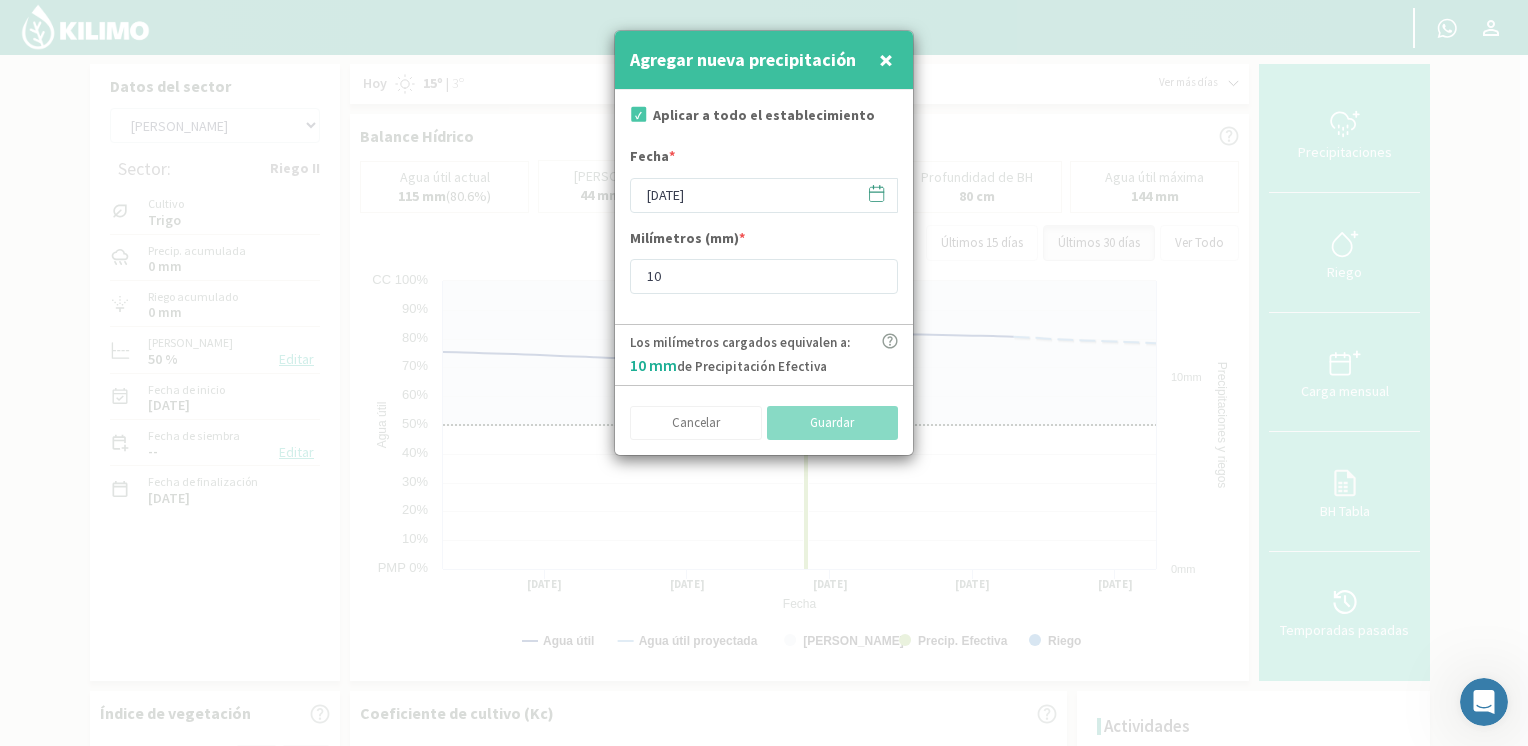 type 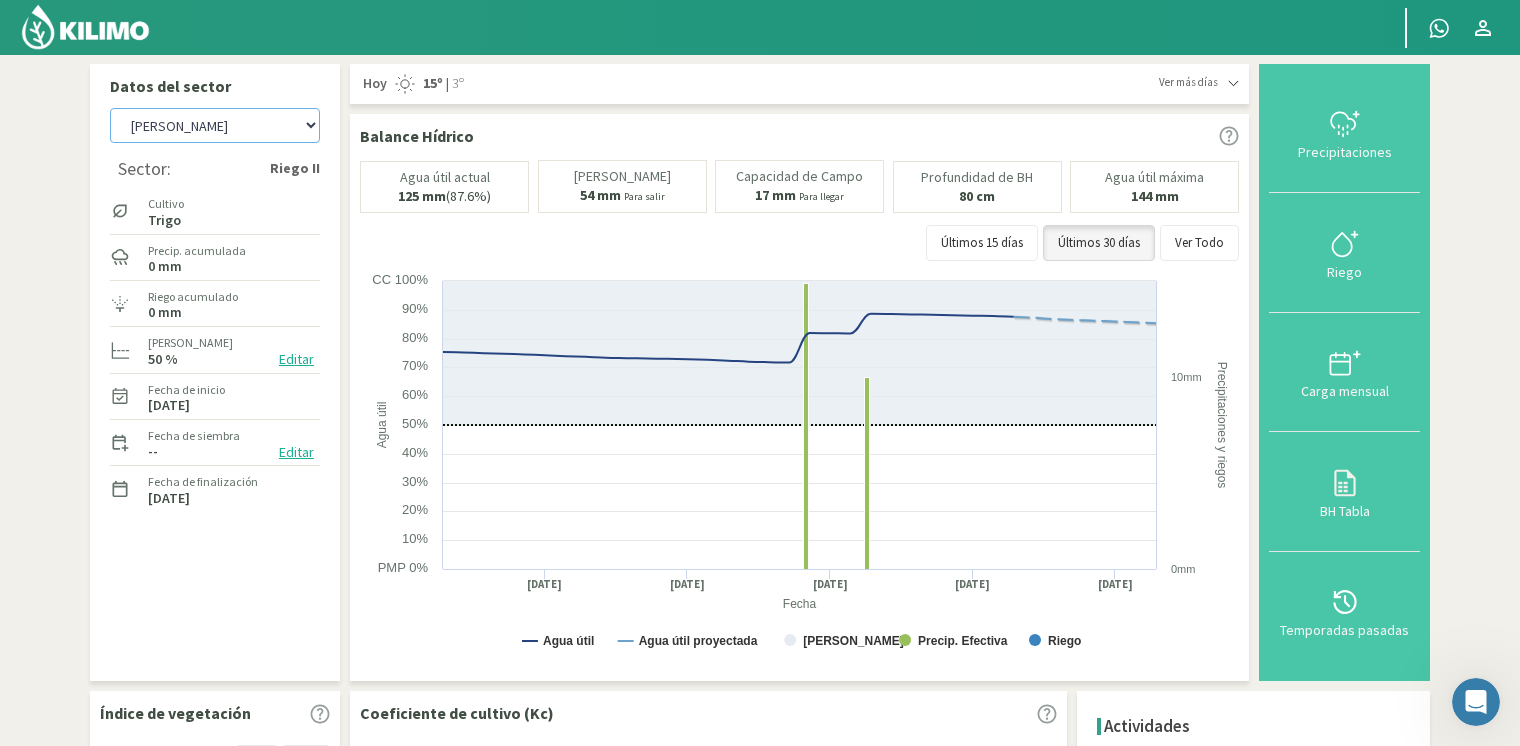 click on "[PERSON_NAME]   [PERSON_NAME] 40cm   El Recreo   El Recreo (40cm)   La Loma (40cm)   [GEOGRAPHIC_DATA] (80cm)   San [PERSON_NAME]   San [PERSON_NAME] (40cm)" 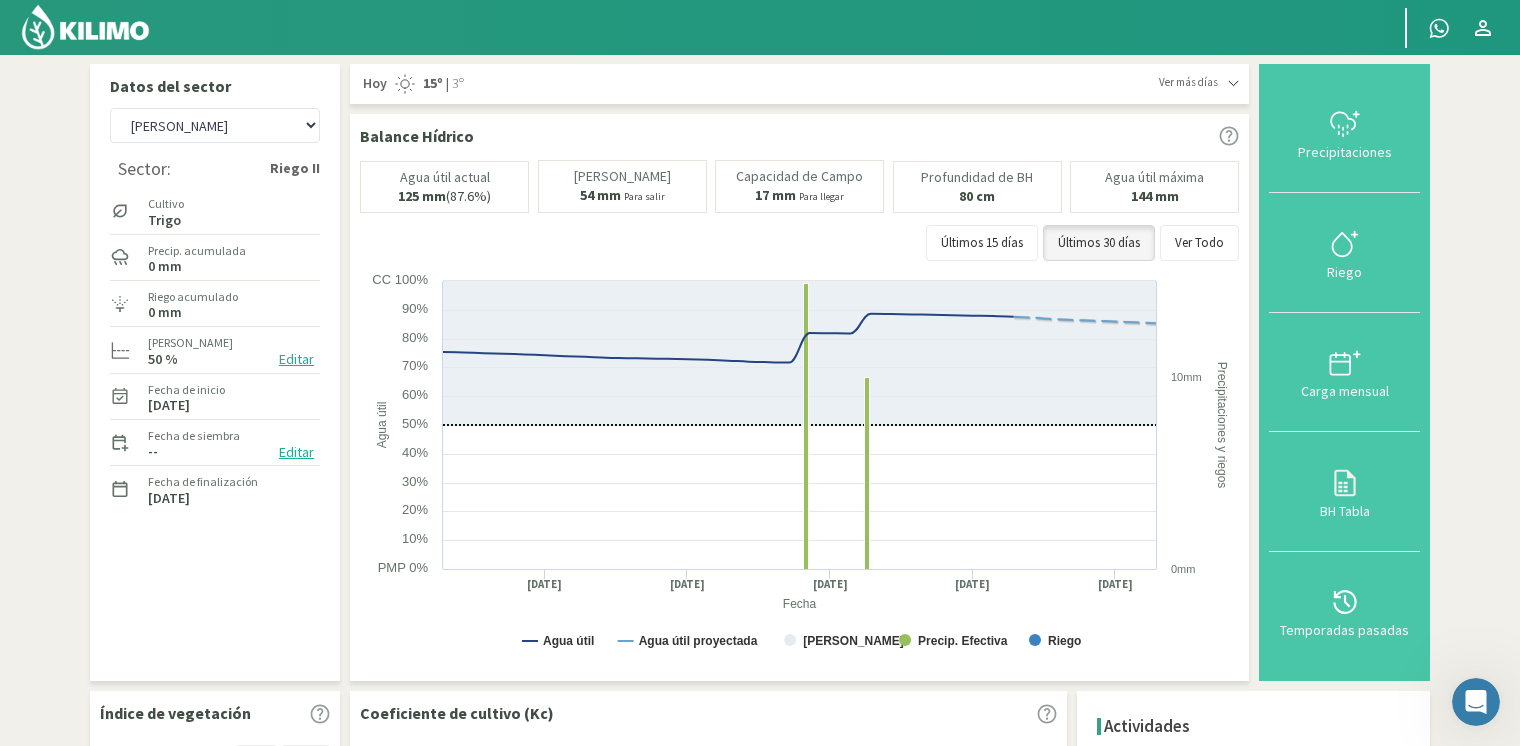 click on "Datos del sector" 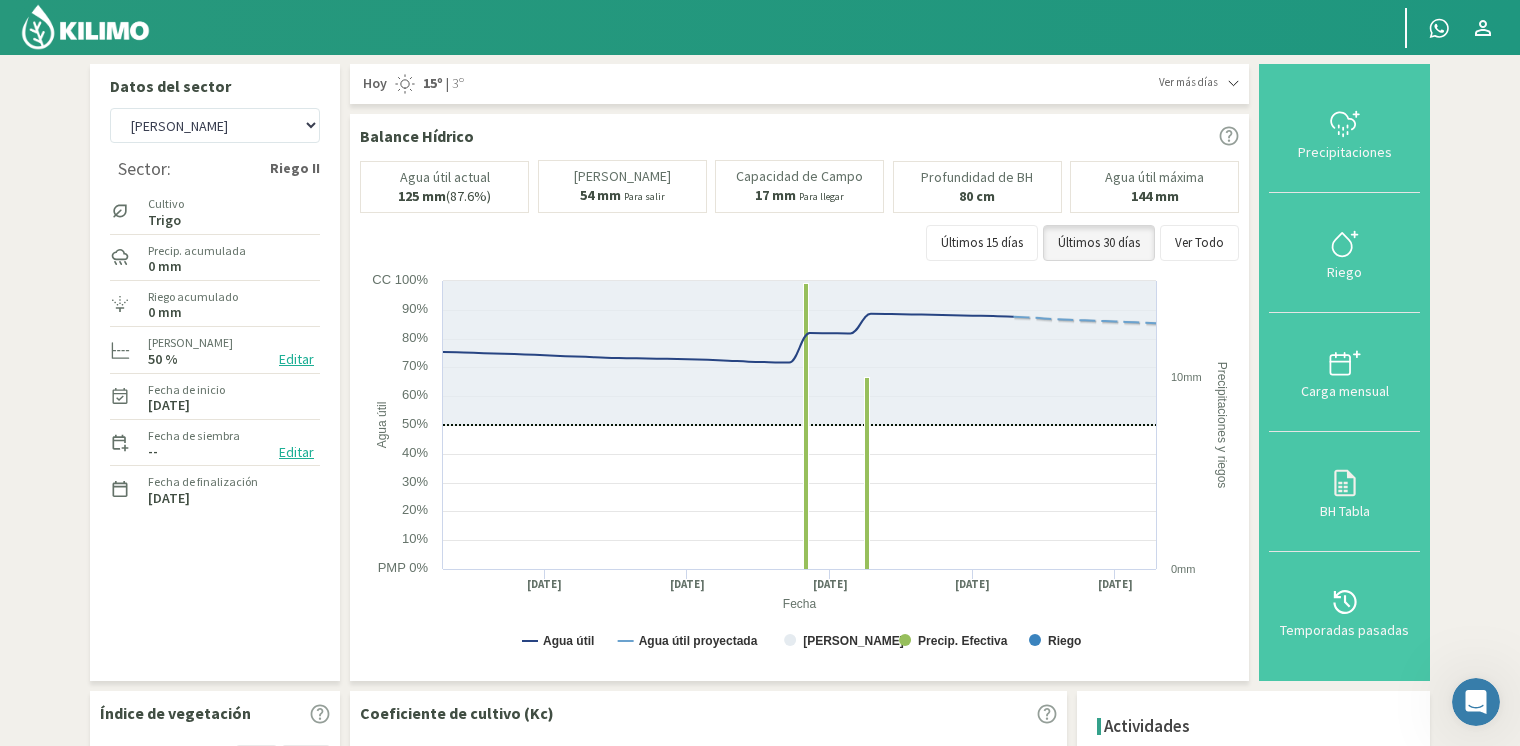 click on "Trigo" 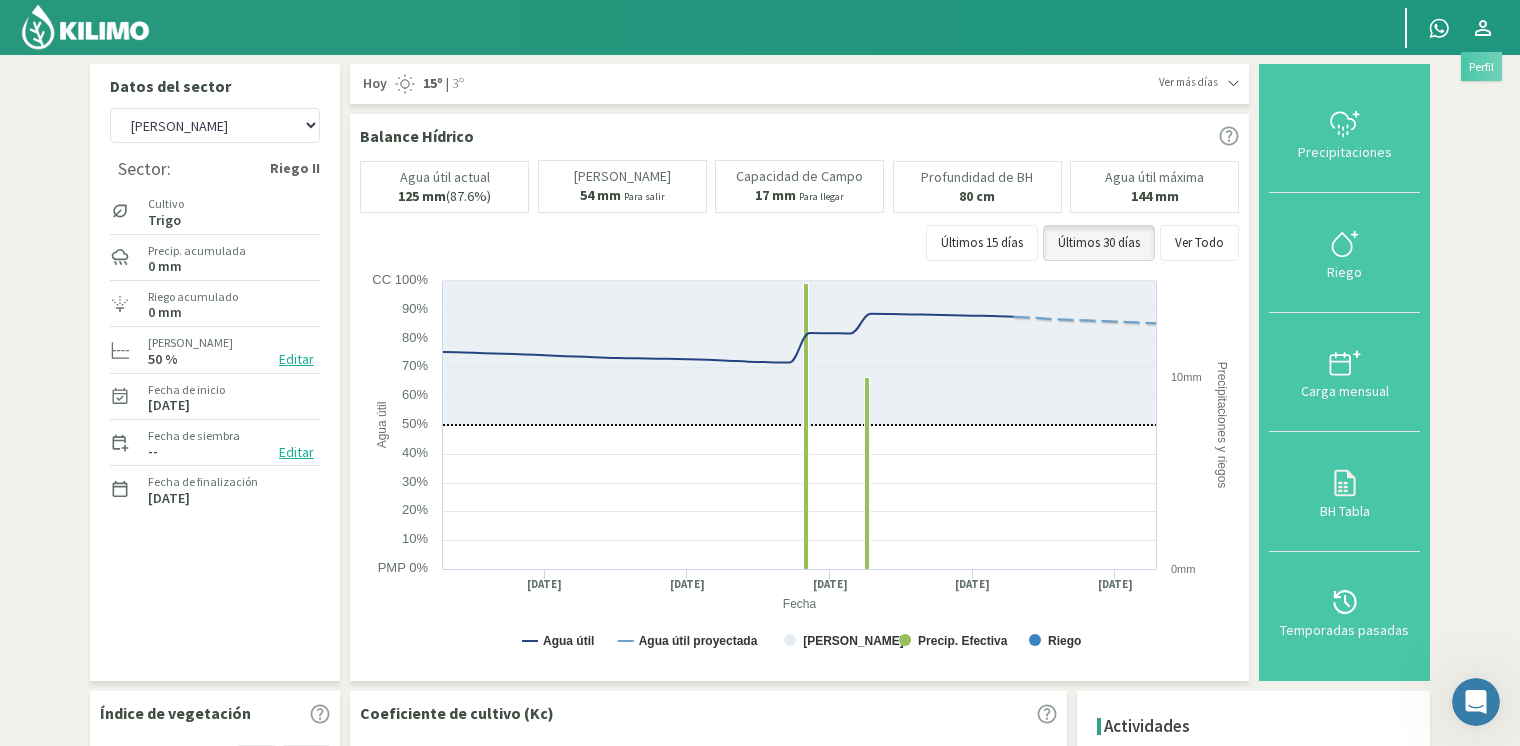 click 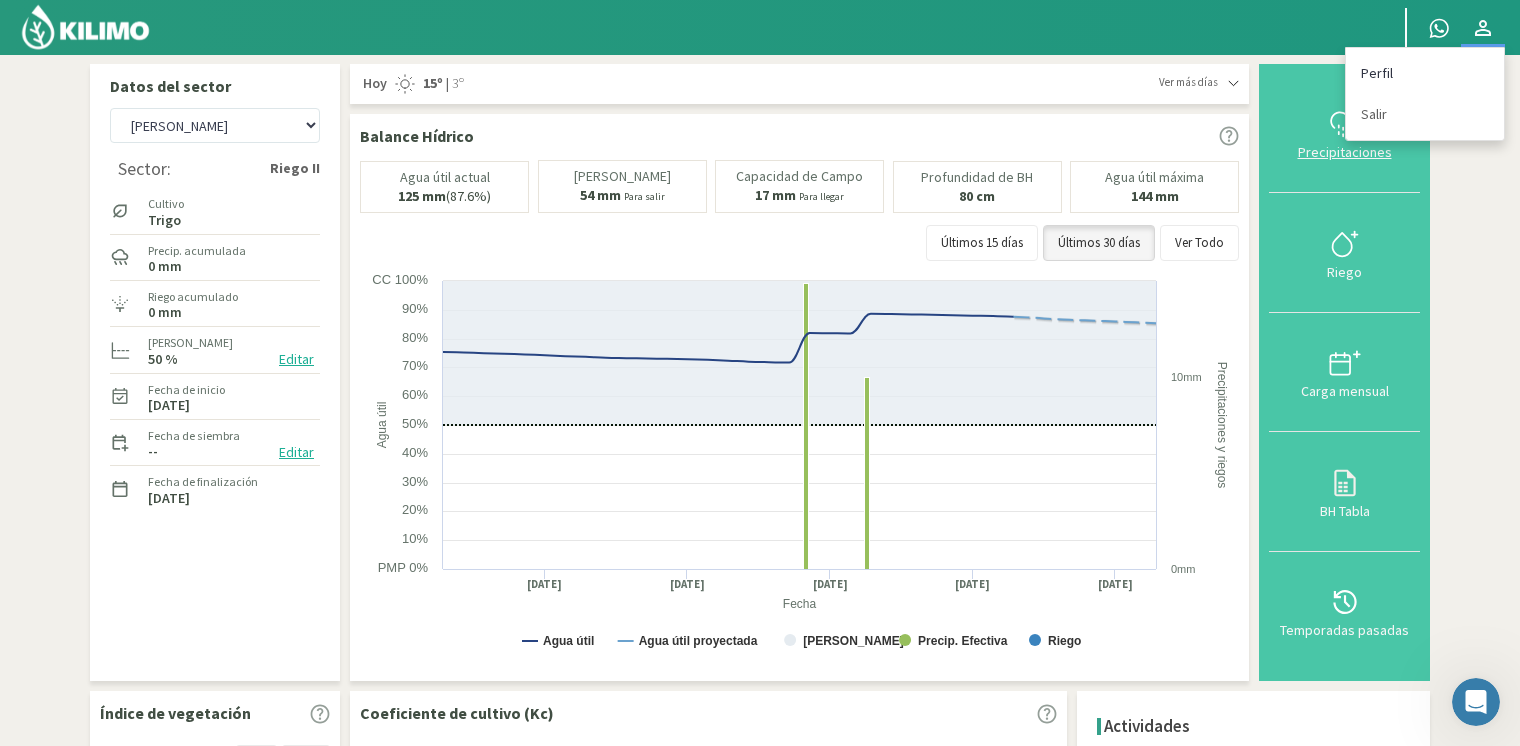 click on "Perfil" 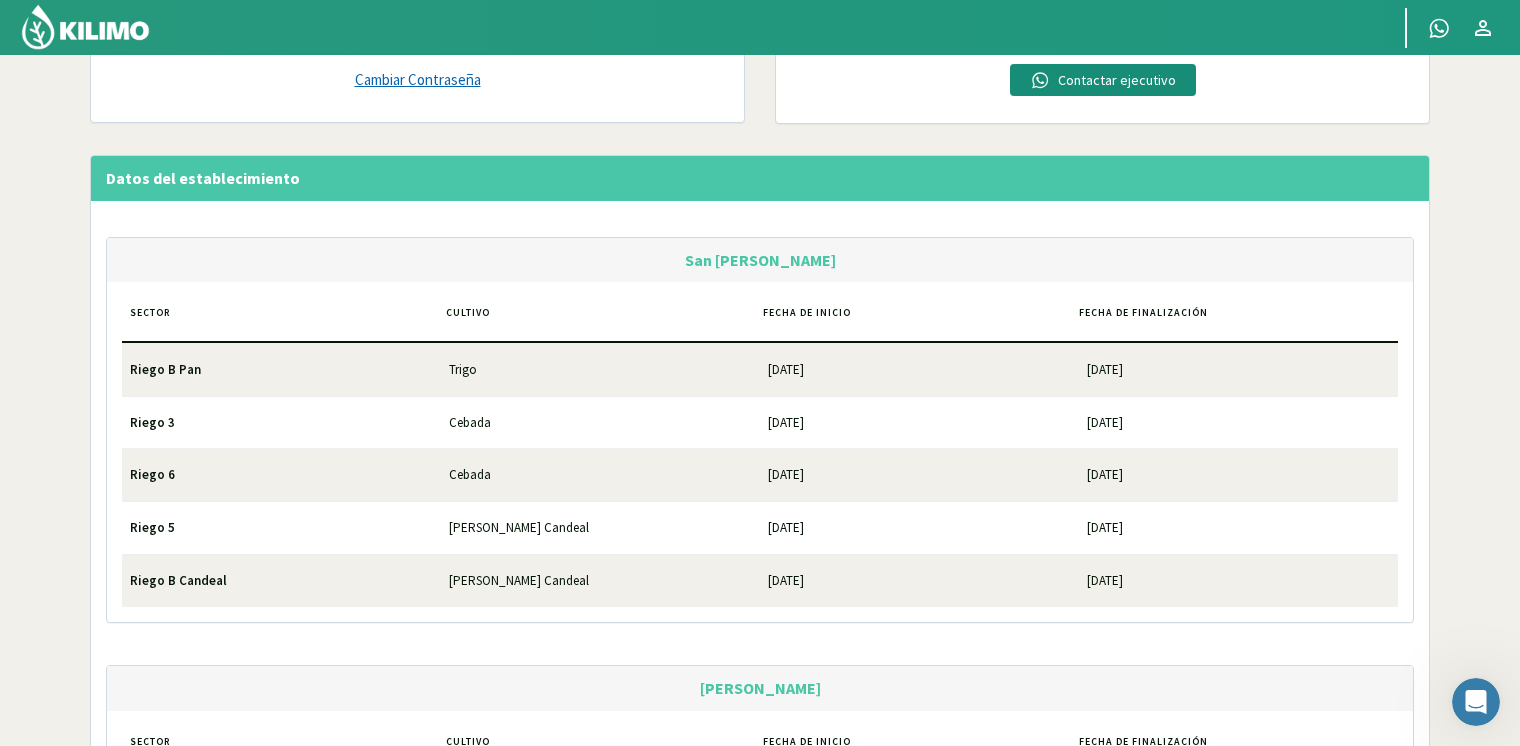 scroll, scrollTop: 0, scrollLeft: 0, axis: both 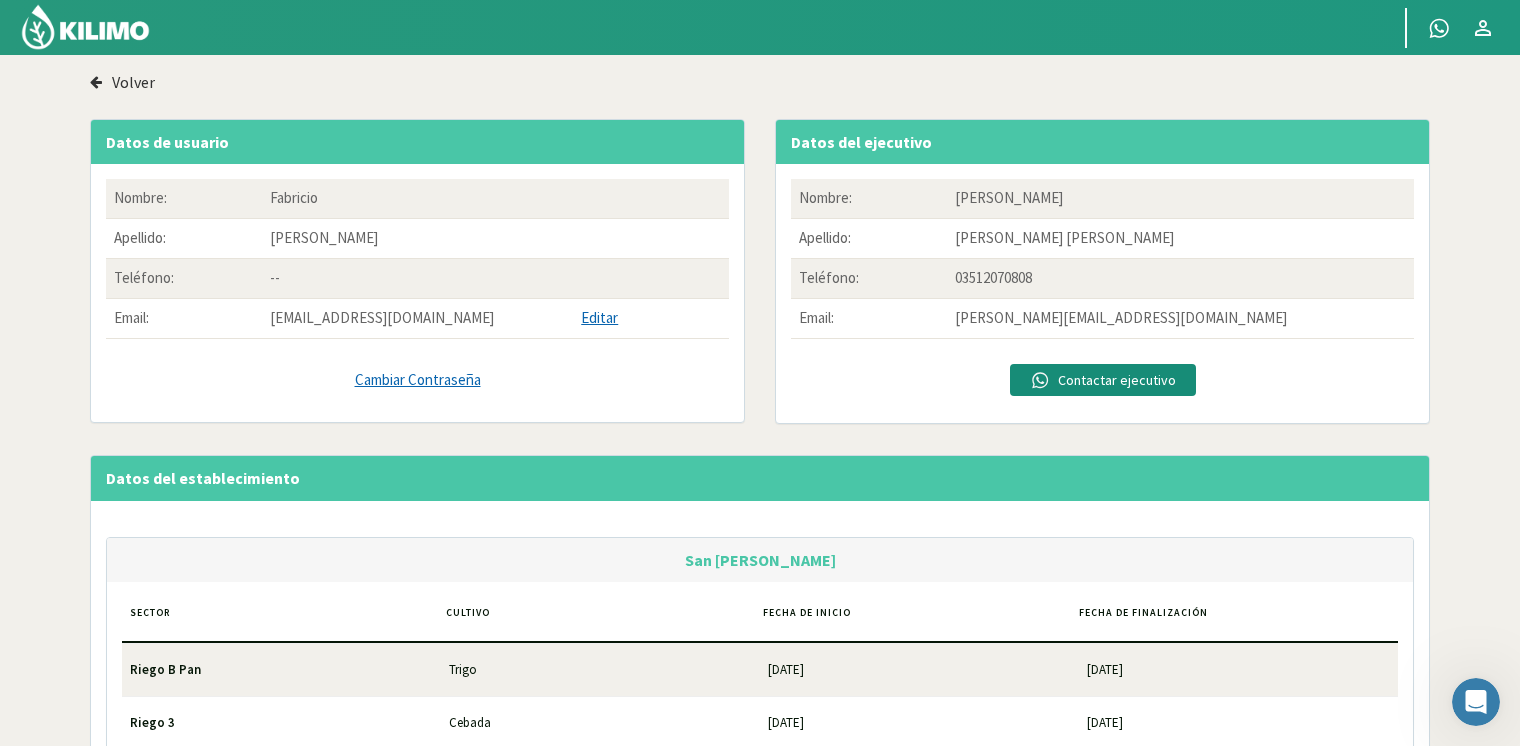 click on "Volver" 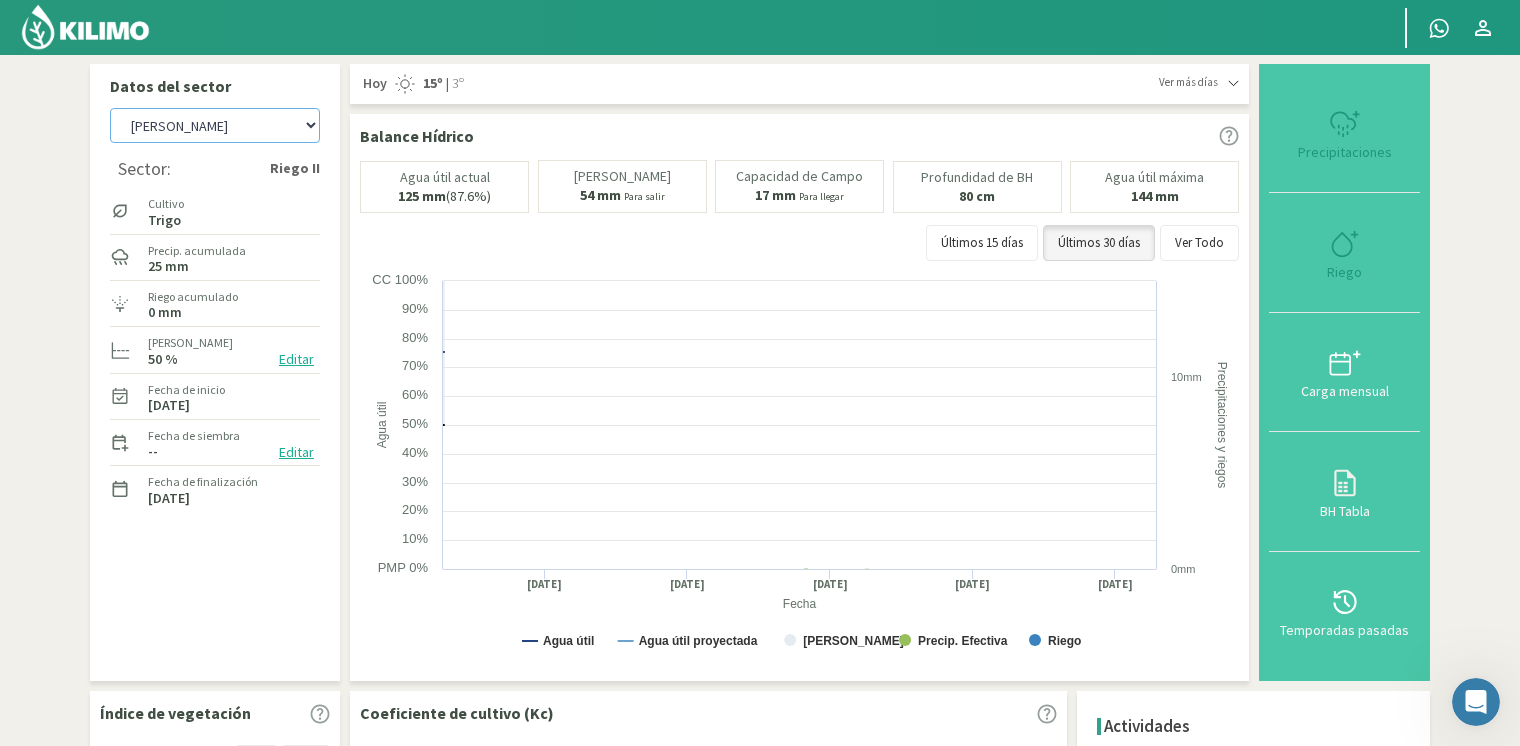 click on "[PERSON_NAME]   [PERSON_NAME] 40cm   El Recreo   El Recreo (40cm)   La Loma (40cm)   [GEOGRAPHIC_DATA] (80cm)   San [PERSON_NAME]   San [PERSON_NAME] (40cm)" 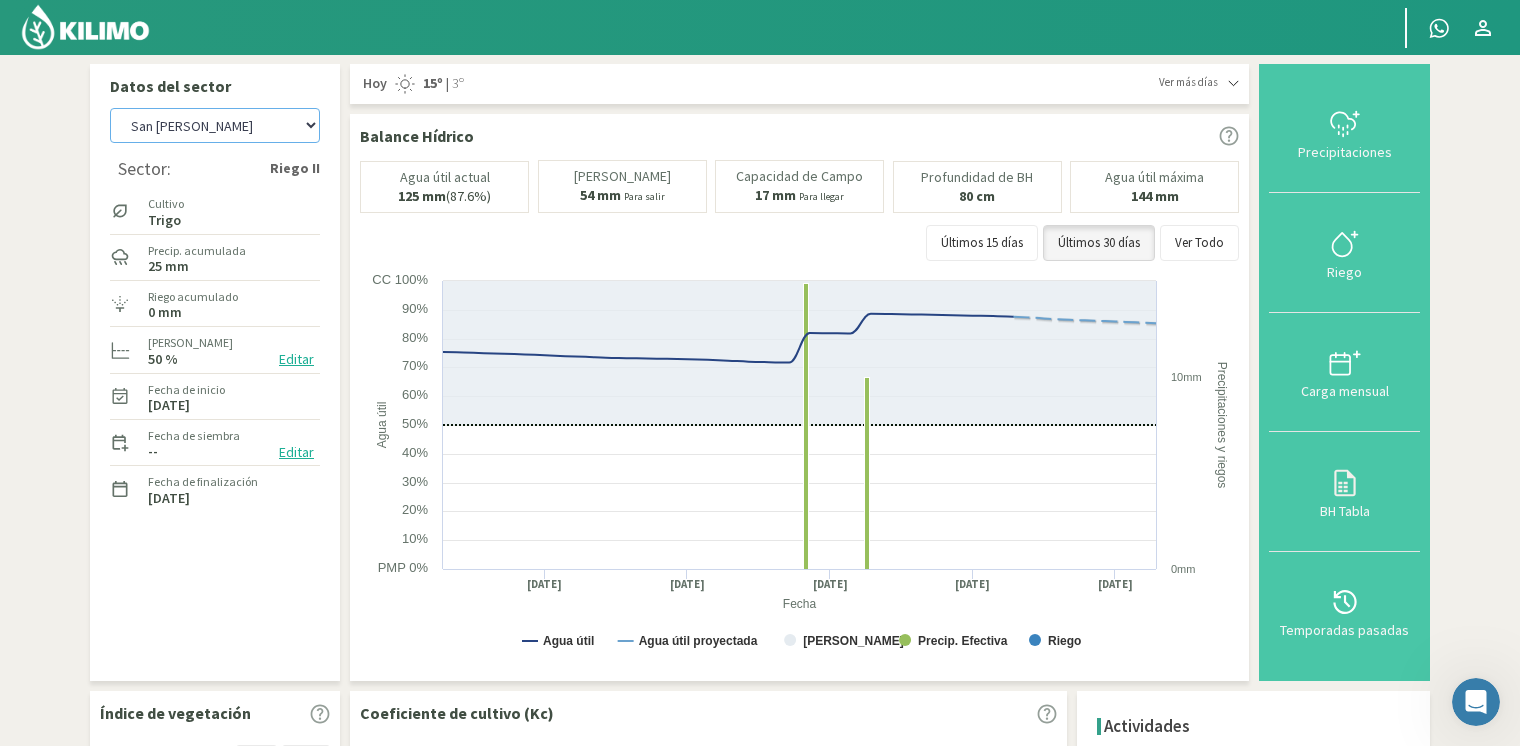 click on "[PERSON_NAME]   [PERSON_NAME] 40cm   El Recreo   El Recreo (40cm)   La Loma (40cm)   [GEOGRAPHIC_DATA] (80cm)   San [PERSON_NAME]   San [PERSON_NAME] (40cm)" 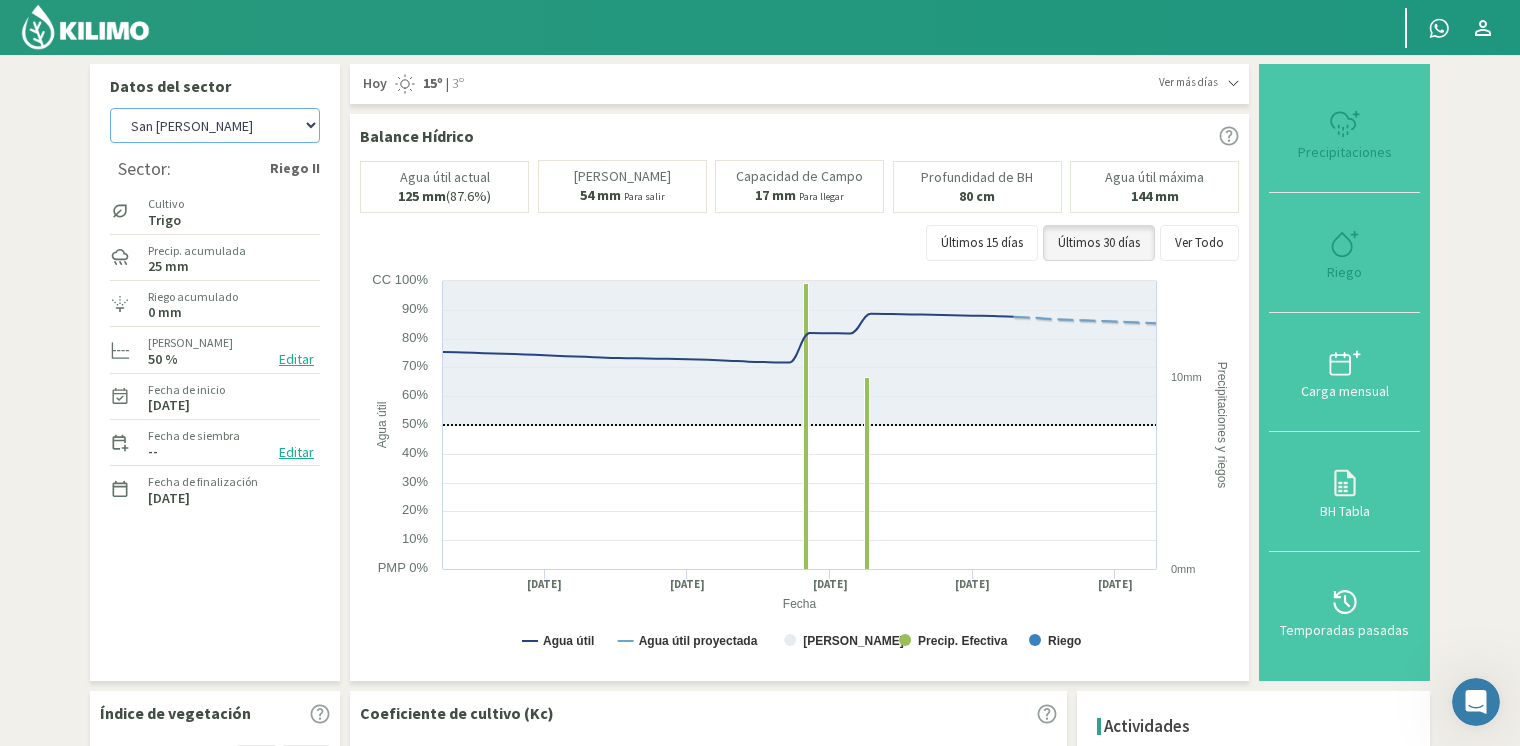 select on "14: Object" 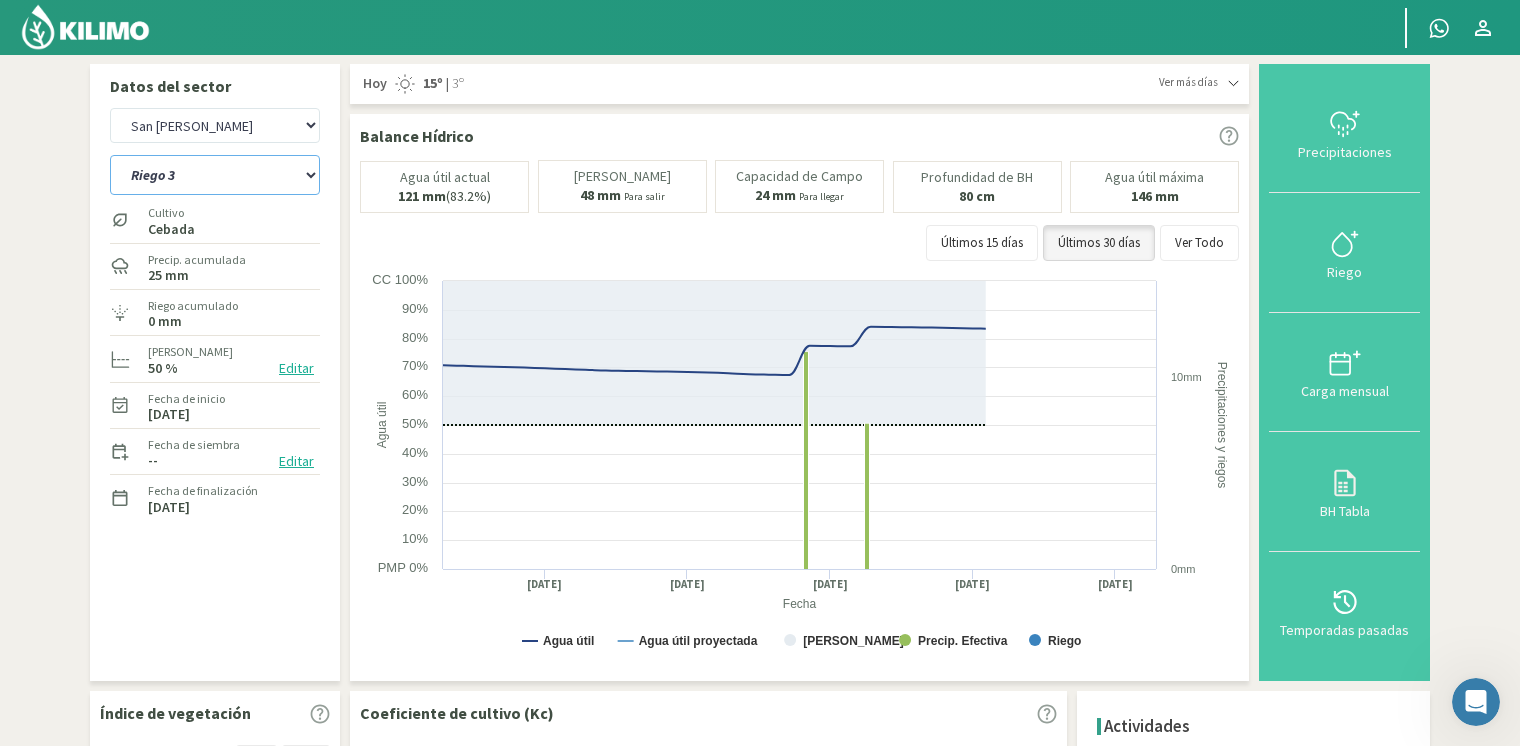 click on "[STREET_ADDRESS]" 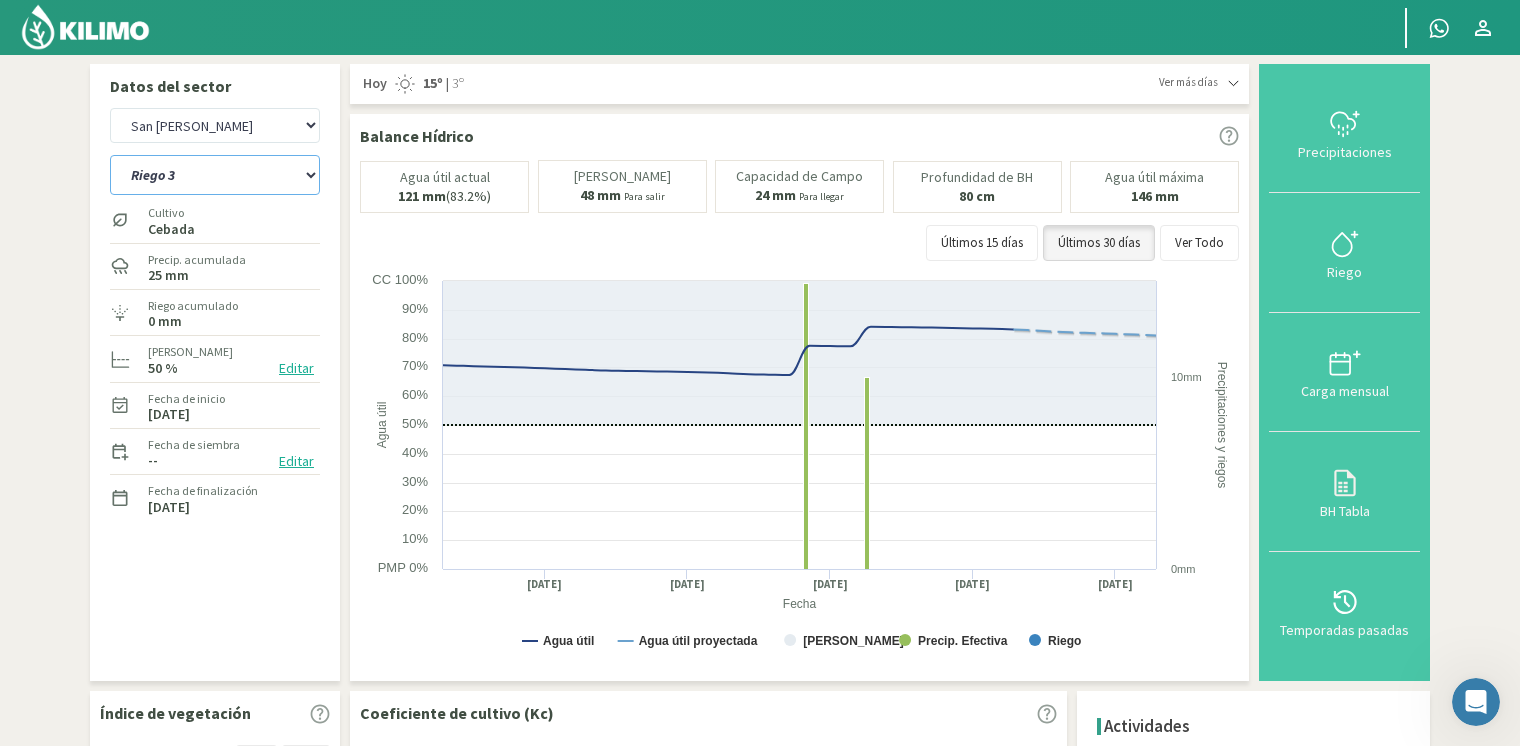 select on "1: Object" 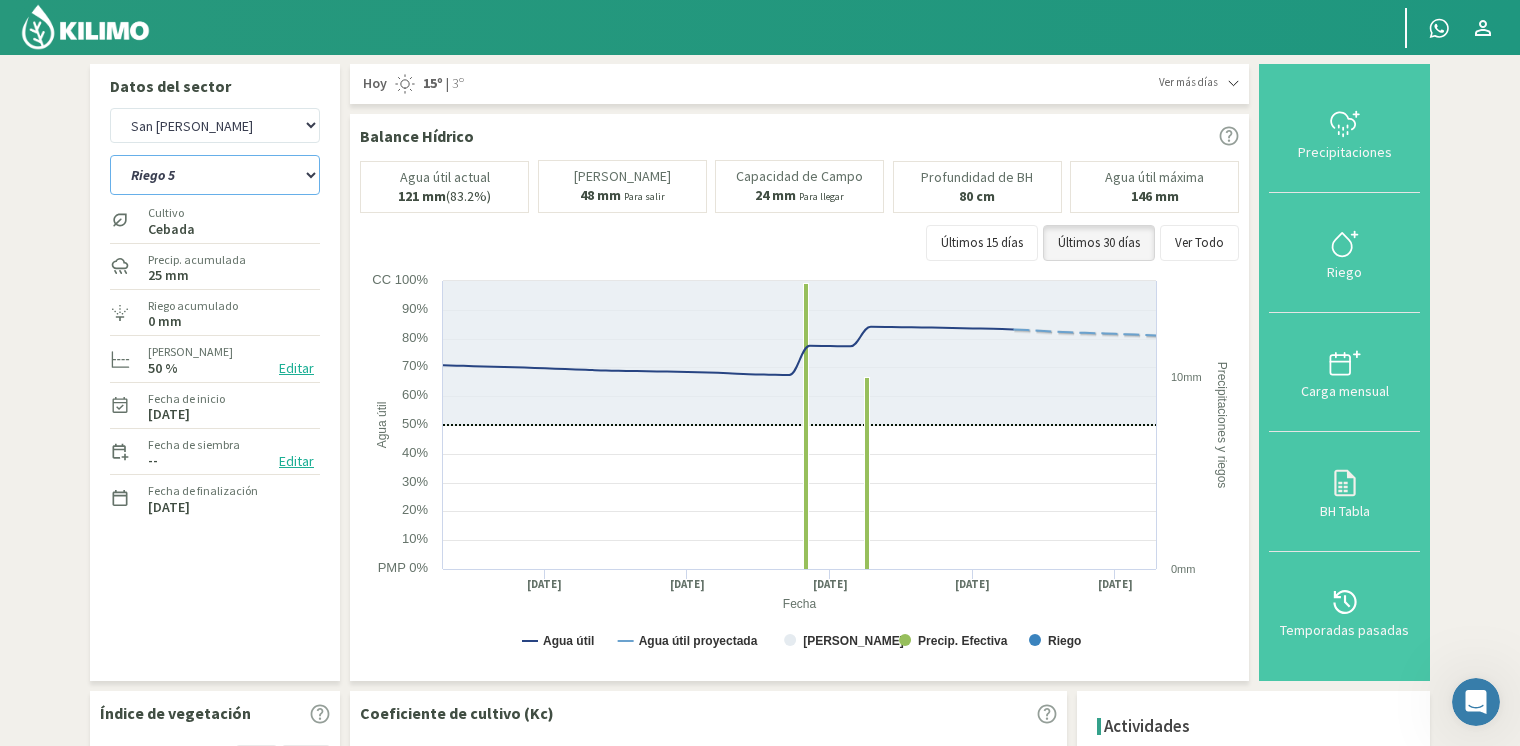 click on "[STREET_ADDRESS]" 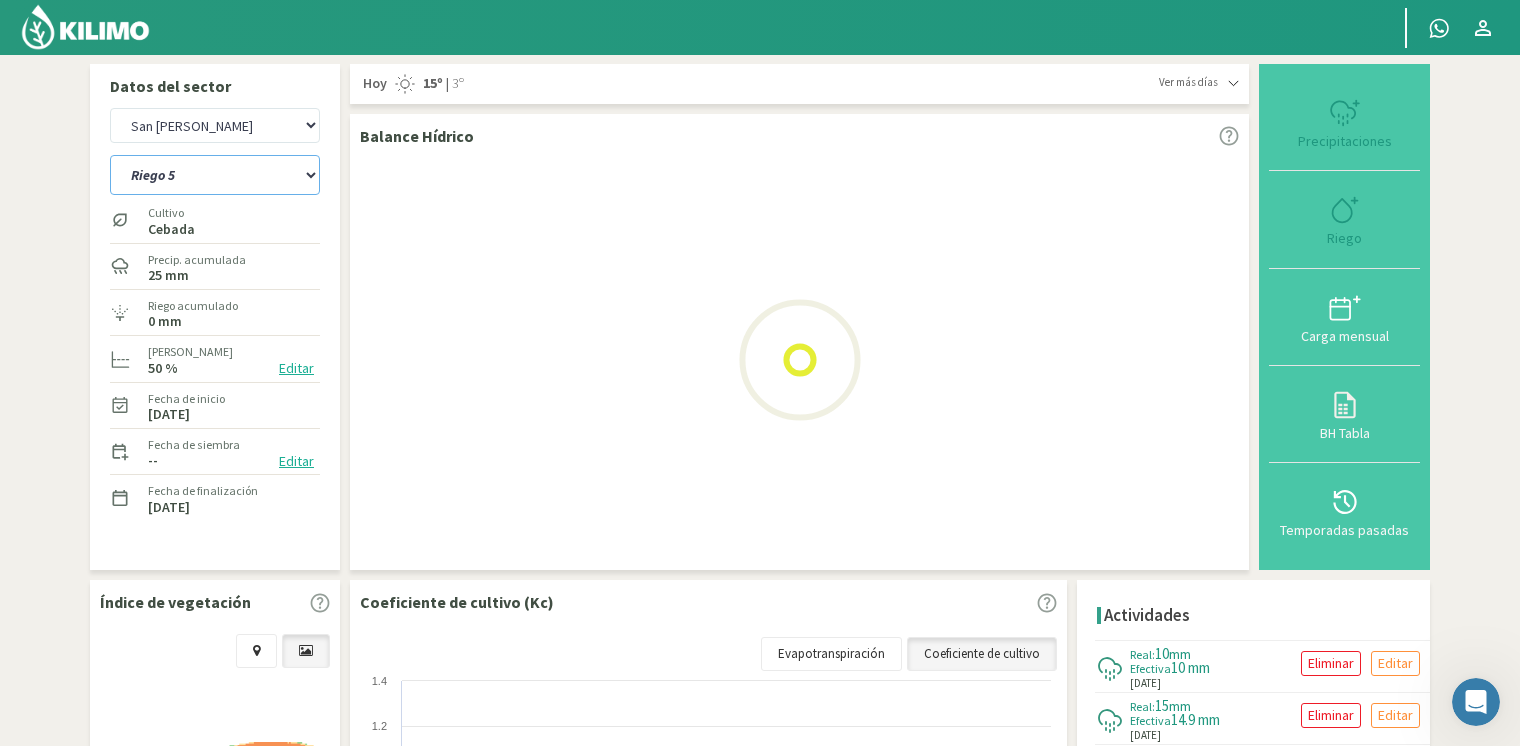drag, startPoint x: 256, startPoint y: 162, endPoint x: 256, endPoint y: 185, distance: 23 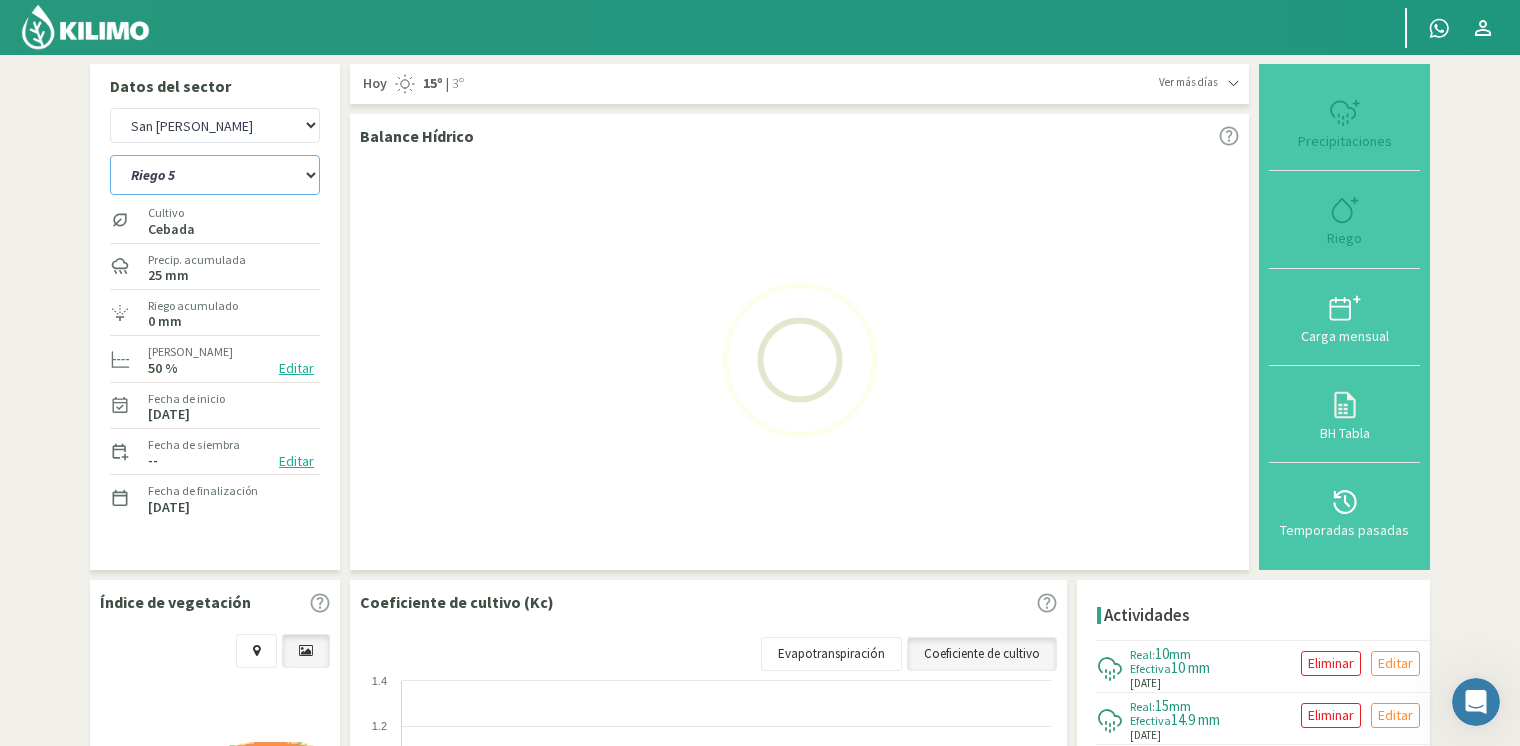 click on "[STREET_ADDRESS]" 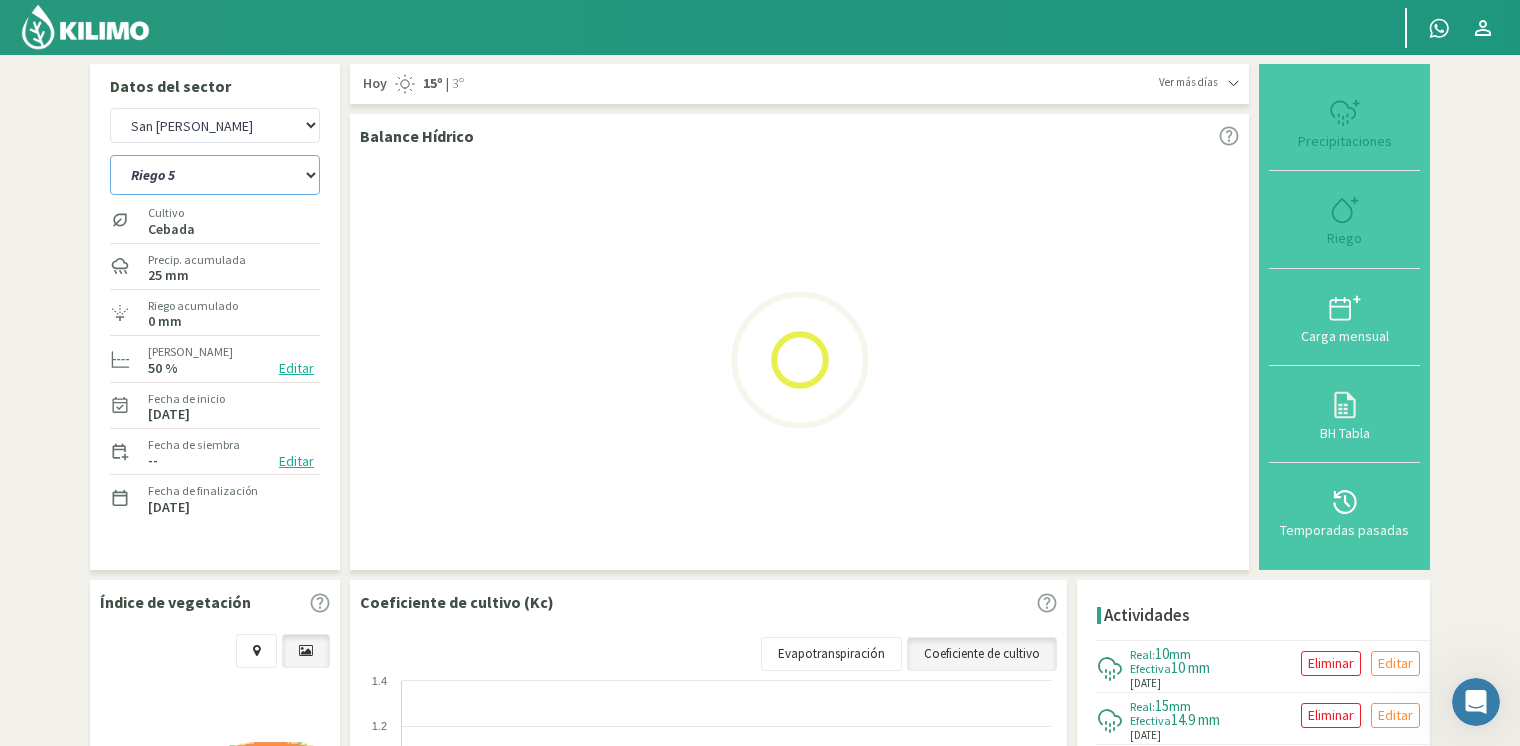 select on "22: Object" 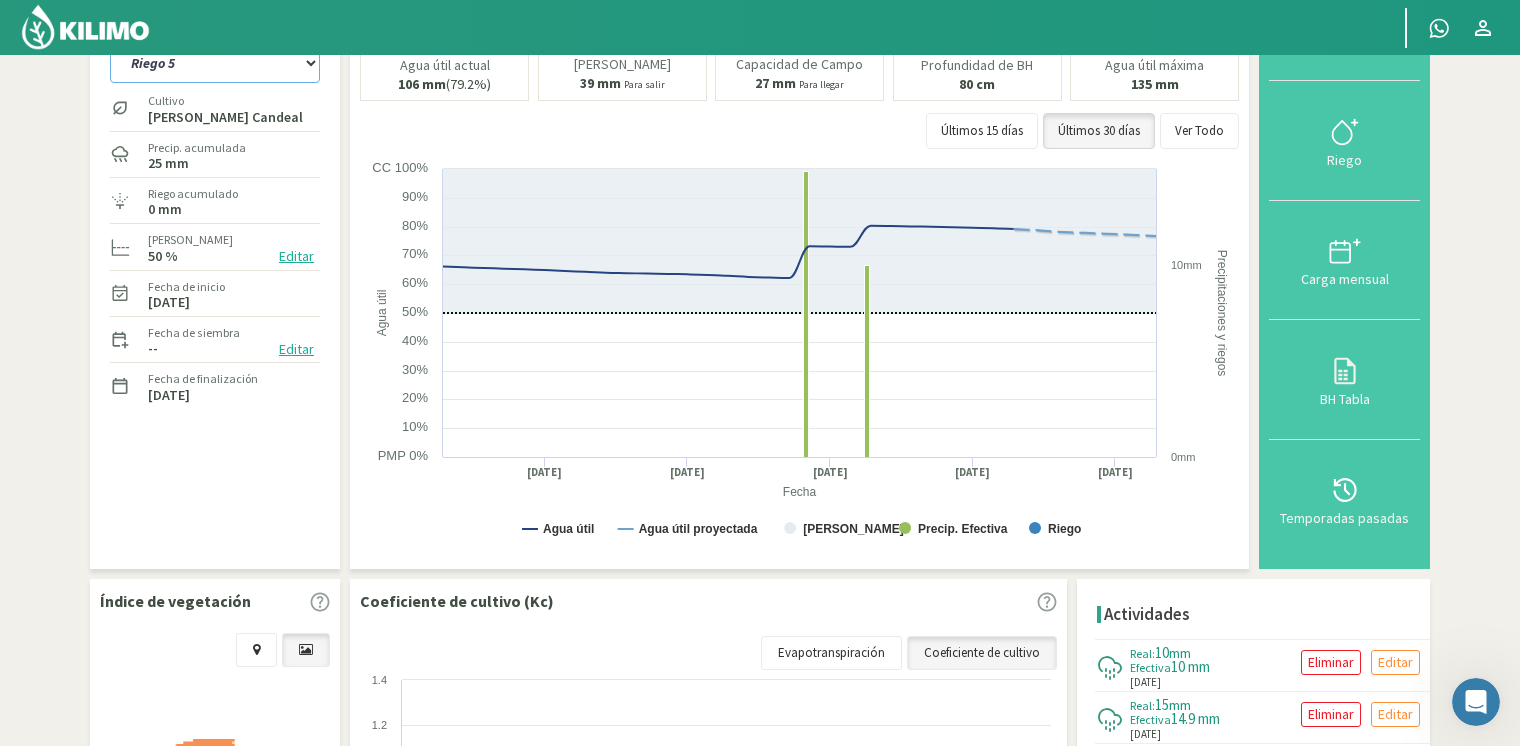 scroll, scrollTop: 0, scrollLeft: 0, axis: both 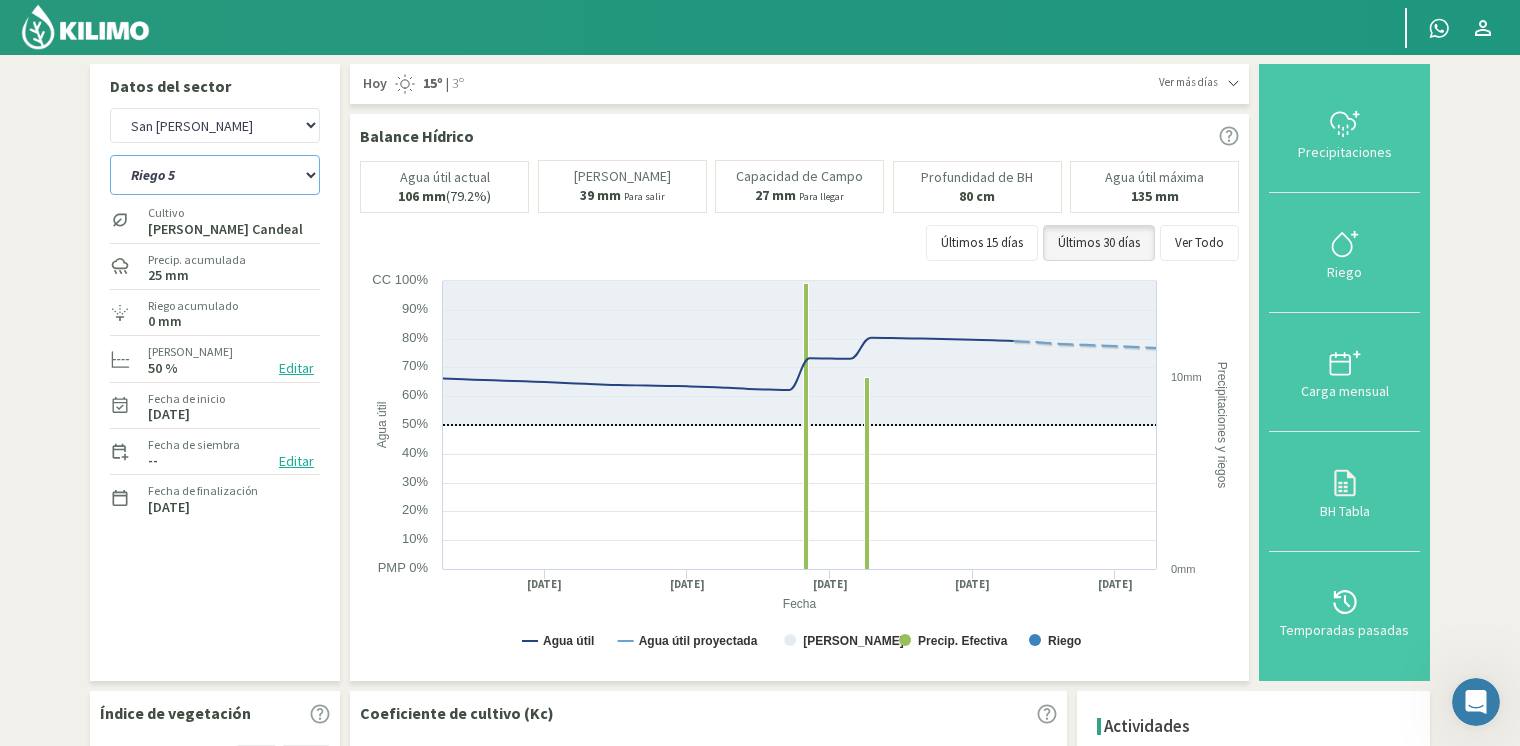 click on "[STREET_ADDRESS]" 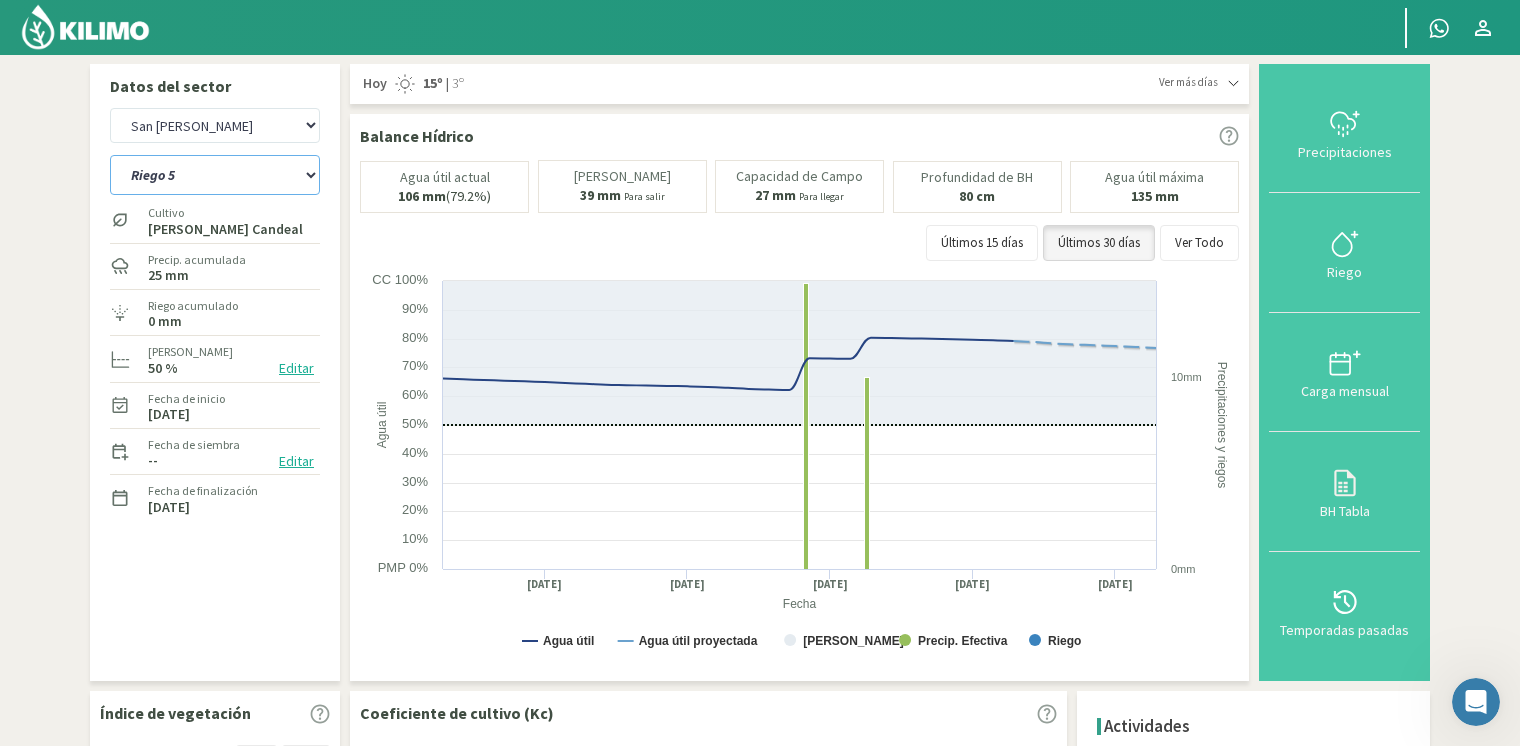 select on "7: Object" 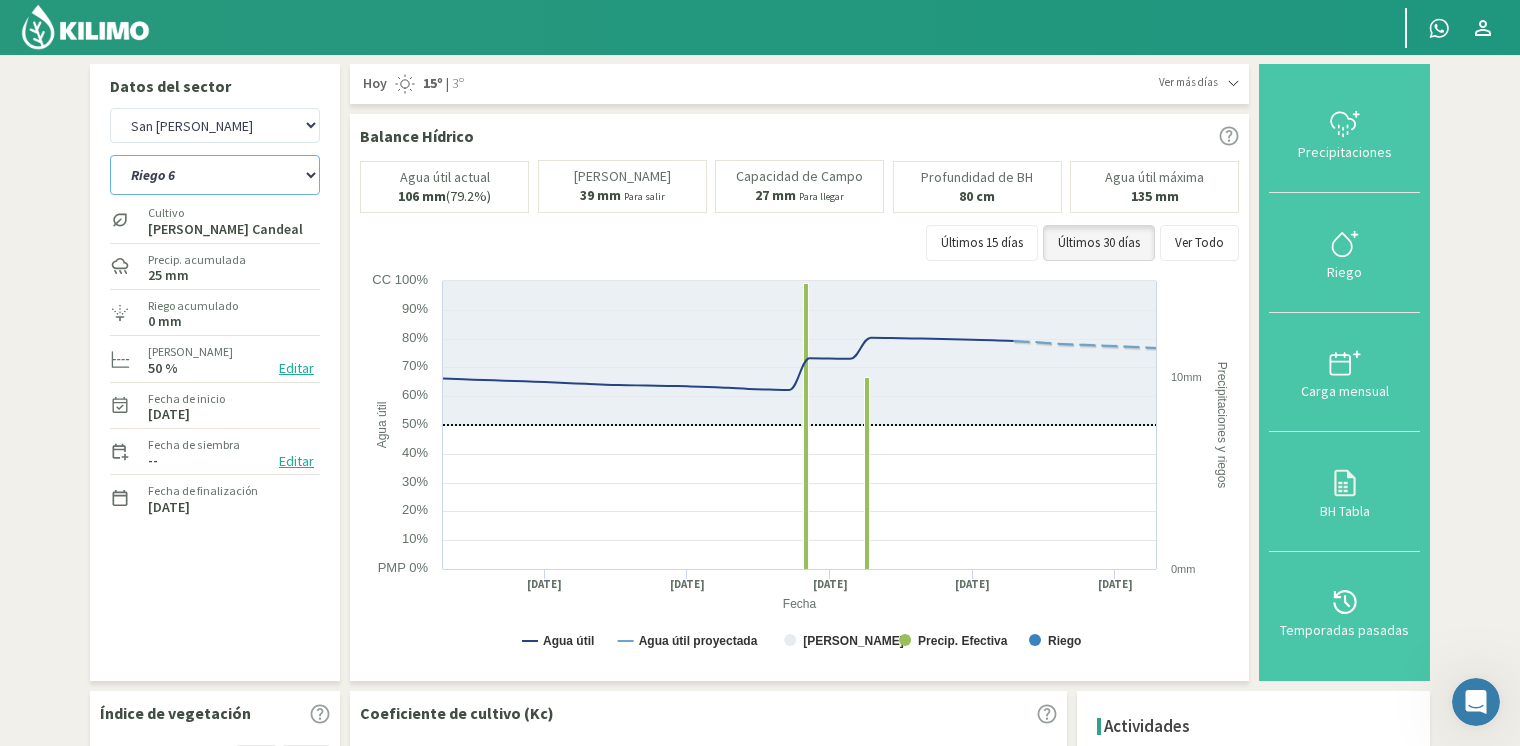 click on "[STREET_ADDRESS]" 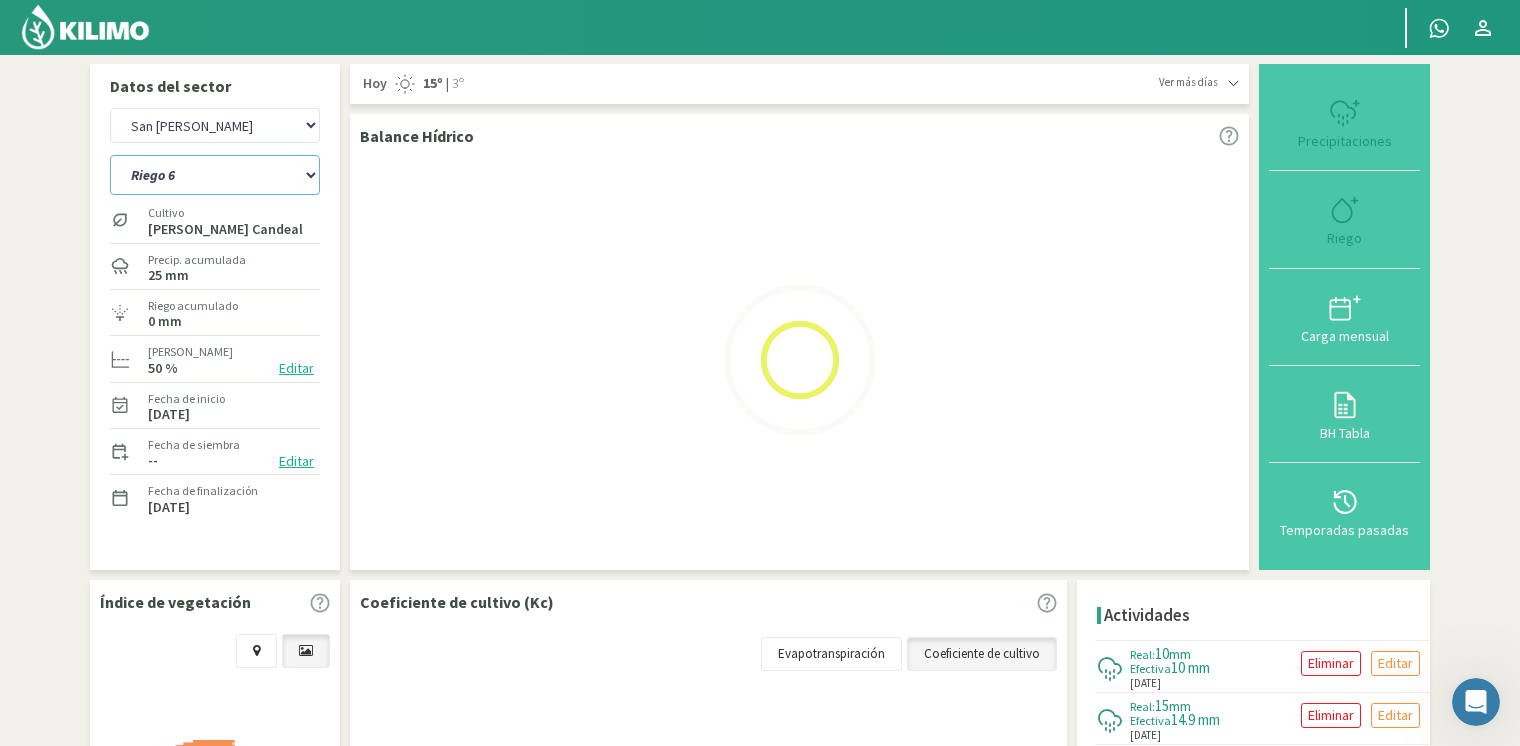 select on "30: Object" 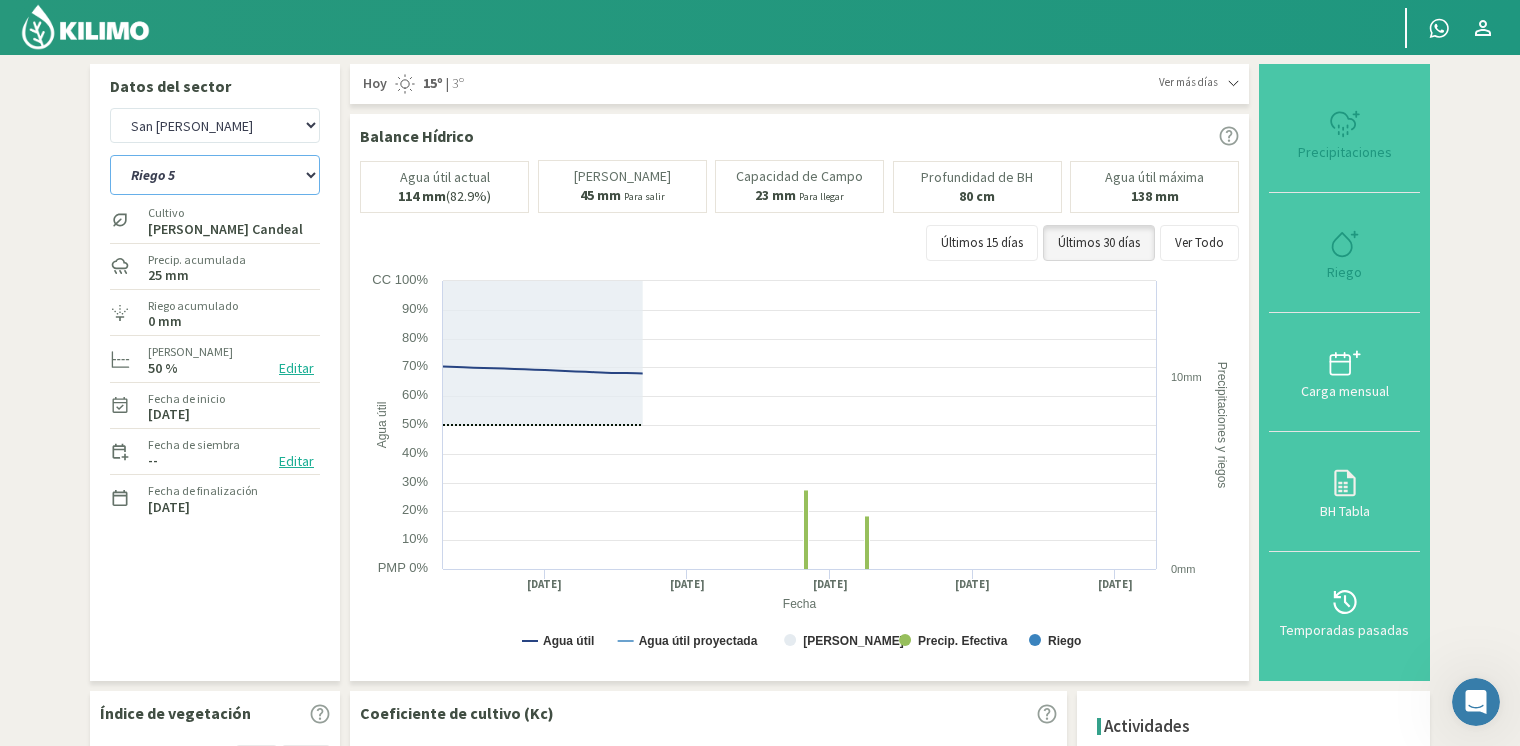 select on "12: Object" 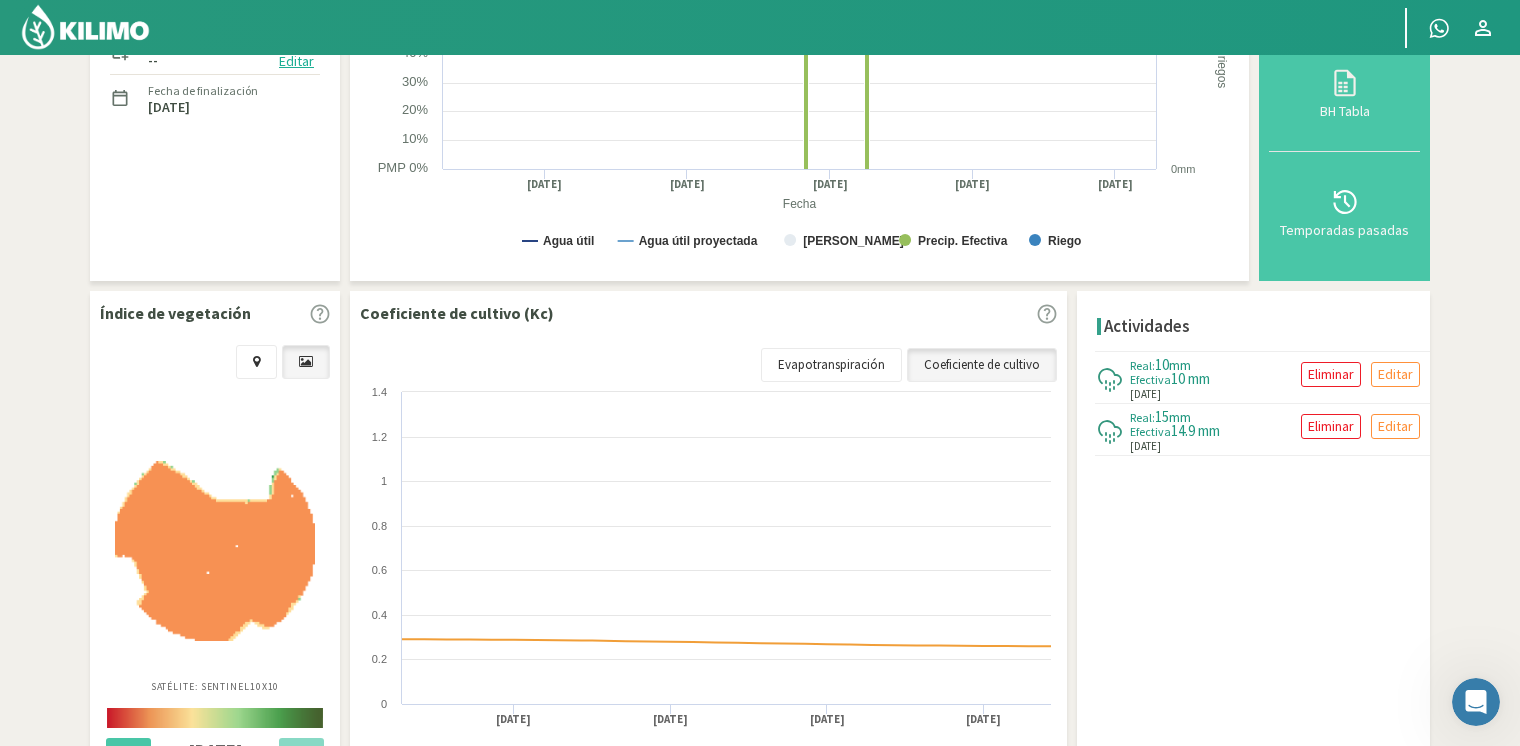scroll, scrollTop: 0, scrollLeft: 0, axis: both 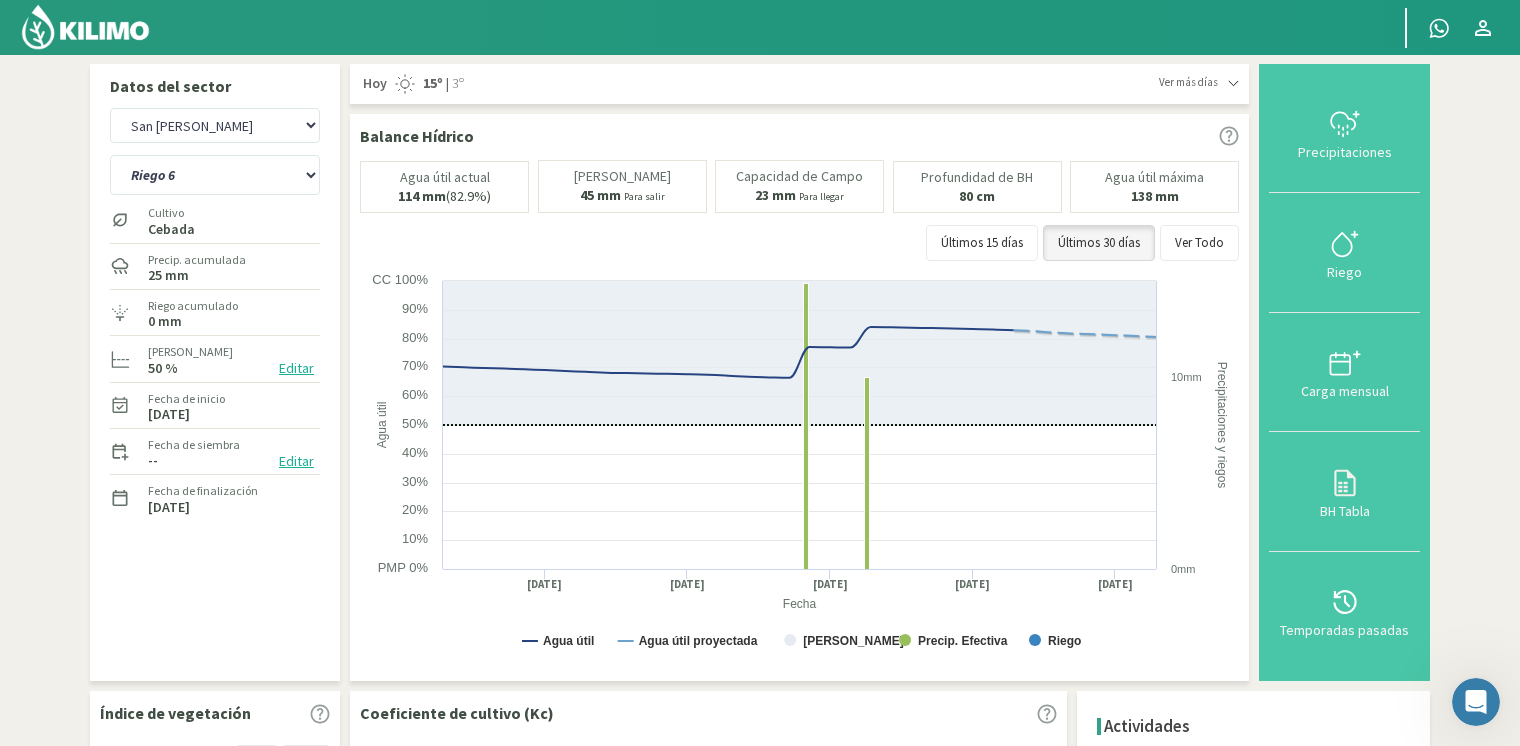 click 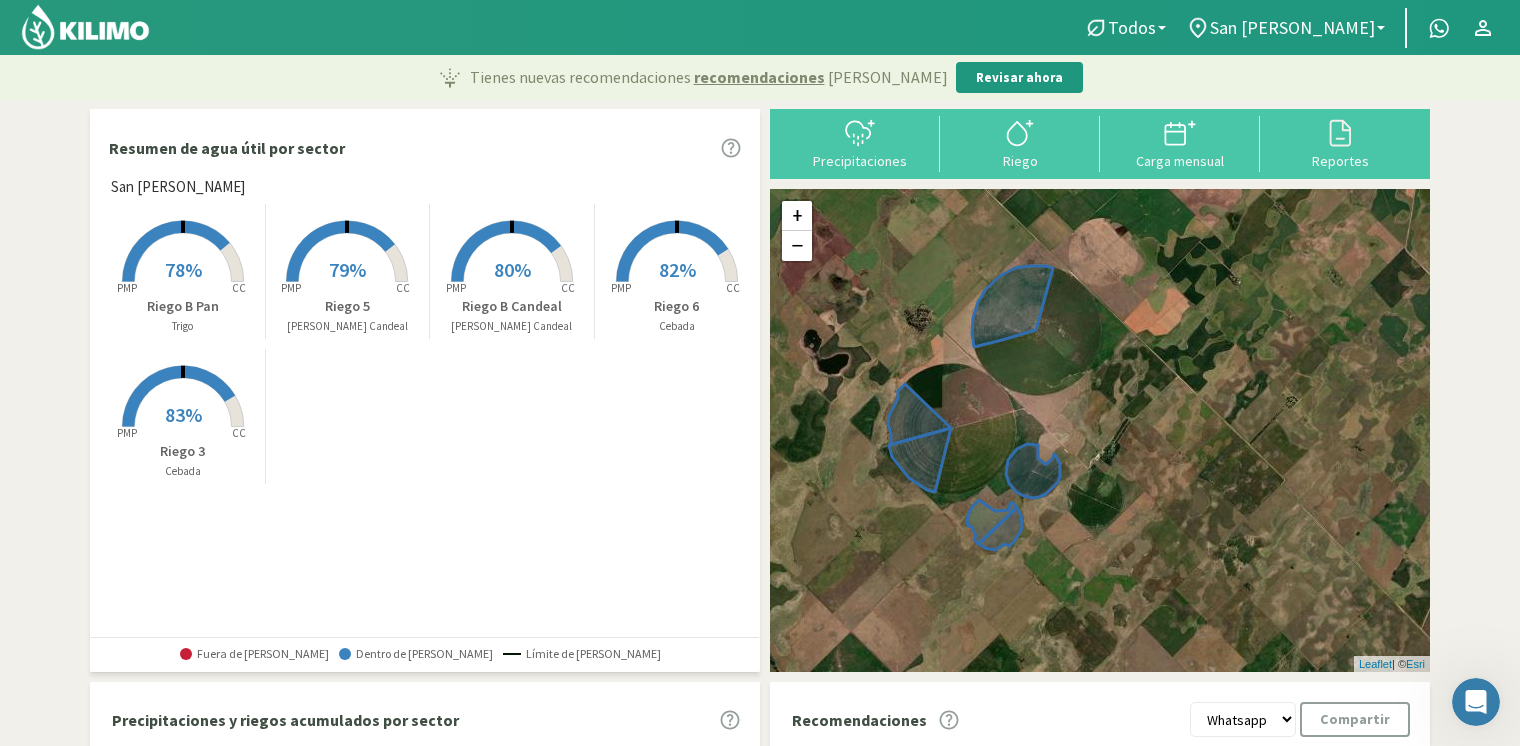drag, startPoint x: 1274, startPoint y: 418, endPoint x: 1141, endPoint y: 402, distance: 133.95895 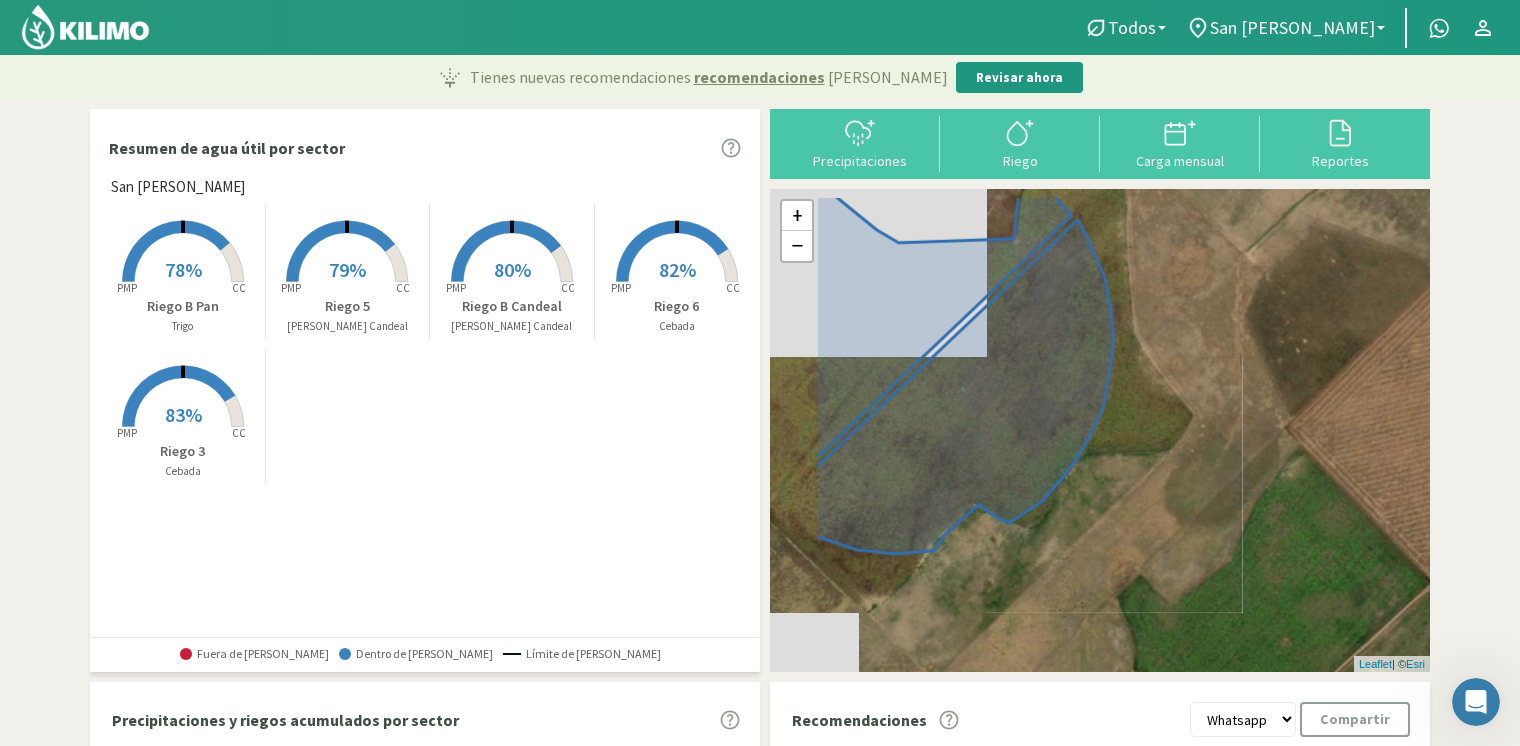 drag, startPoint x: 948, startPoint y: 447, endPoint x: 1173, endPoint y: 558, distance: 250.89041 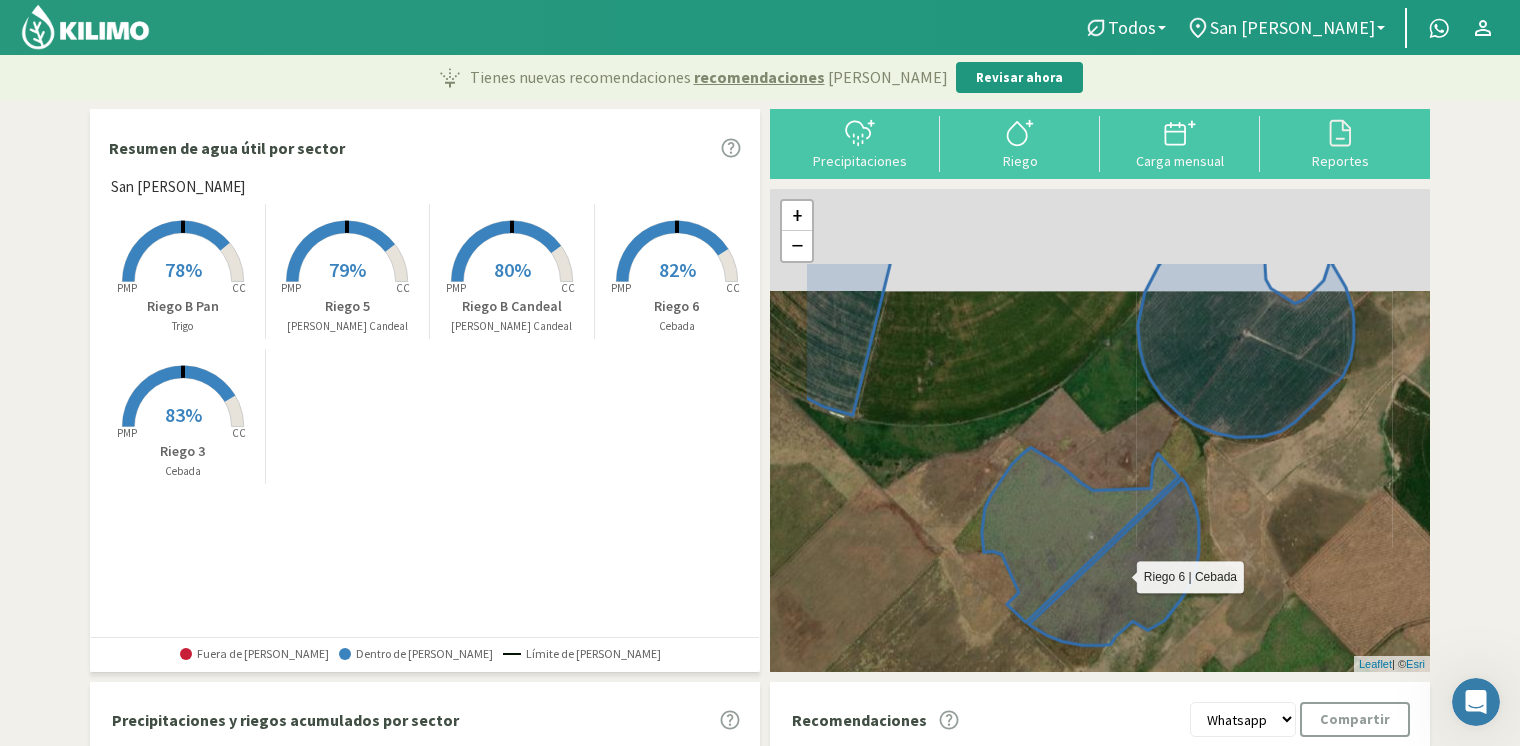 drag, startPoint x: 938, startPoint y: 390, endPoint x: 1064, endPoint y: 552, distance: 205.23158 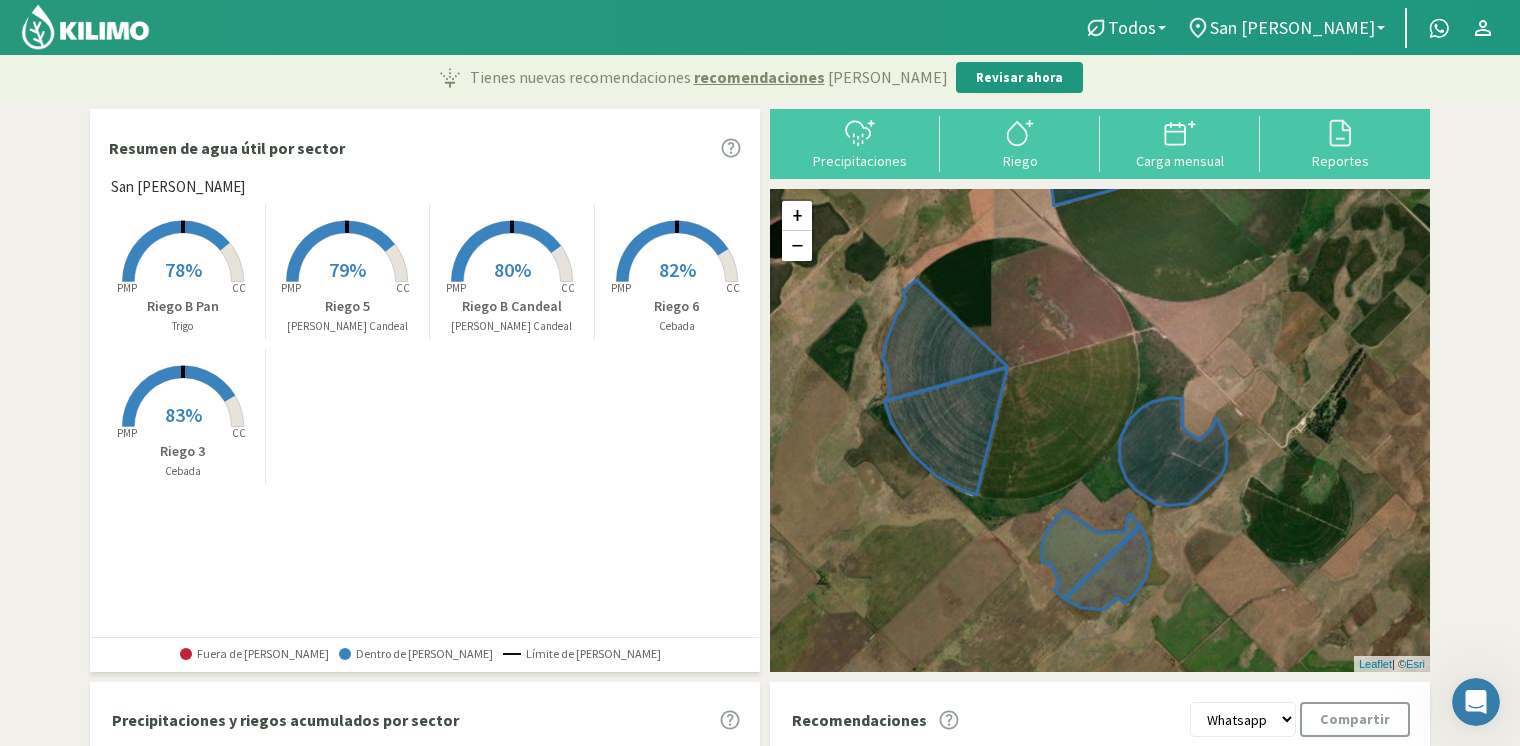 drag, startPoint x: 1001, startPoint y: 417, endPoint x: 1036, endPoint y: 454, distance: 50.931328 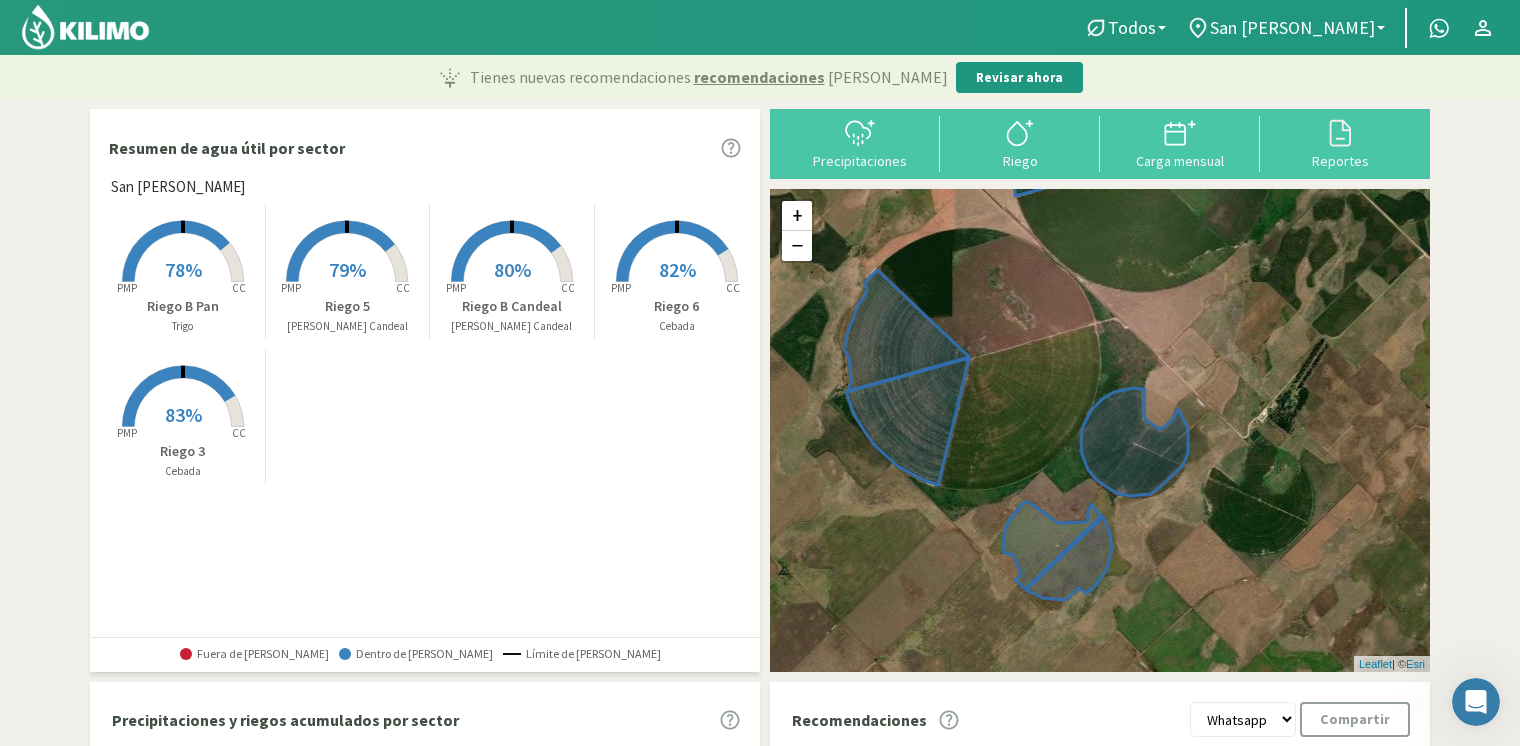 drag, startPoint x: 1115, startPoint y: 481, endPoint x: 1045, endPoint y: 442, distance: 80.13114 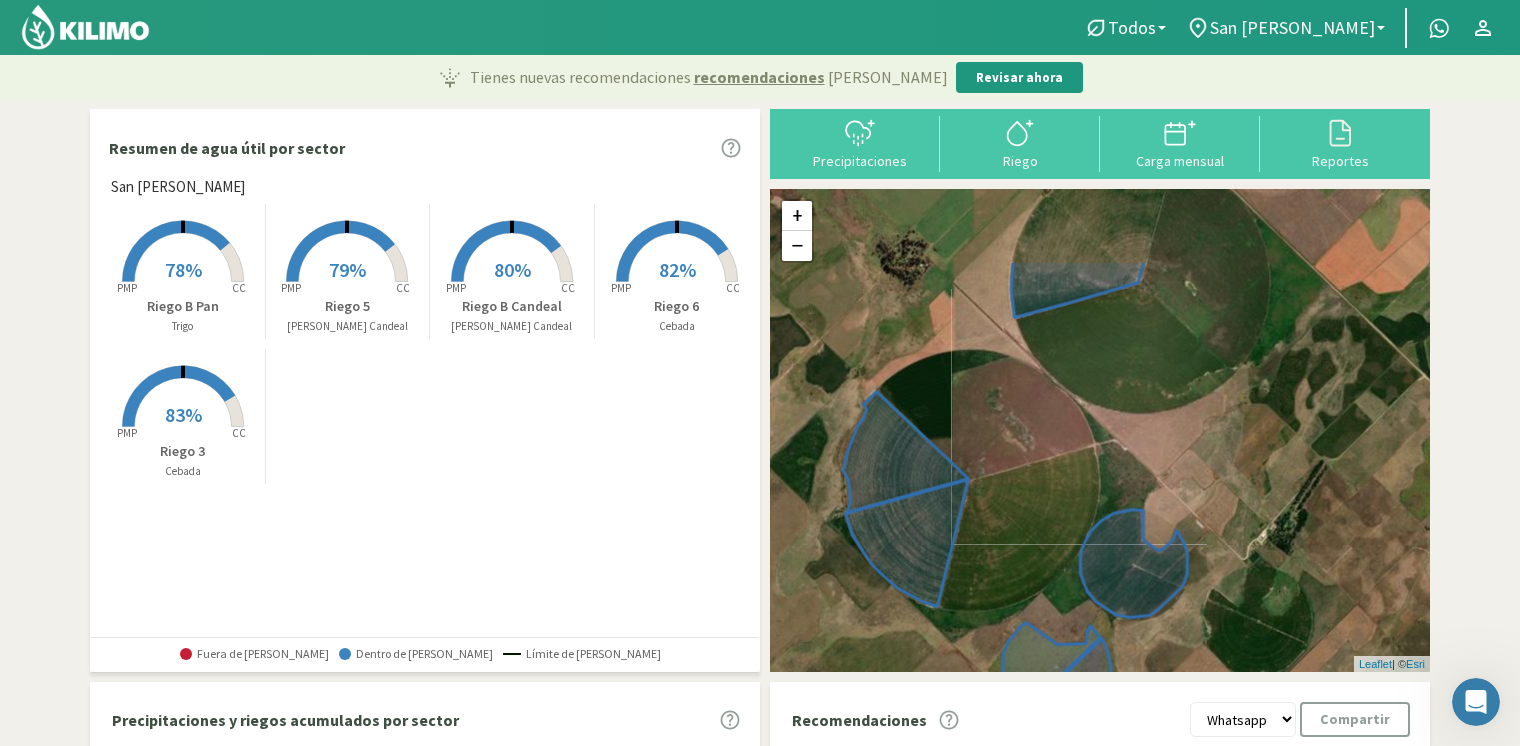drag, startPoint x: 1052, startPoint y: 434, endPoint x: 1051, endPoint y: 556, distance: 122.0041 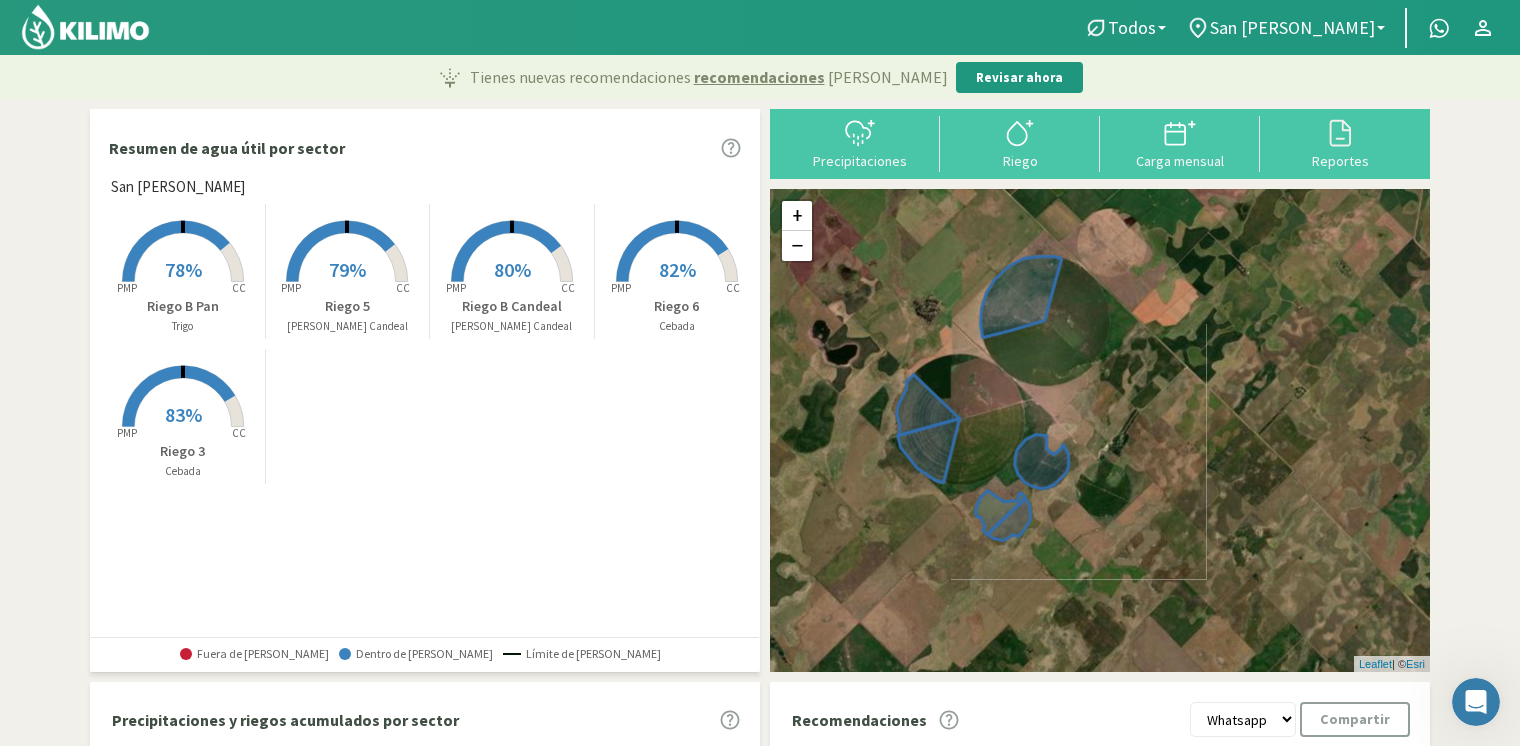 drag, startPoint x: 1220, startPoint y: 430, endPoint x: 1033, endPoint y: 403, distance: 188.93915 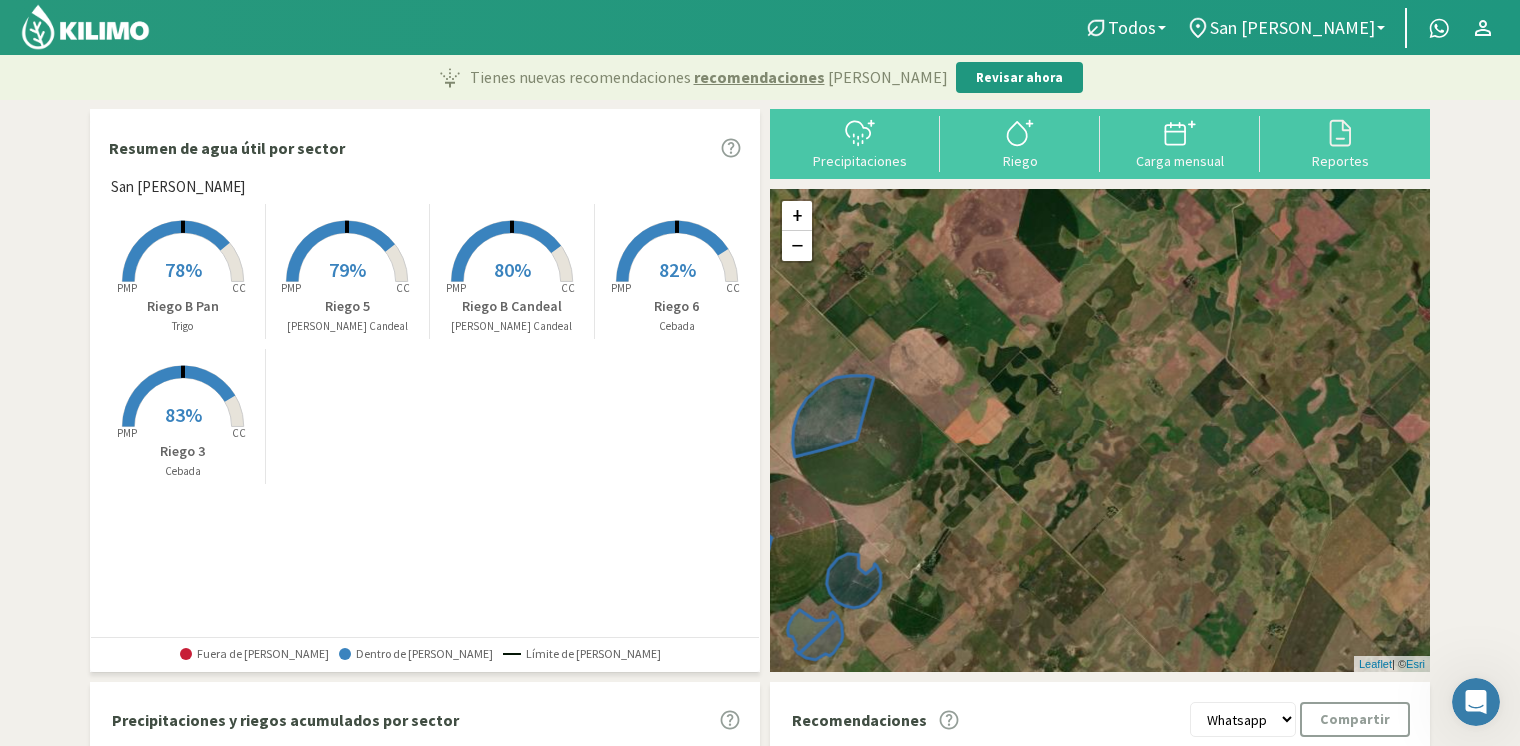 drag, startPoint x: 1089, startPoint y: 439, endPoint x: 1072, endPoint y: 471, distance: 36.23534 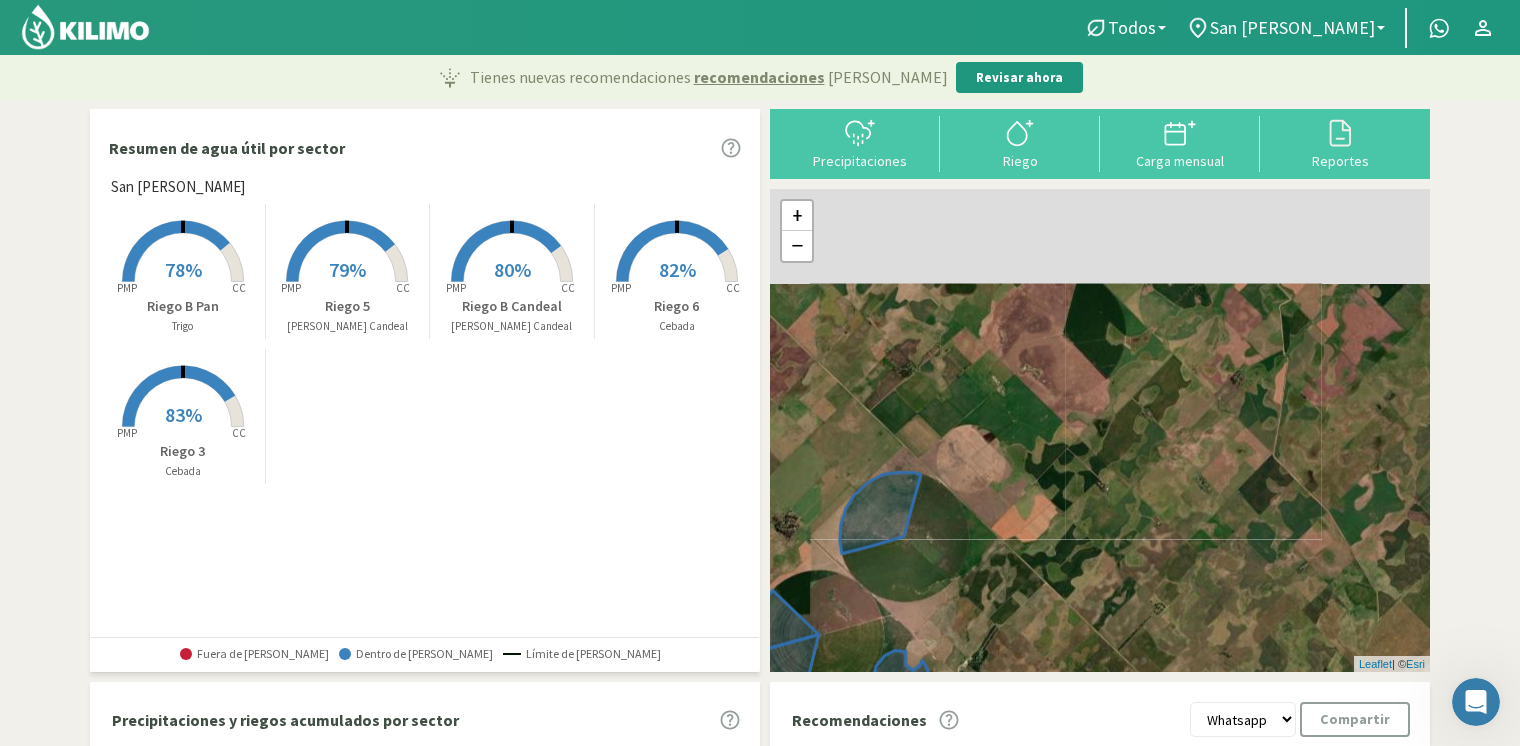 click on "+ − Leaflet  | ©  Esri" 